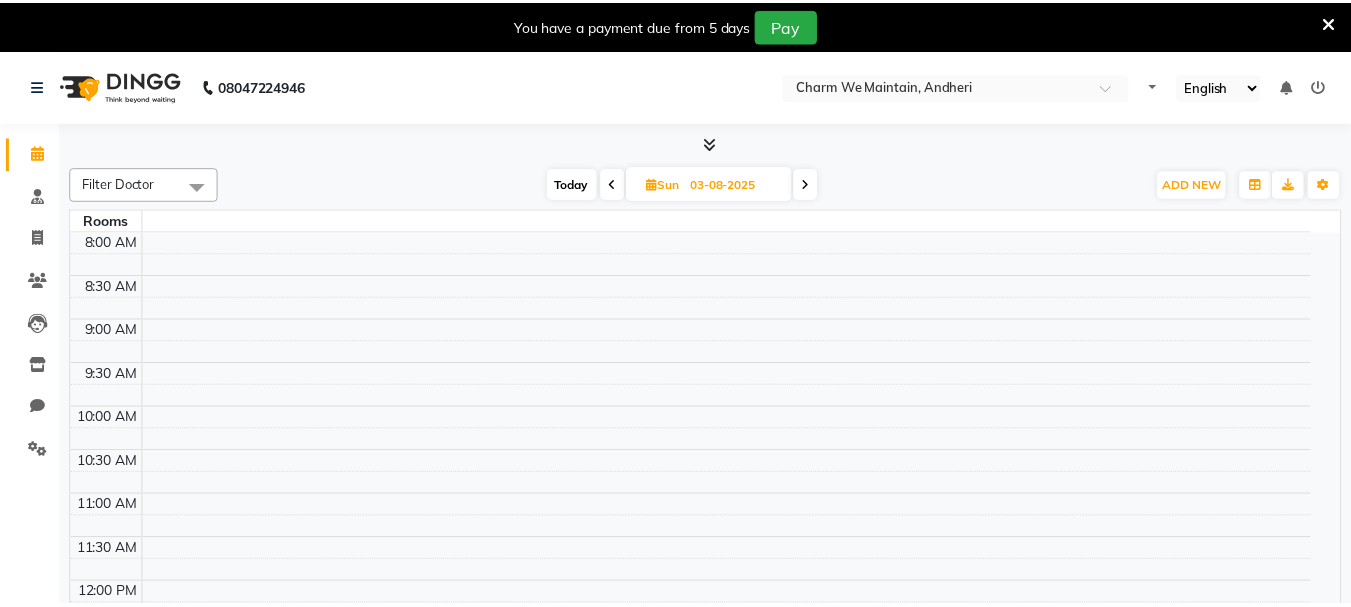 scroll, scrollTop: 0, scrollLeft: 0, axis: both 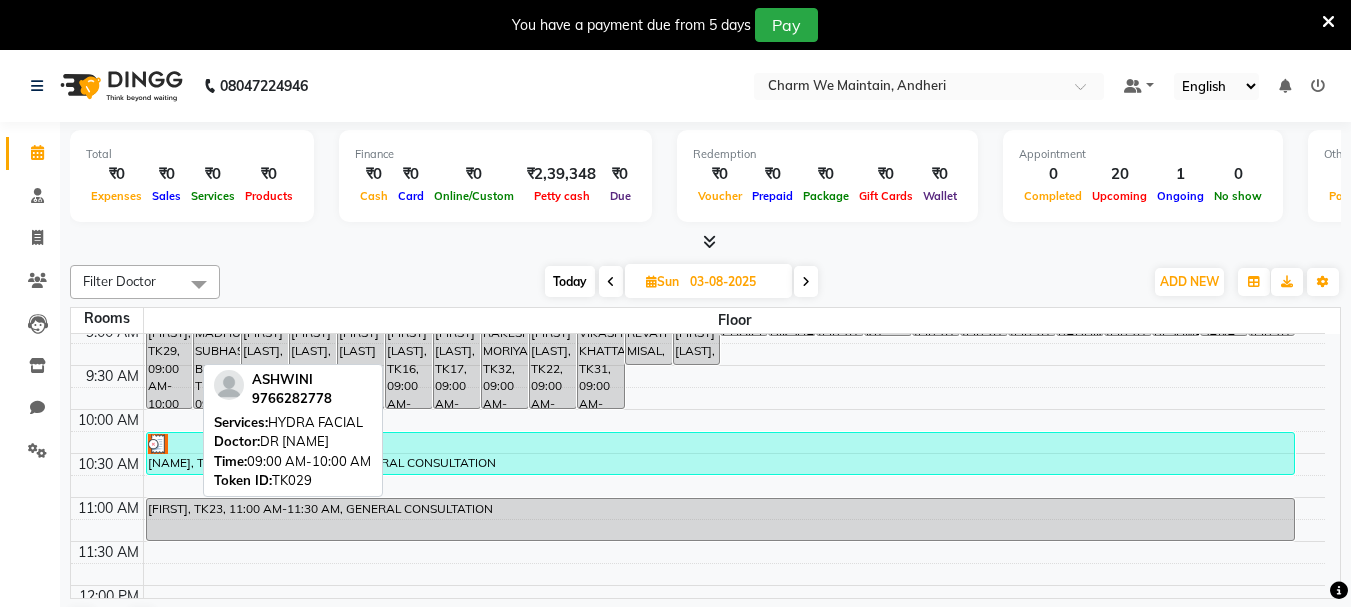 click on "[FIRST], TK29, 09:00 AM-10:00 AM, HYDRA FACIAL" at bounding box center (170, 365) 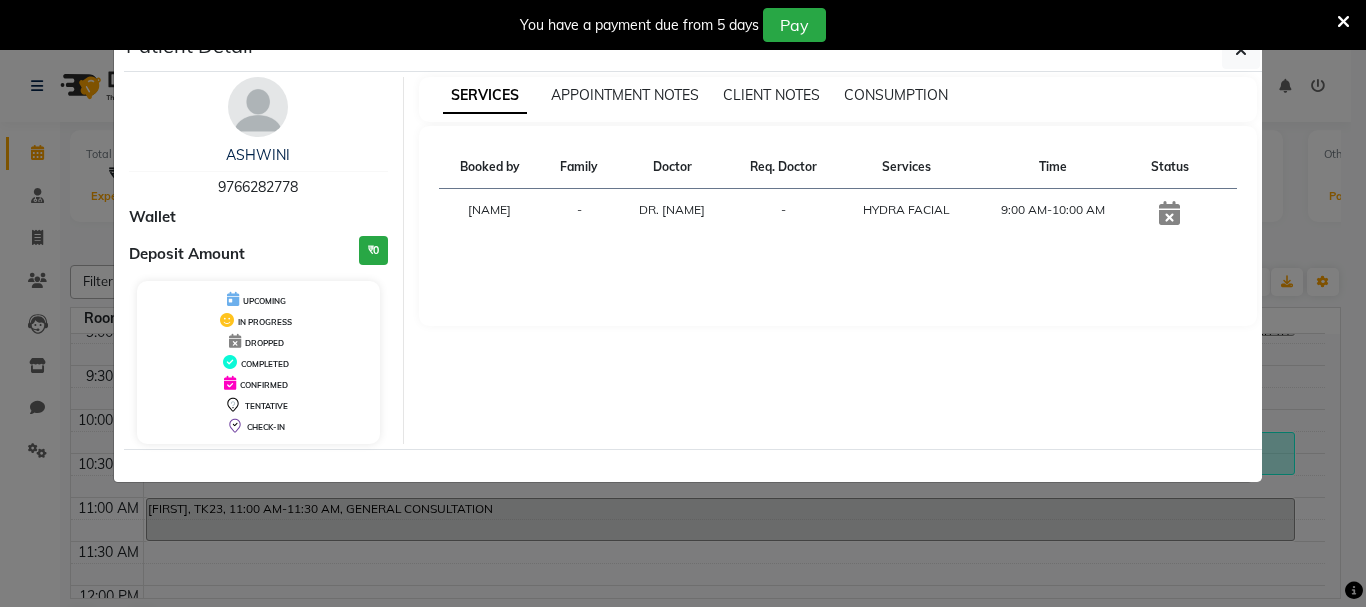 click at bounding box center [1343, 22] 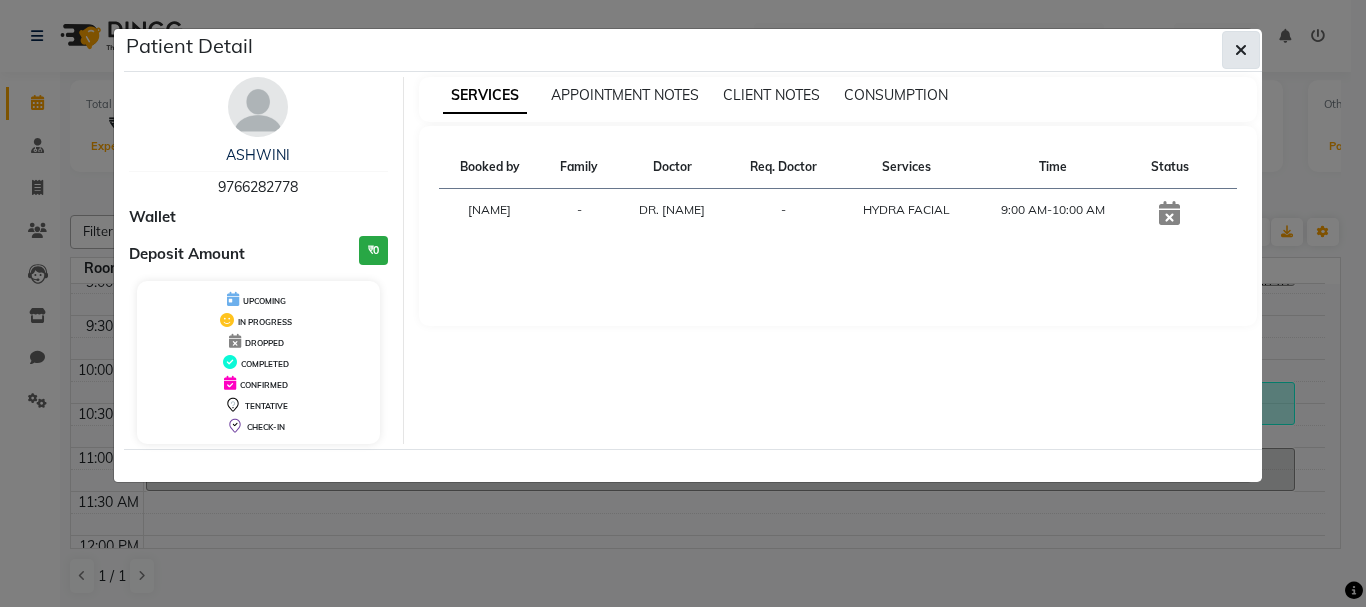 click 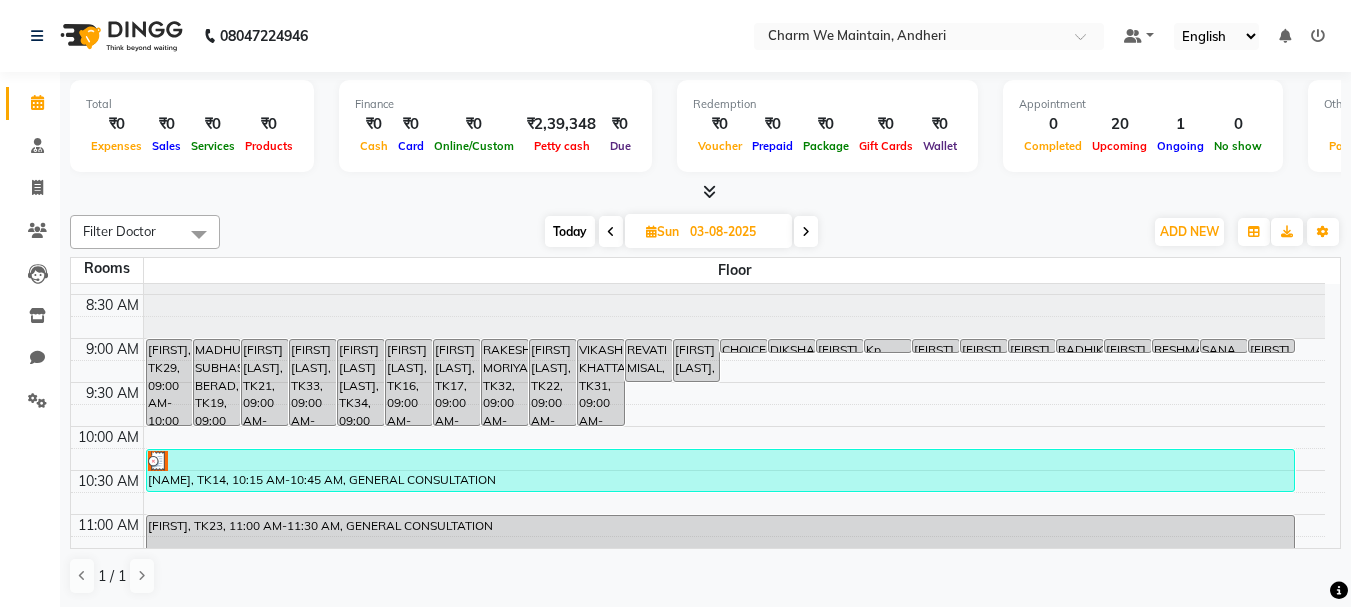 scroll, scrollTop: 0, scrollLeft: 0, axis: both 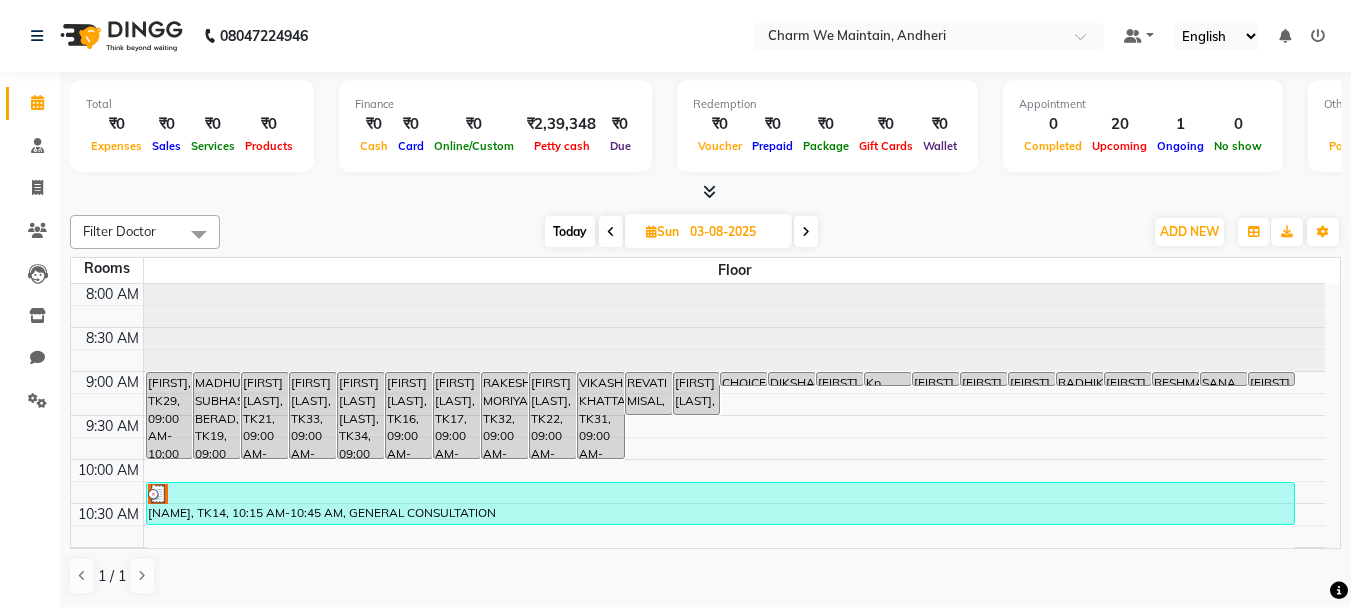 click on "Today" at bounding box center [570, 231] 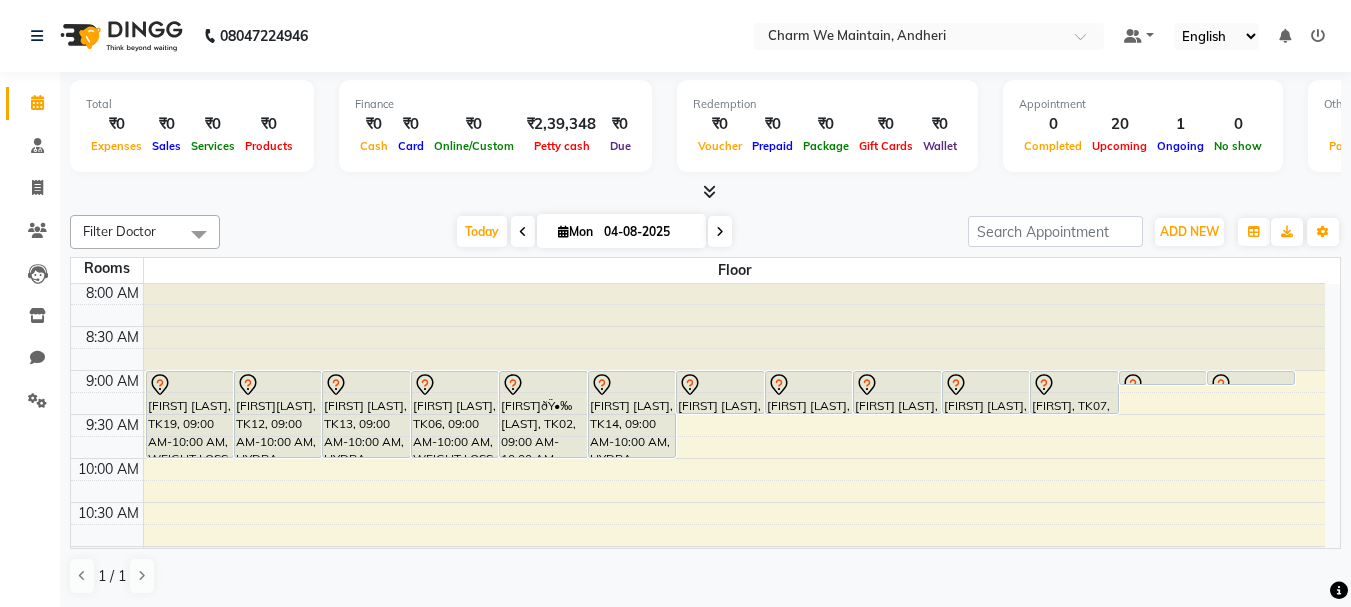 scroll, scrollTop: 0, scrollLeft: 0, axis: both 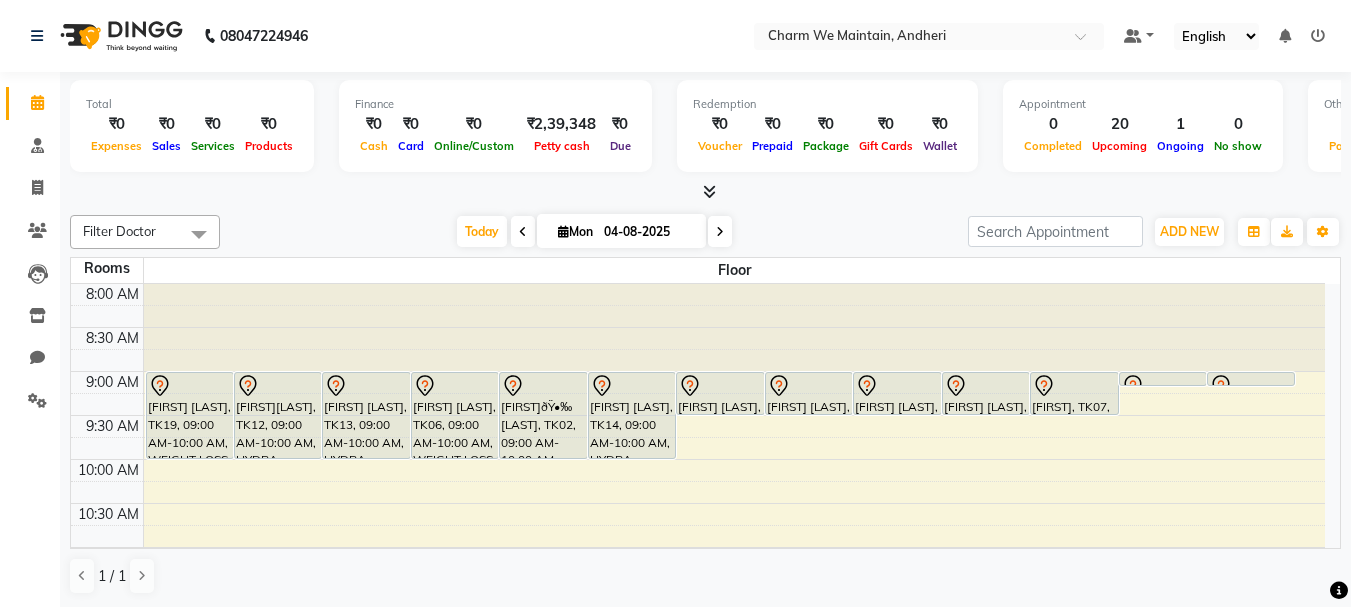 click at bounding box center [720, 232] 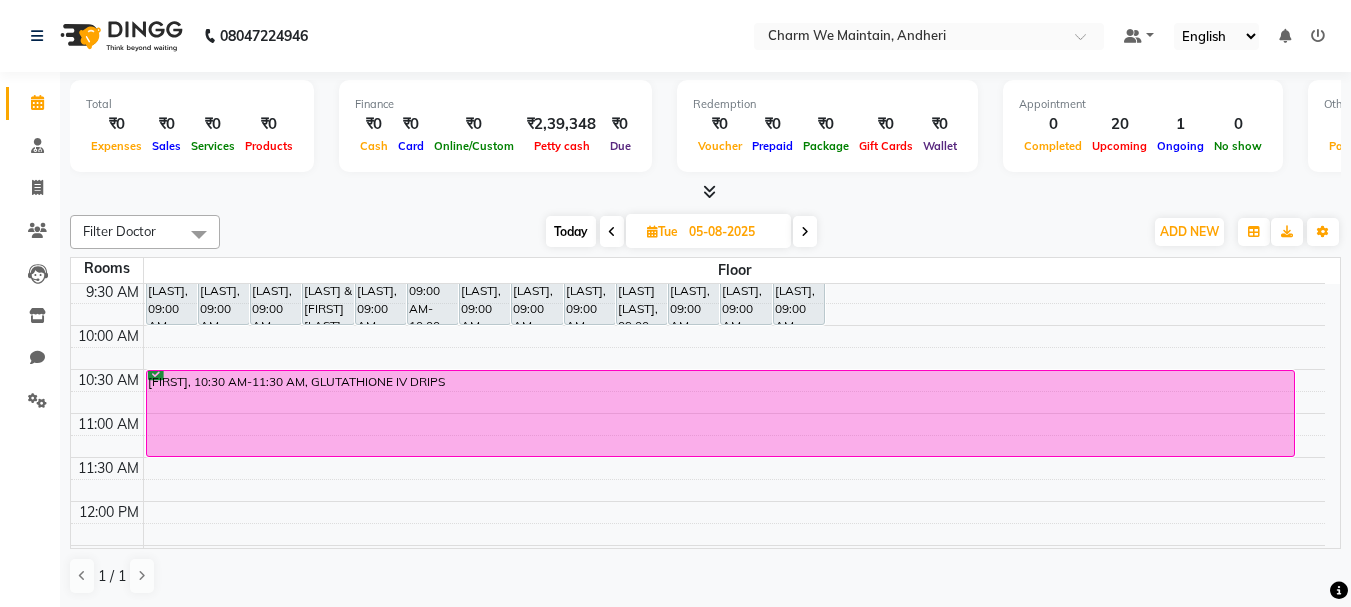 scroll, scrollTop: 0, scrollLeft: 0, axis: both 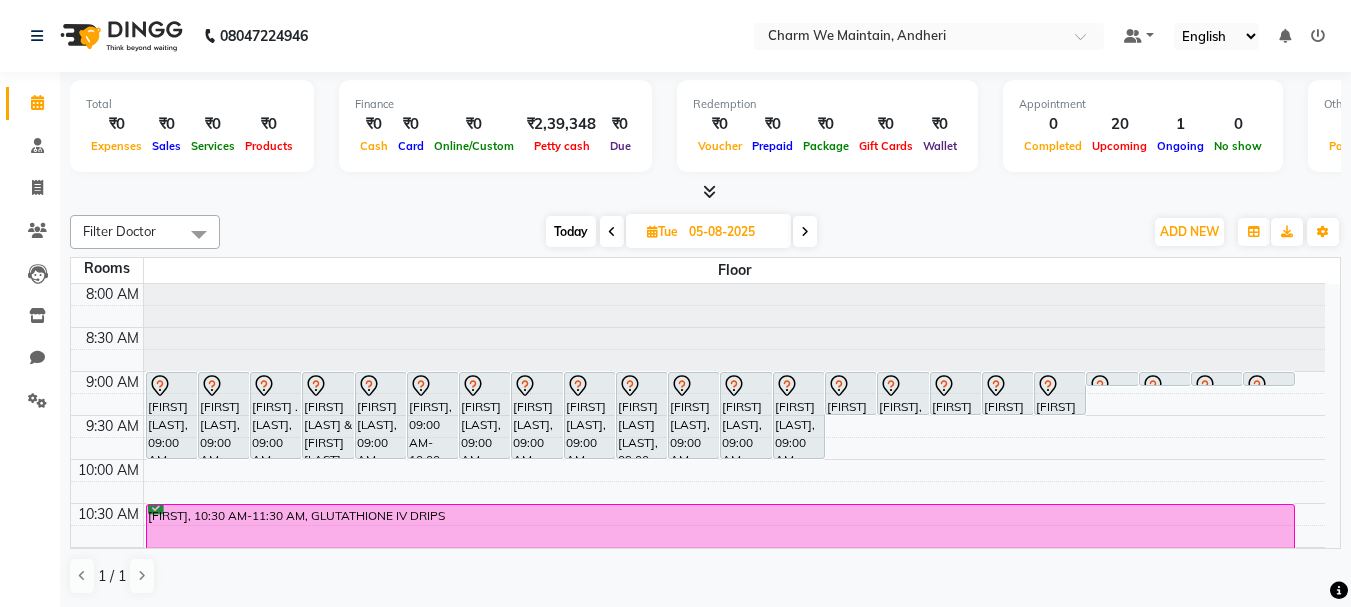 click at bounding box center [805, 231] 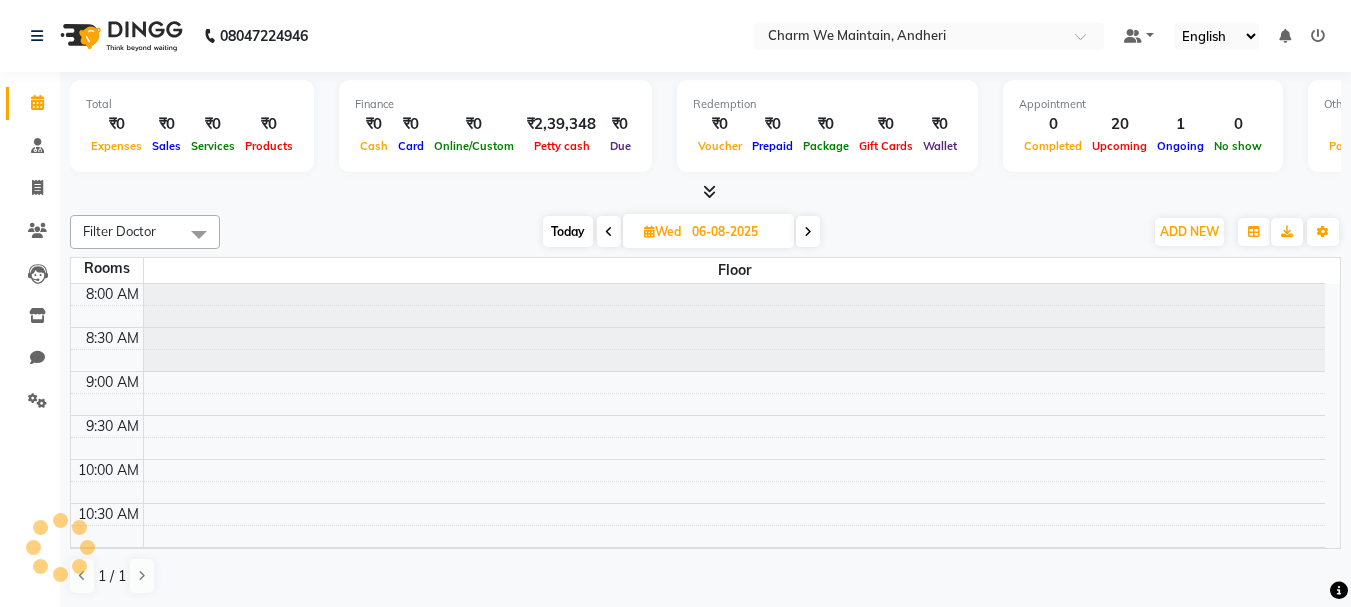 scroll, scrollTop: 529, scrollLeft: 0, axis: vertical 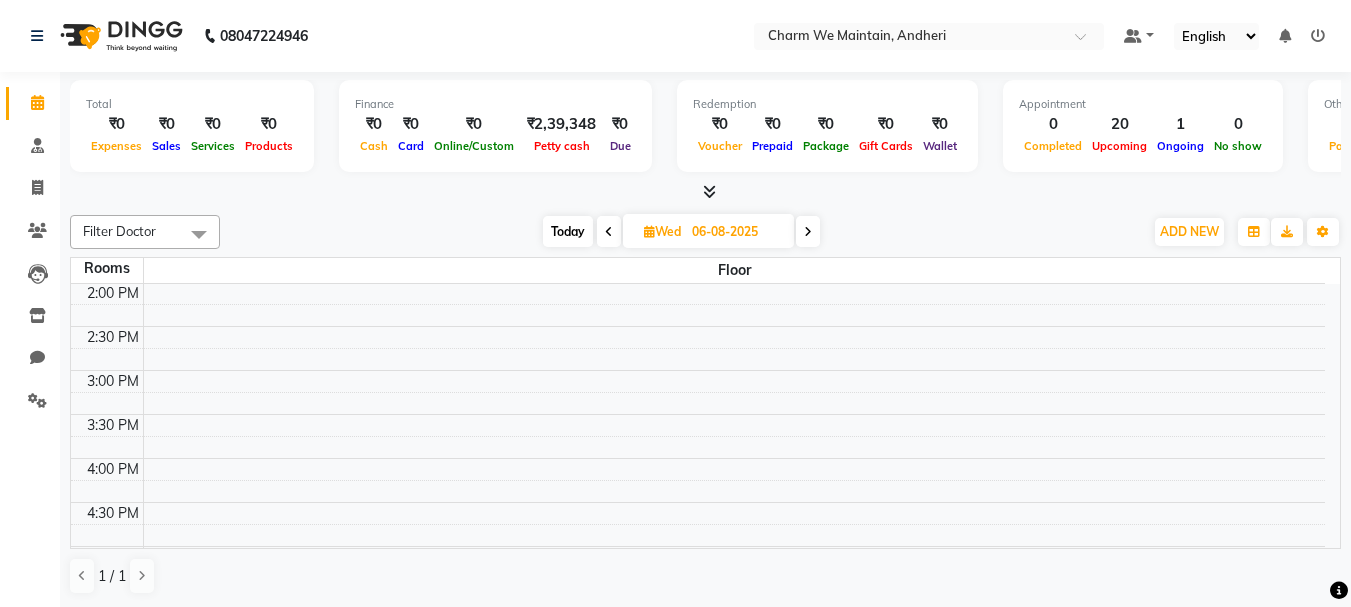 click at bounding box center [609, 231] 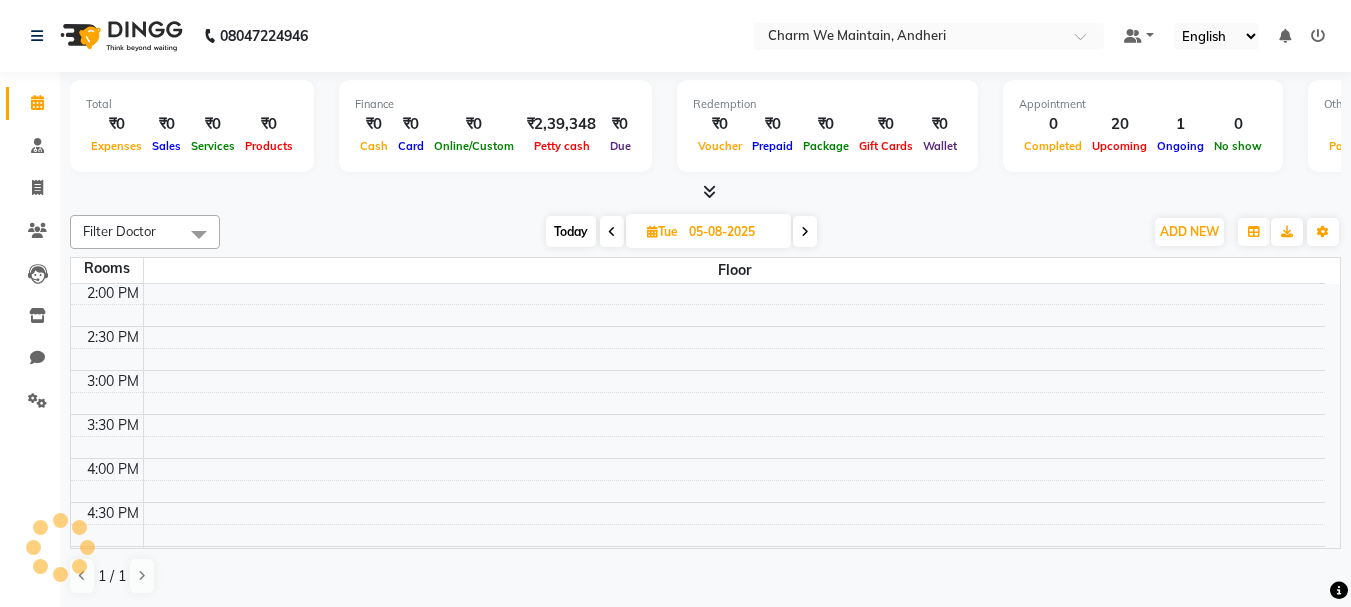 click at bounding box center (612, 232) 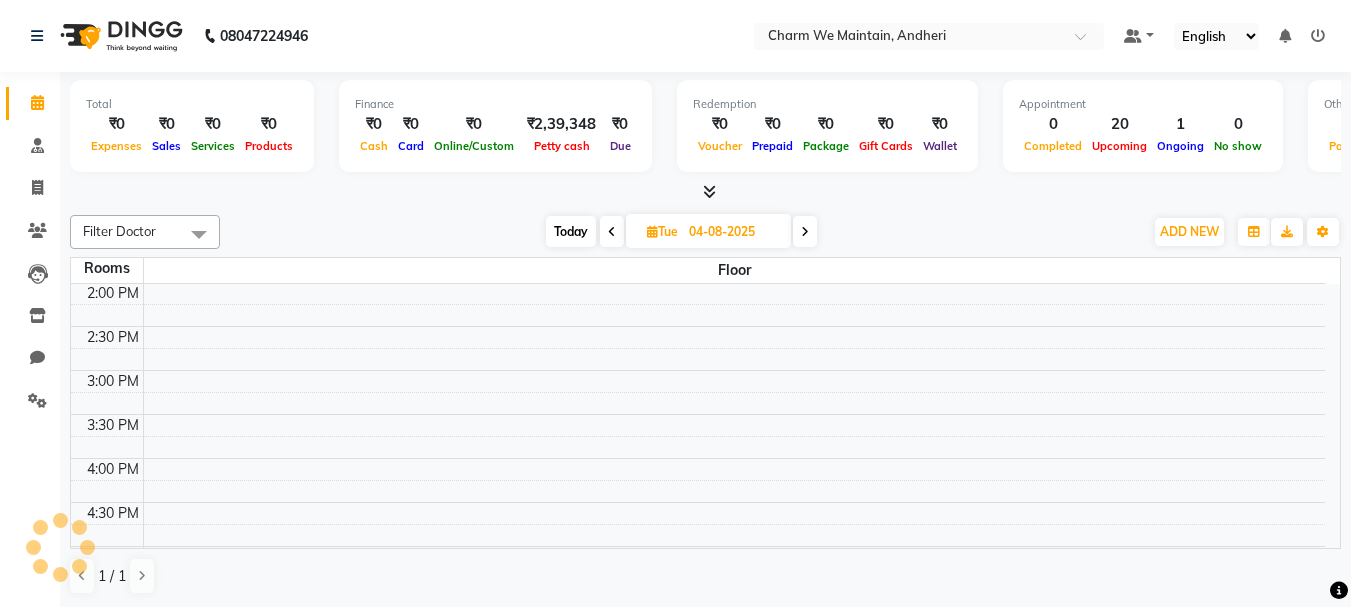 scroll, scrollTop: 529, scrollLeft: 0, axis: vertical 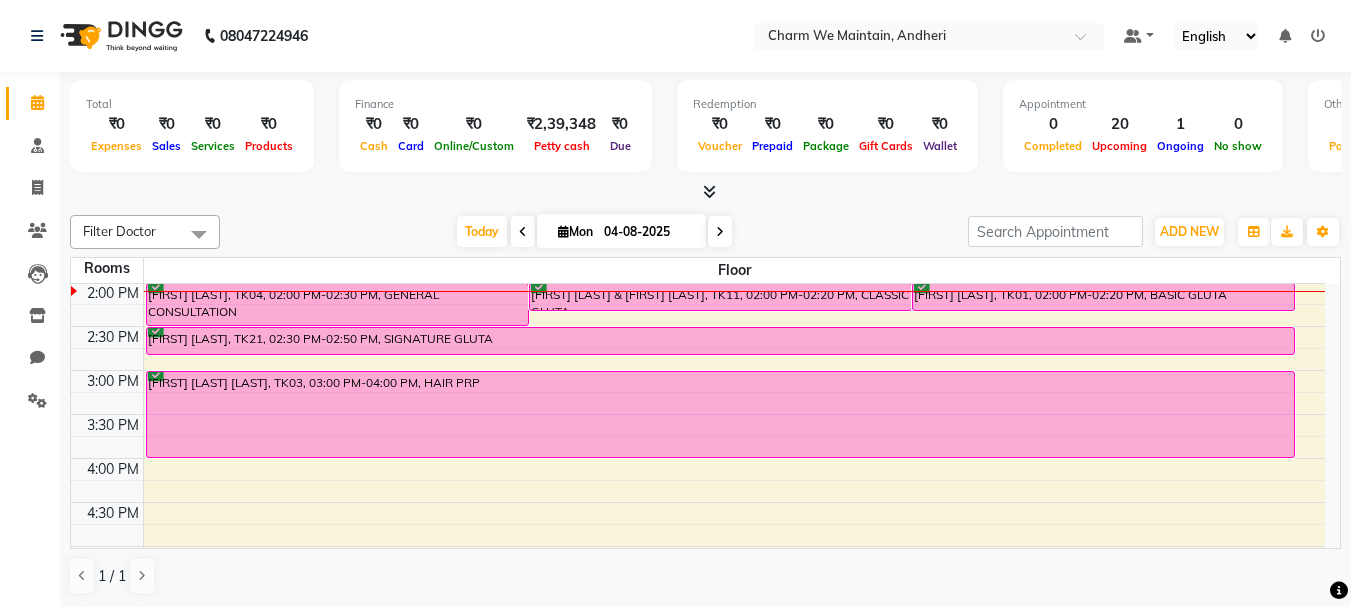 click at bounding box center [523, 231] 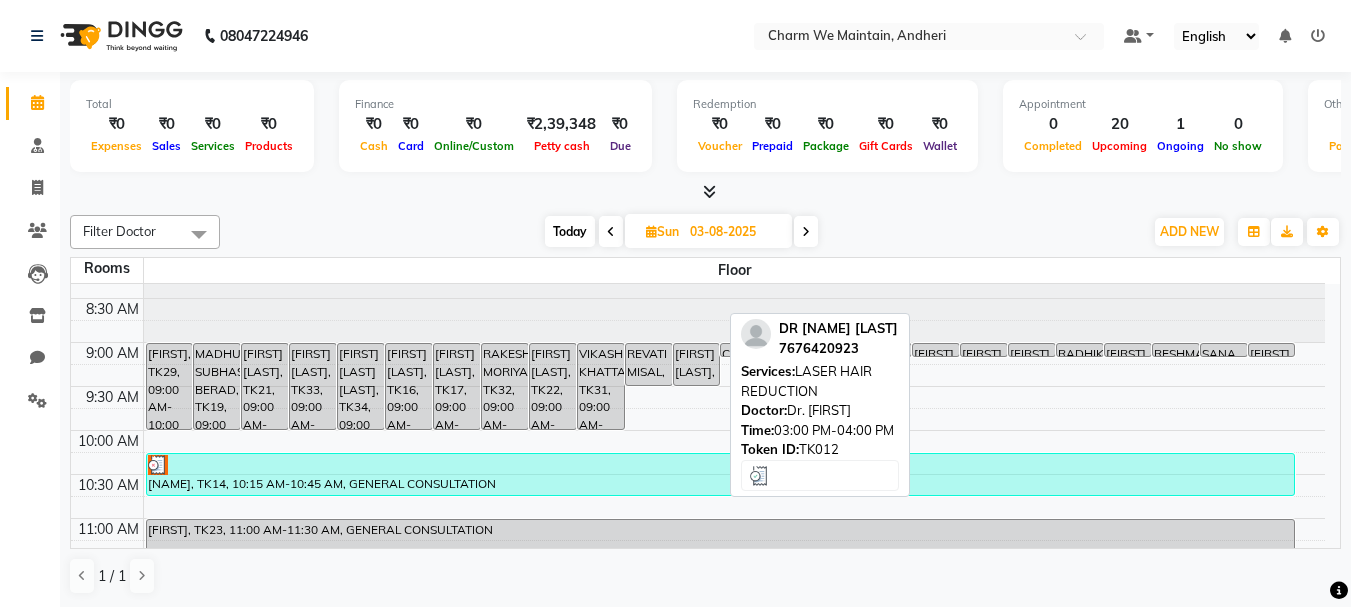 scroll, scrollTop: 0, scrollLeft: 0, axis: both 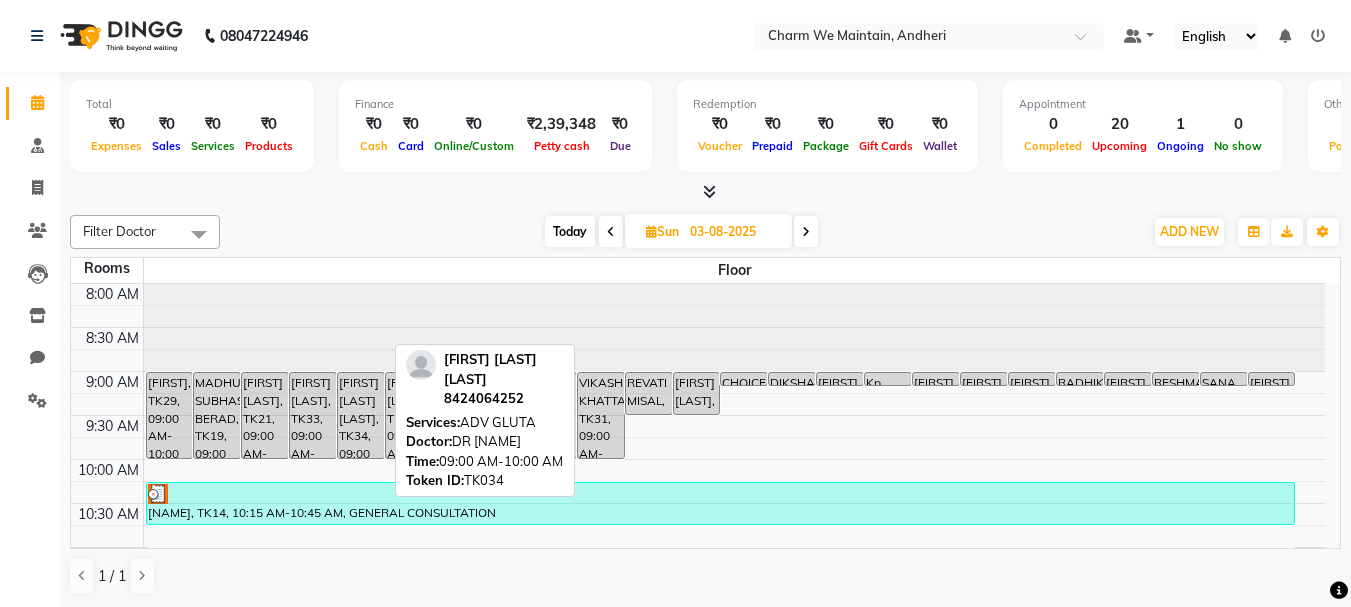 click on "[FIRST] [LAST] [LAST], TK34, 09:00 AM-10:00 AM, ADV GLUTA" at bounding box center (361, 415) 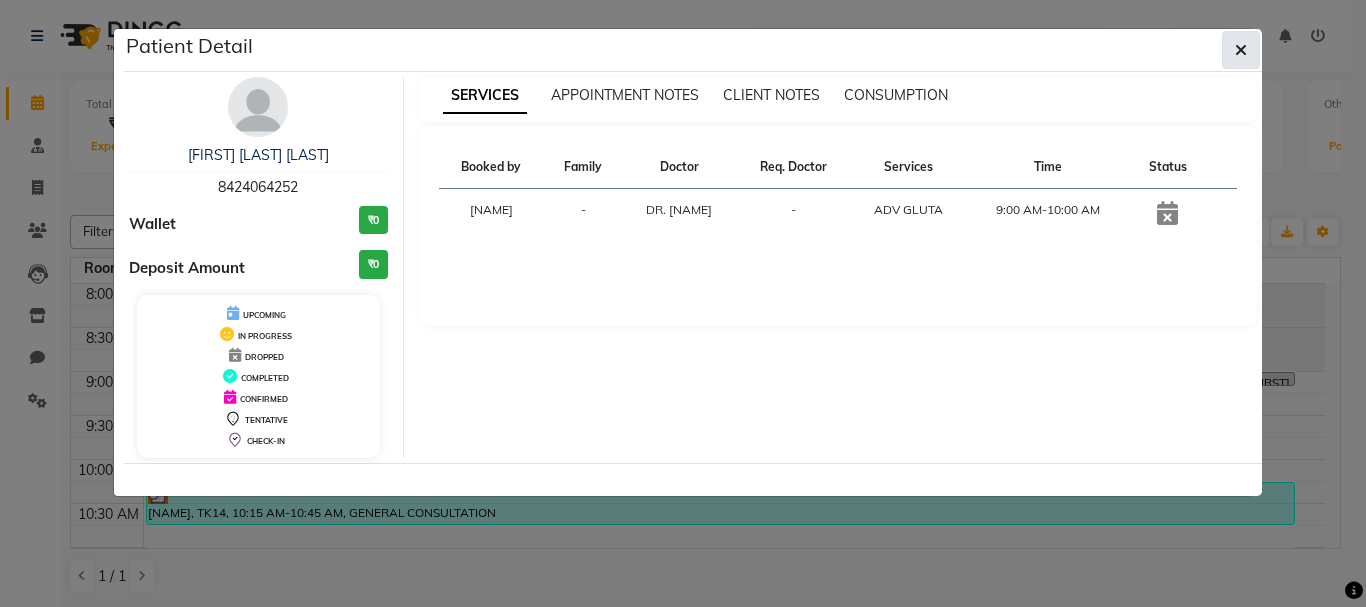 click 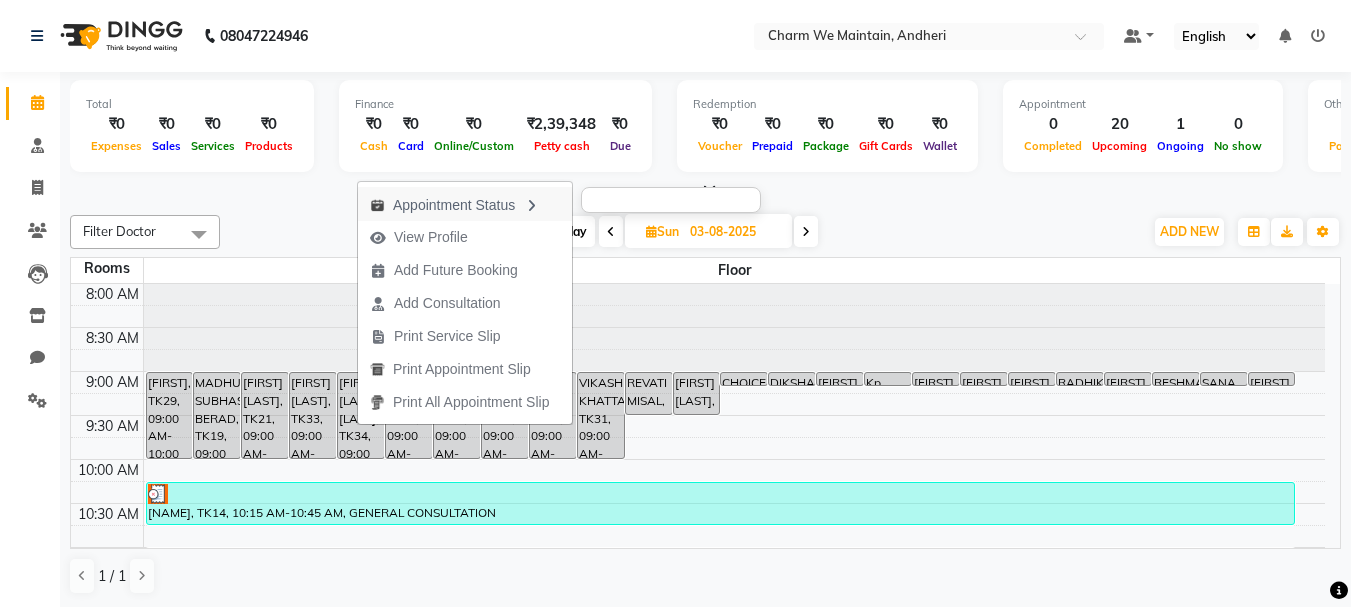 click at bounding box center [531, 206] 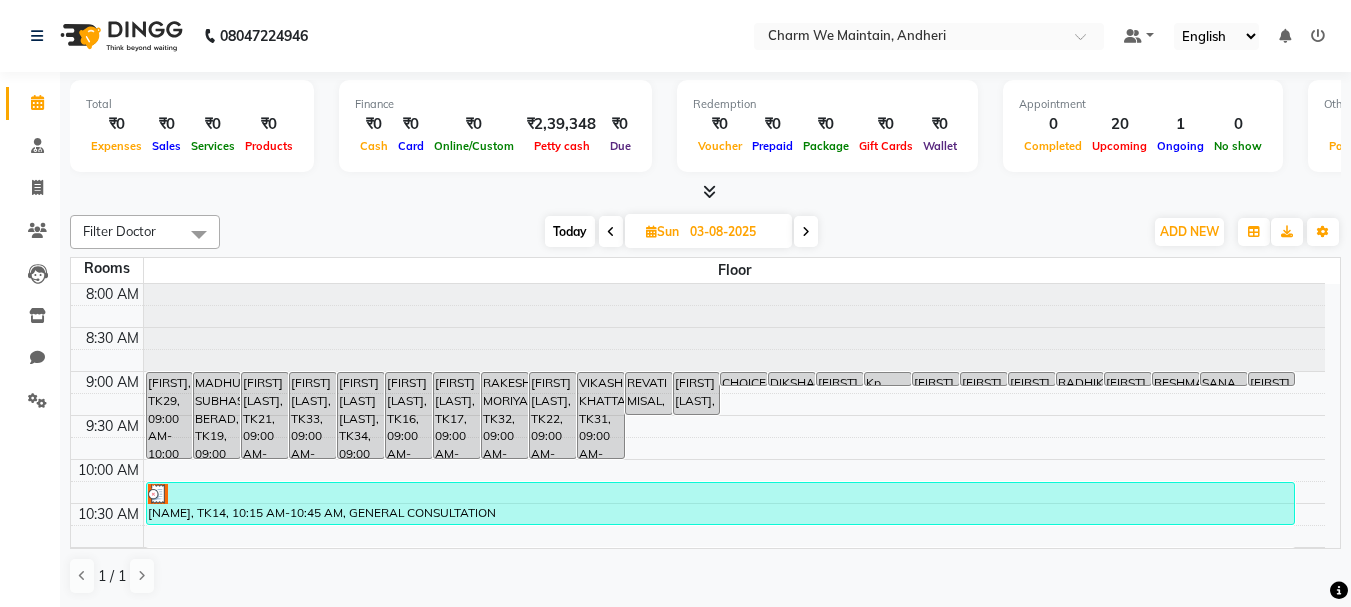 click at bounding box center (806, 232) 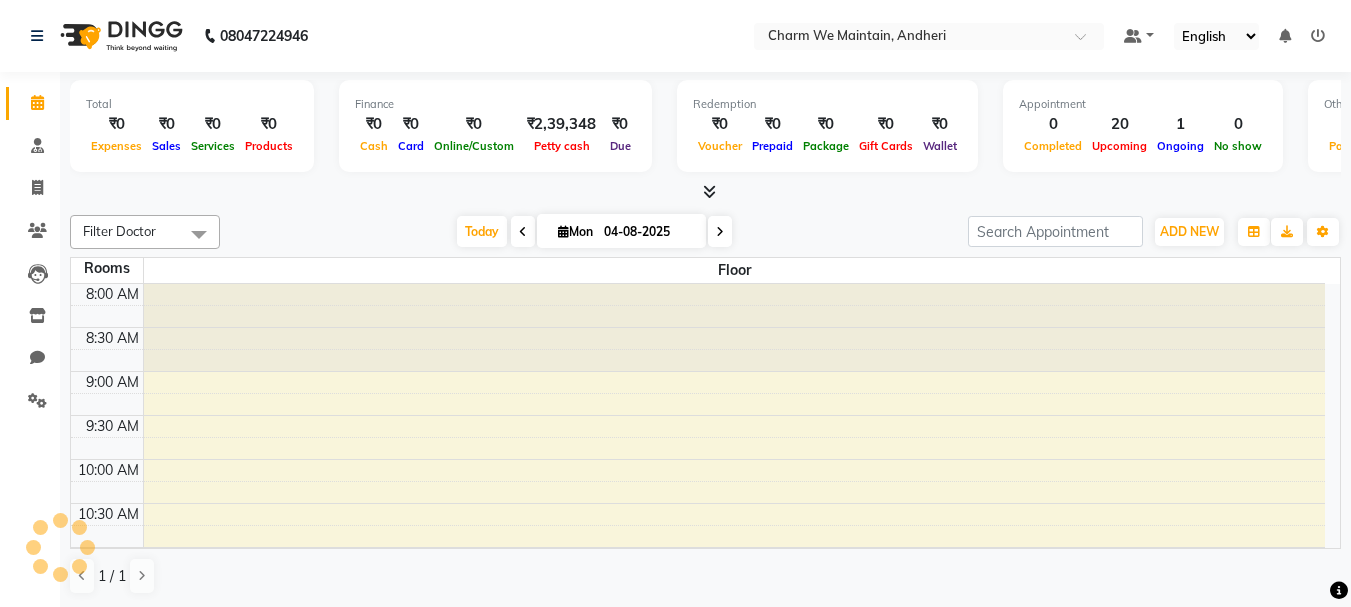 scroll, scrollTop: 529, scrollLeft: 0, axis: vertical 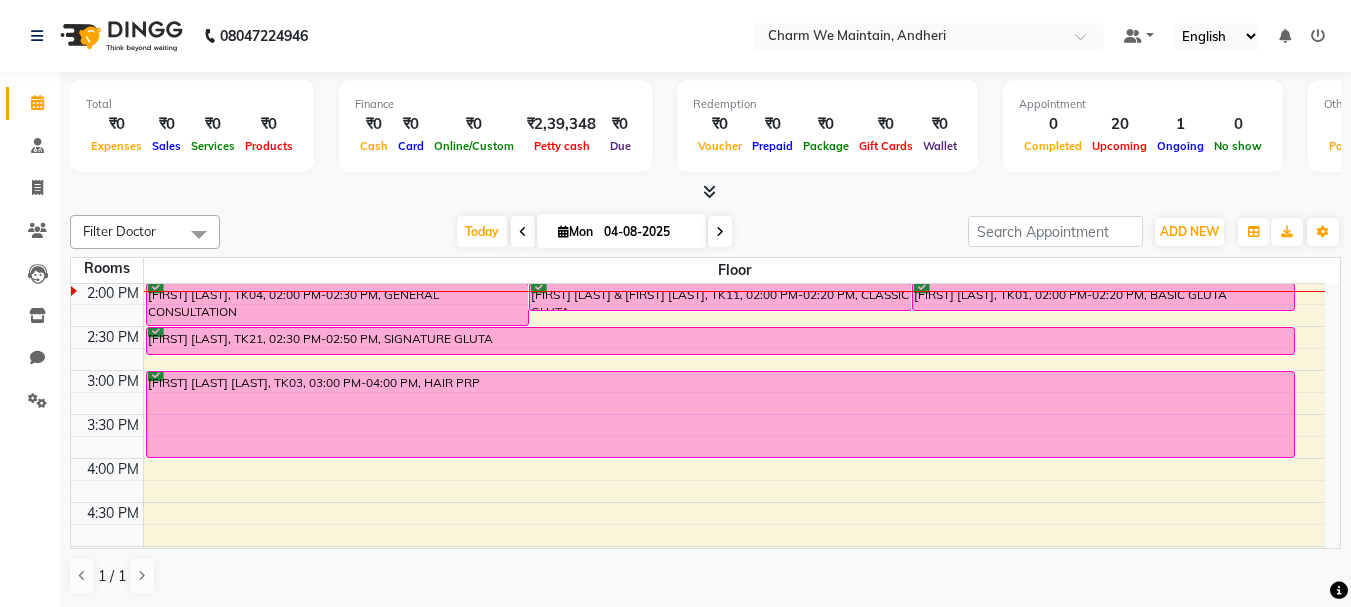 click at bounding box center [720, 232] 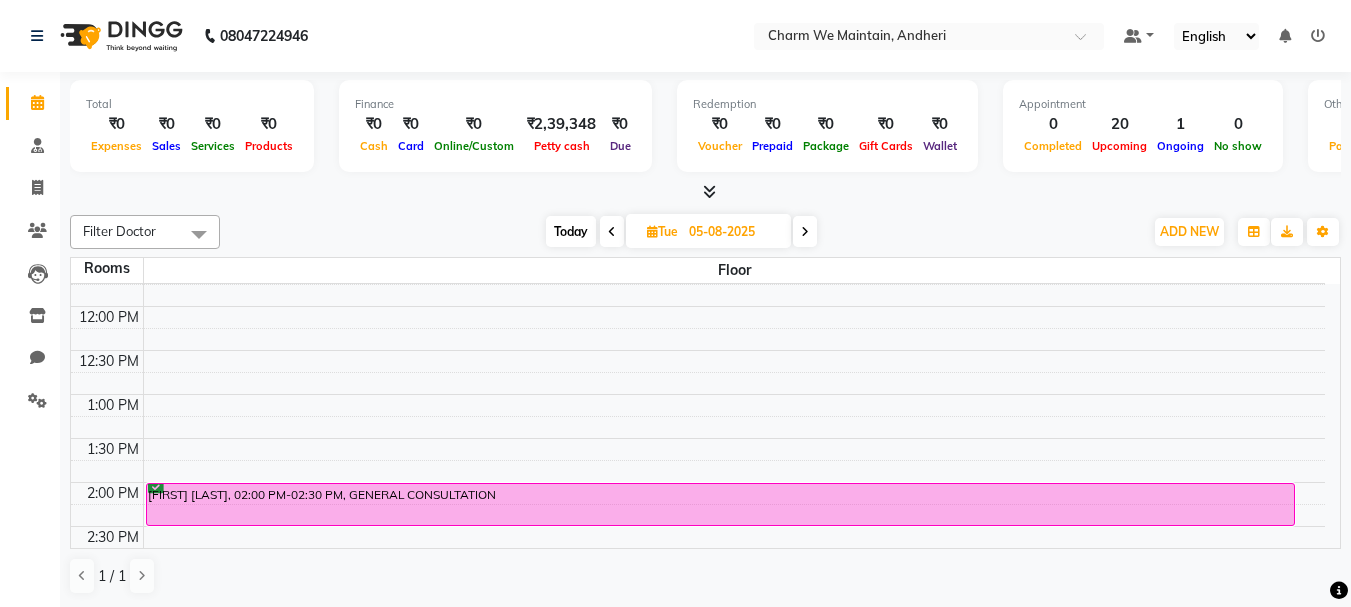 scroll, scrollTop: 229, scrollLeft: 0, axis: vertical 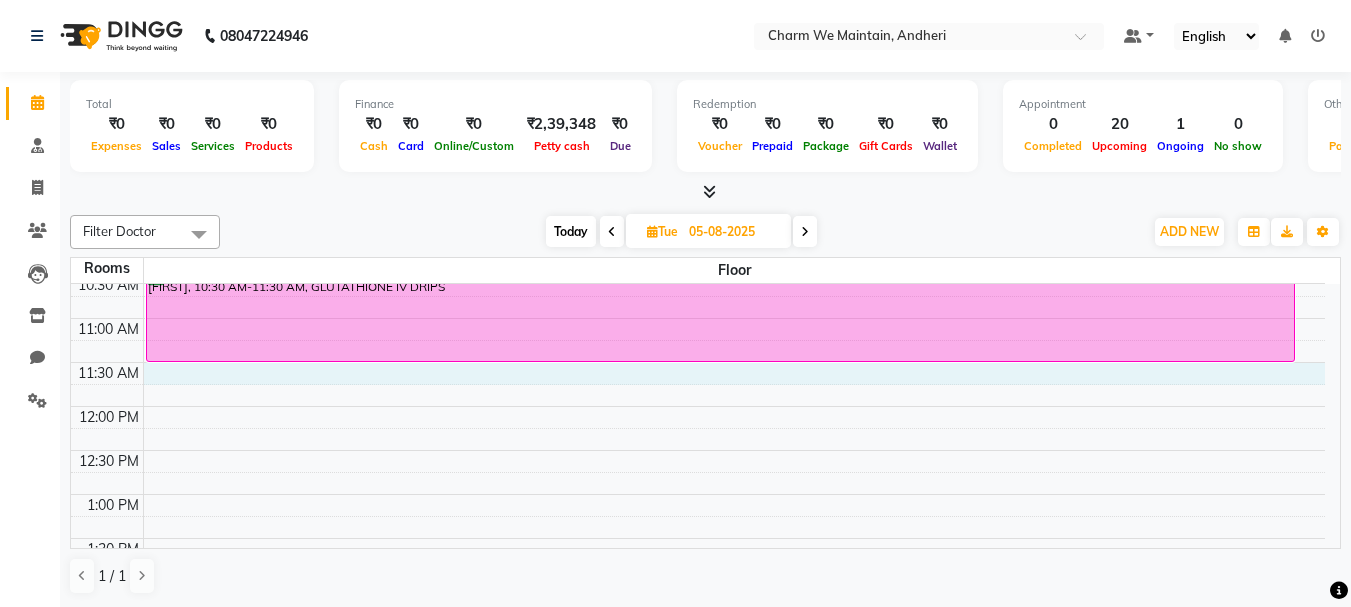 click on "8:00 AM 8:30 AM 9:00 AM 9:30 AM 10:00 AM 10:30 AM 11:00 AM 11:30 AM 12:00 PM 12:30 PM 1:00 PM 1:30 PM 2:00 PM 2:30 PM 3:00 PM 3:30 PM 4:00 PM 4:30 PM 5:00 PM 5:30 PM 6:00 PM 6:30 PM 7:00 PM 7:30 PM 8:00 PM 8:30 PM 9:00 PM 9:30 PM 10:00 PM 10:30 PM             [FIRST] [LAST], 09:00 AM-10:00 AM, CO2 FRACTIONAL LASER             [FIRST] [LAST], 09:00 AM-10:00 AM, CHEMICAL PEELS             [FIRST] . [LAST], 09:00 AM-10:00 AM, HYDRA FACIAL             [FIRST] [LAST] & [FIRST] [LAST], 09:00 AM-10:00 AM, HYDRA FACIAL             [FIRST] [LAST], 09:00 AM-10:00 AM, ACNE PEEL             [FIRST], 09:00 AM-10:00 AM, HYDRA FACIAL             [FIRST] [LAST], 09:00 AM-10:00 AM, SKIN TAG/MOLE REMOVAL              [FIRST] [LAST], 09:00 AM-10:00 AM, MICRO NEEDLING             [FIRST] [LAST], 09:00 AM-10:00 AM, CHEMICAL PEELS             [FIRST] [LAST], 09:00 AM-10:00 AM, HYDRA FACIAL             [FIRST] [LAST], 09:00 AM-10:00 AM, HYDRA FACIAL             [FIRST] [LAST], 09:00 AM-10:00 AM, HAIR PRP" at bounding box center [698, 714] 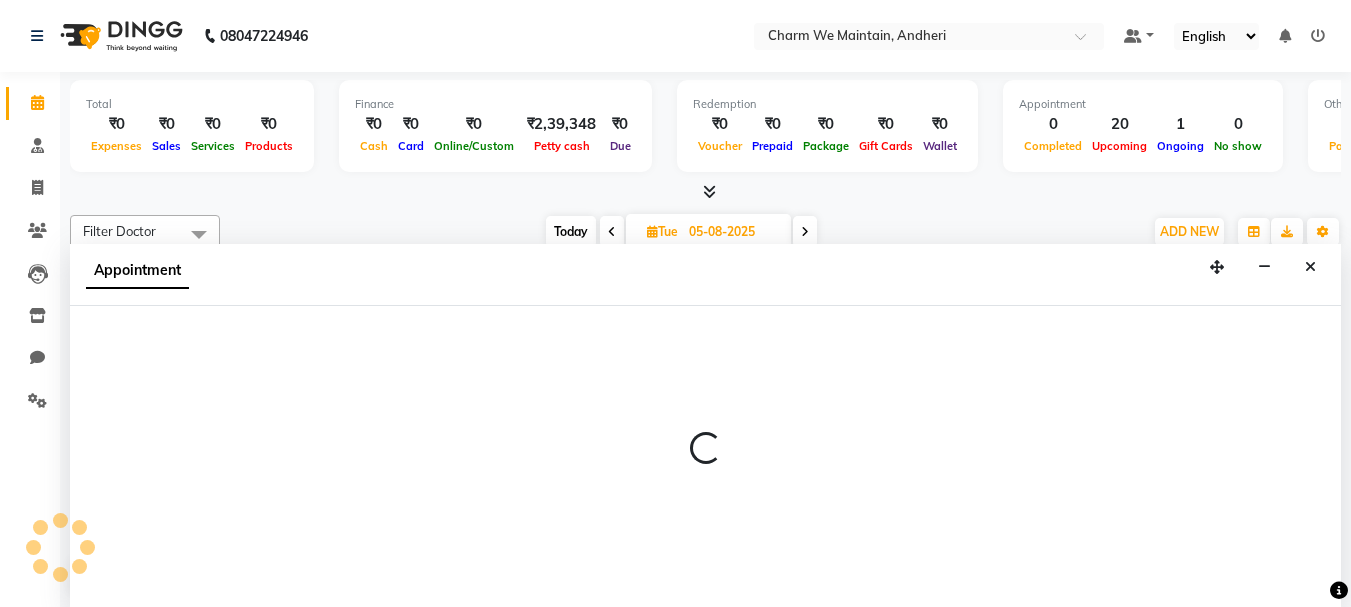 scroll, scrollTop: 1, scrollLeft: 0, axis: vertical 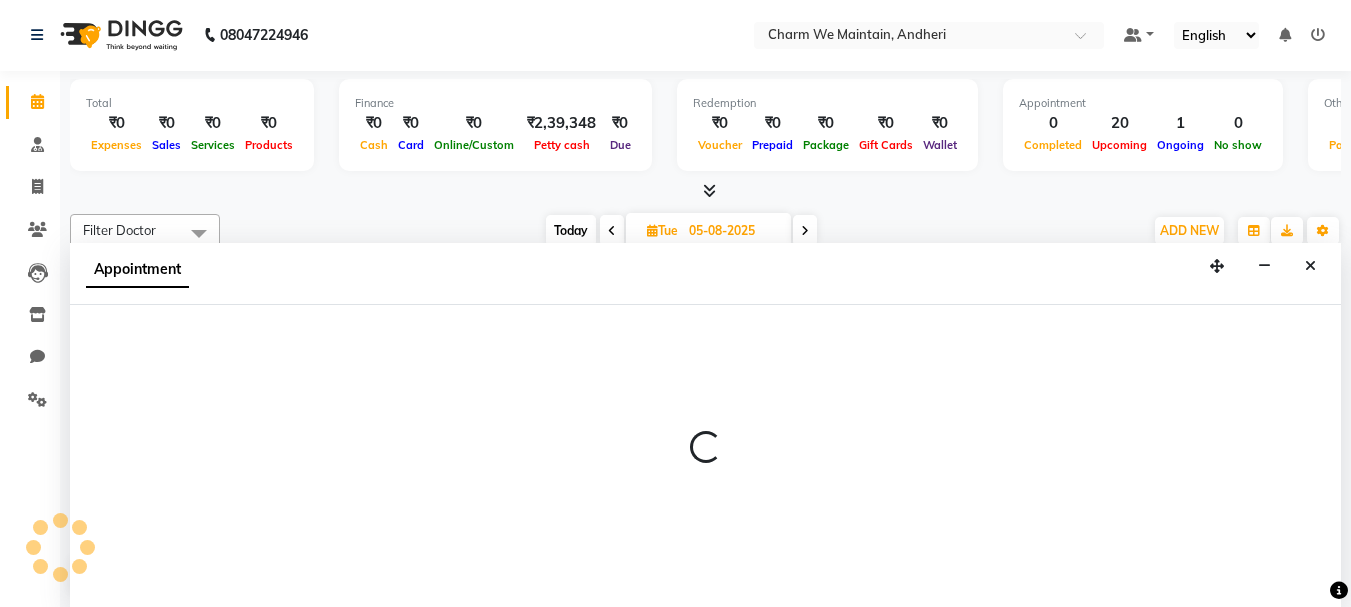 select on "690" 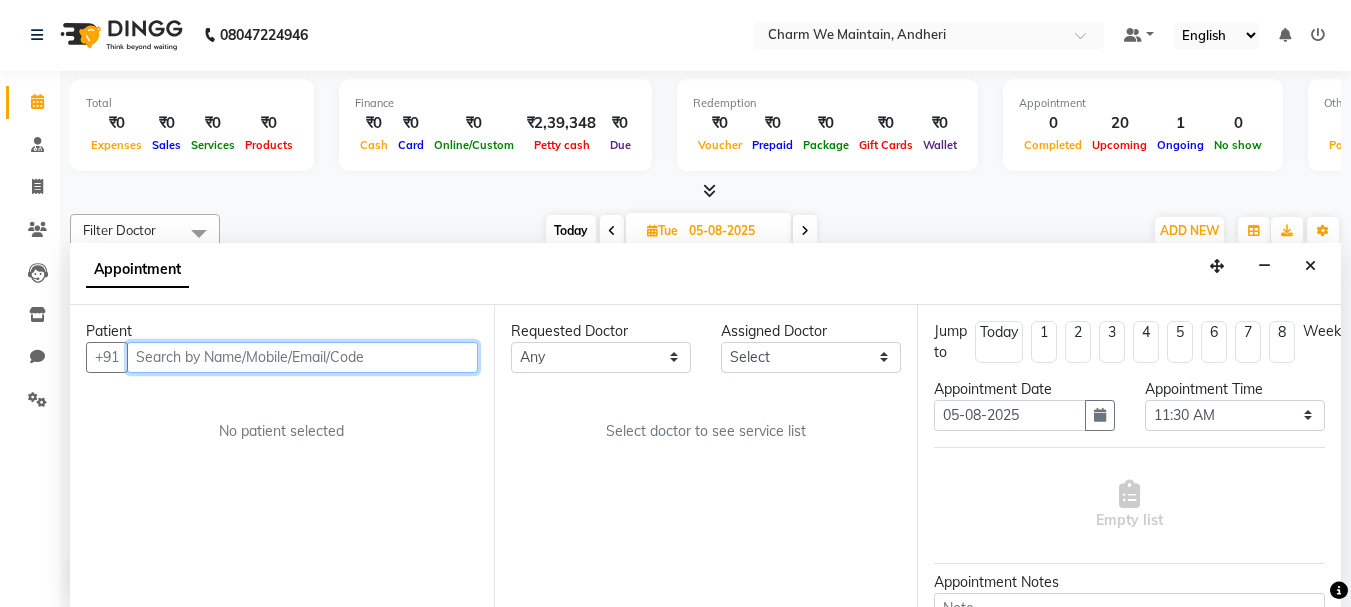 click at bounding box center [302, 357] 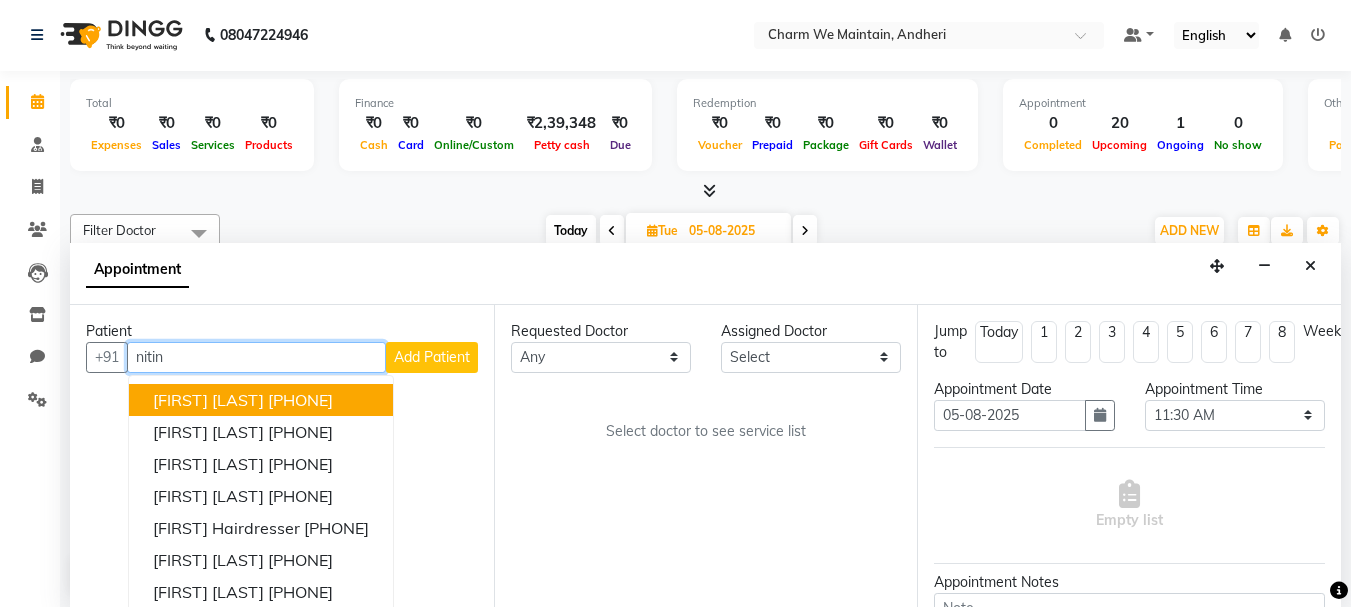 scroll, scrollTop: 0, scrollLeft: 0, axis: both 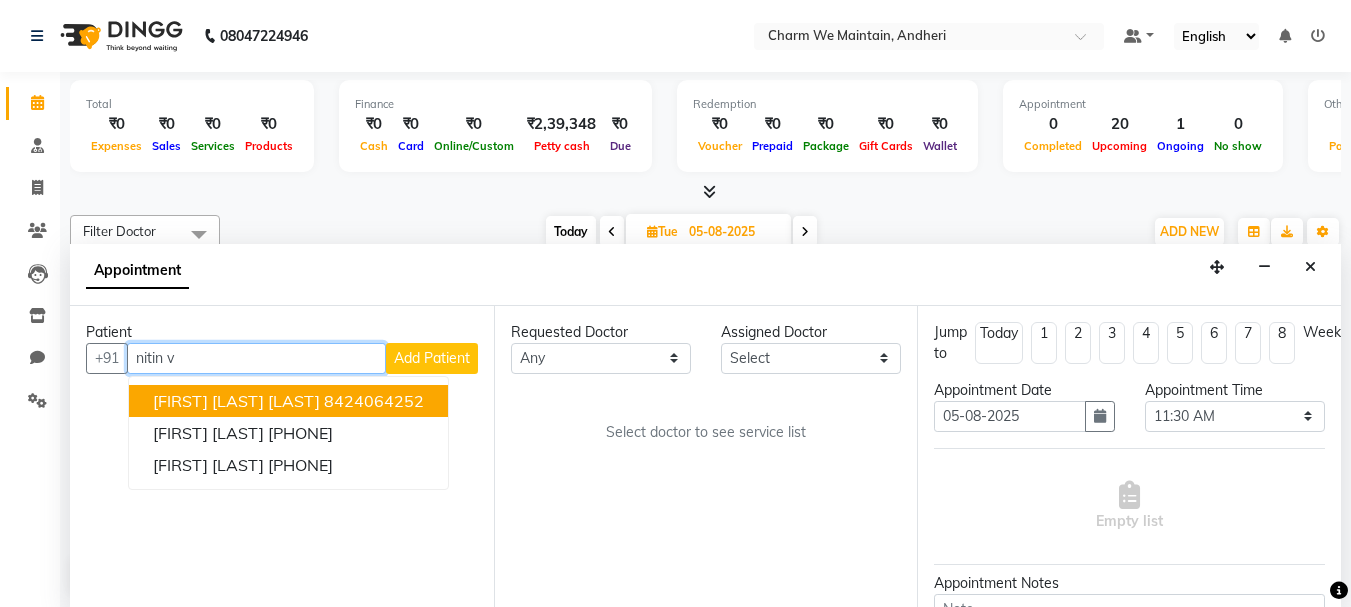 click on "[FIRST] [LAST] [LAST]" at bounding box center [236, 401] 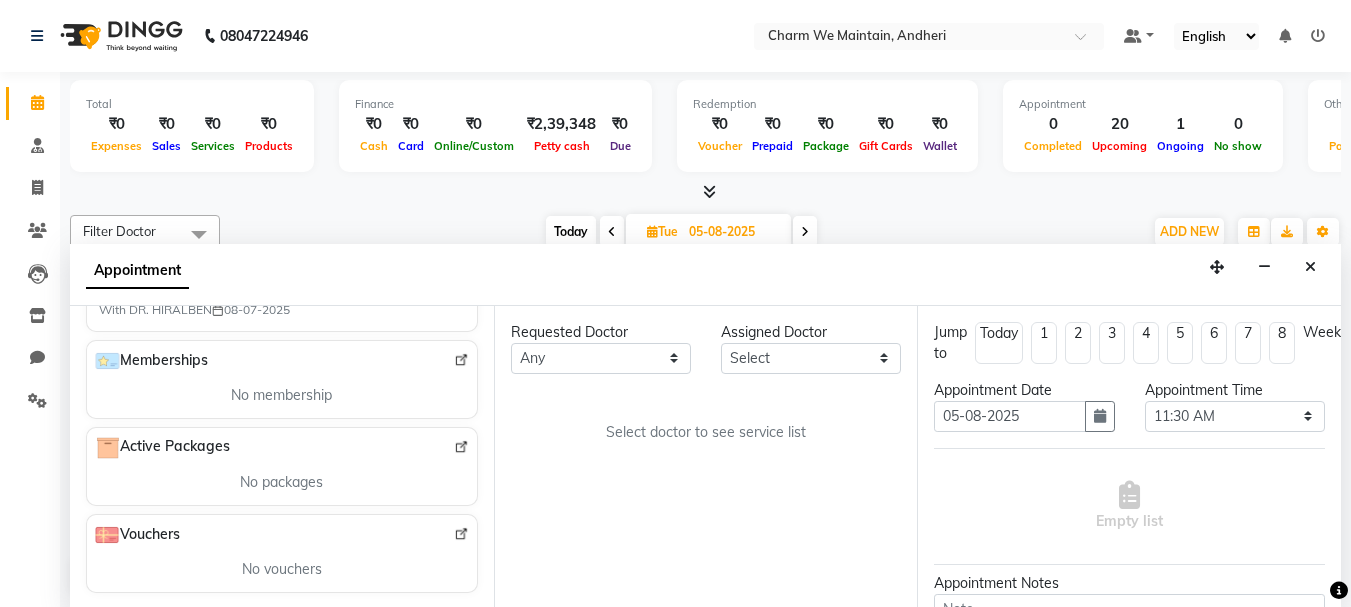 scroll, scrollTop: 551, scrollLeft: 0, axis: vertical 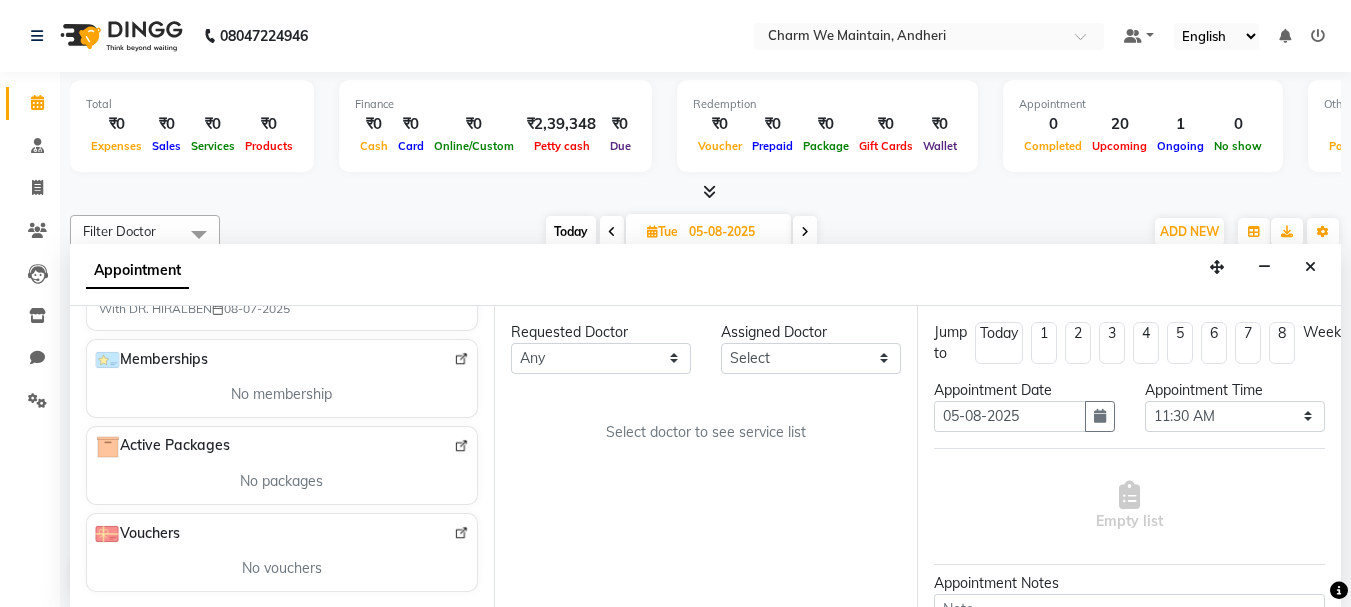 type on "8424064252" 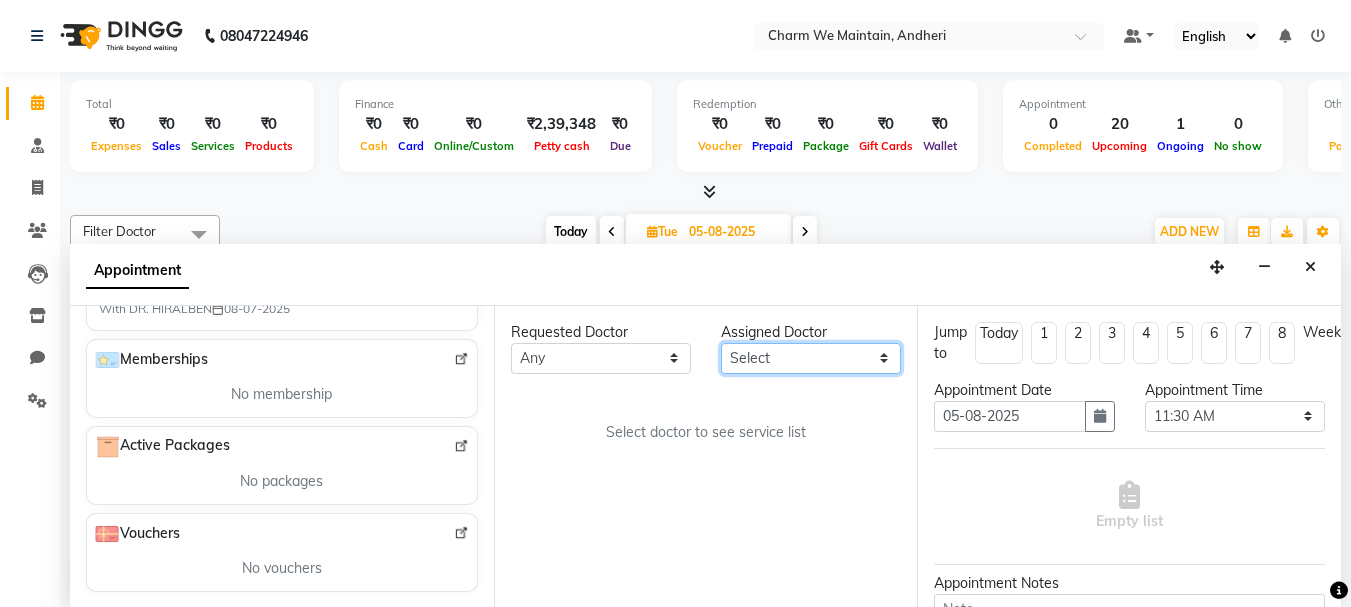click on "Select DR. AASTHA	 DR. AYESHA	 DR. [NAME]" at bounding box center (811, 358) 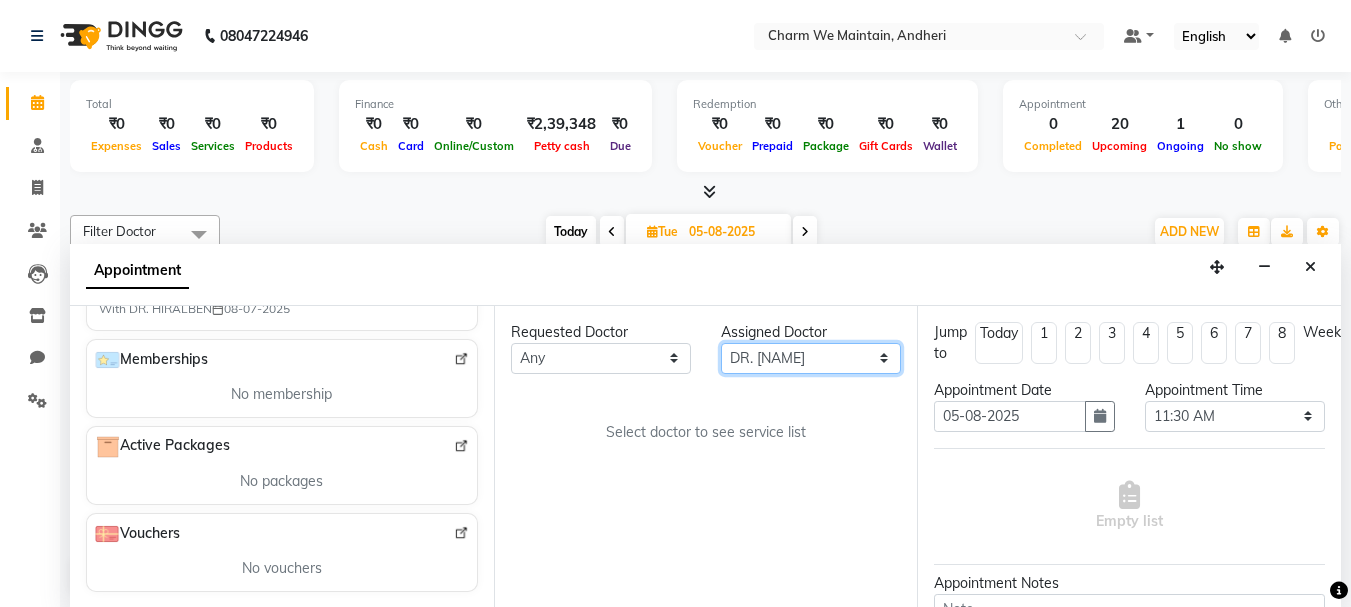click on "Select DR. AASTHA	 DR. AYESHA	 DR. [NAME]" at bounding box center (811, 358) 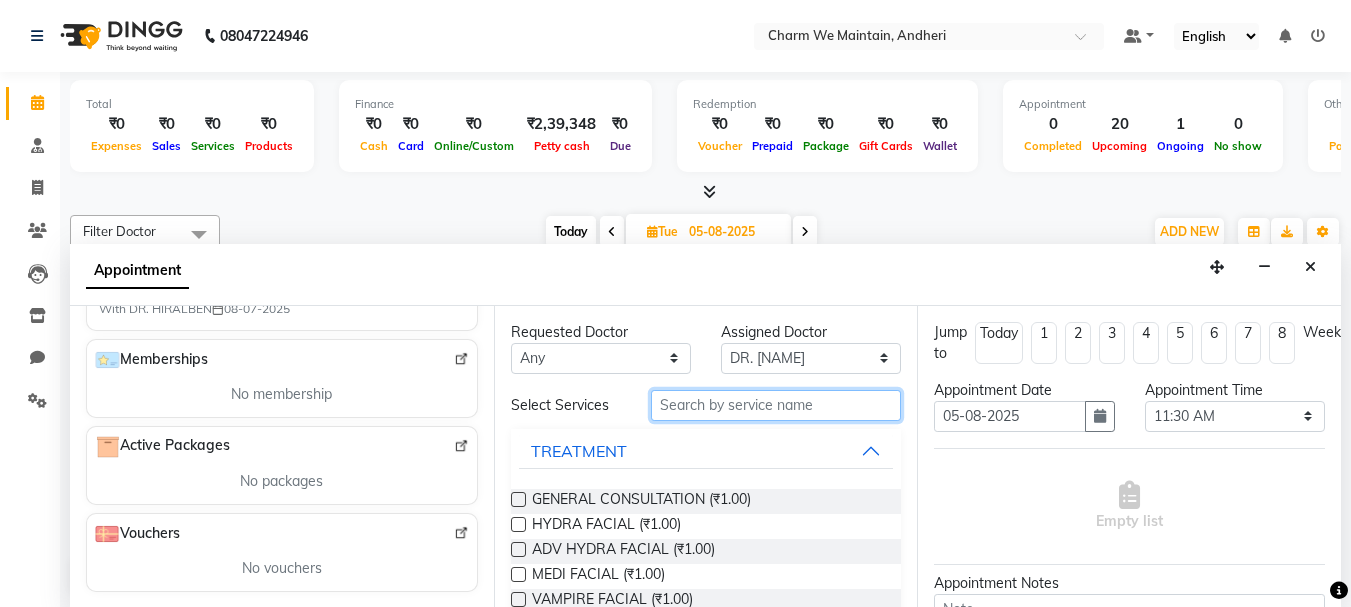 click at bounding box center [776, 405] 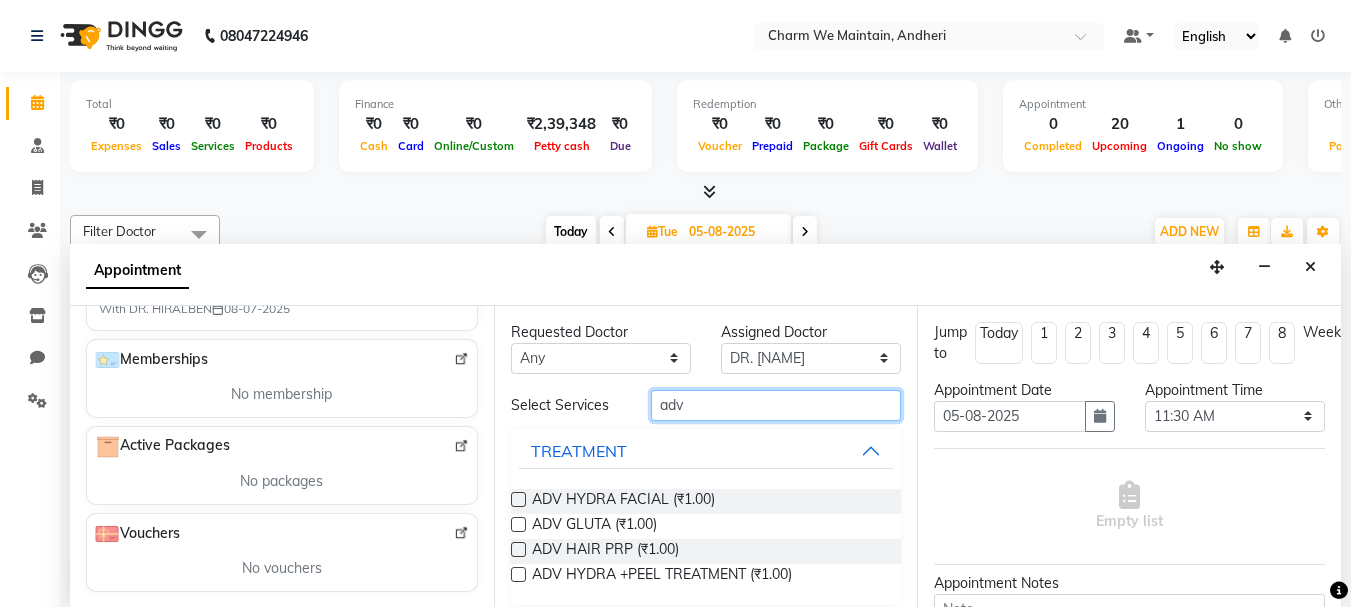 type on "adv" 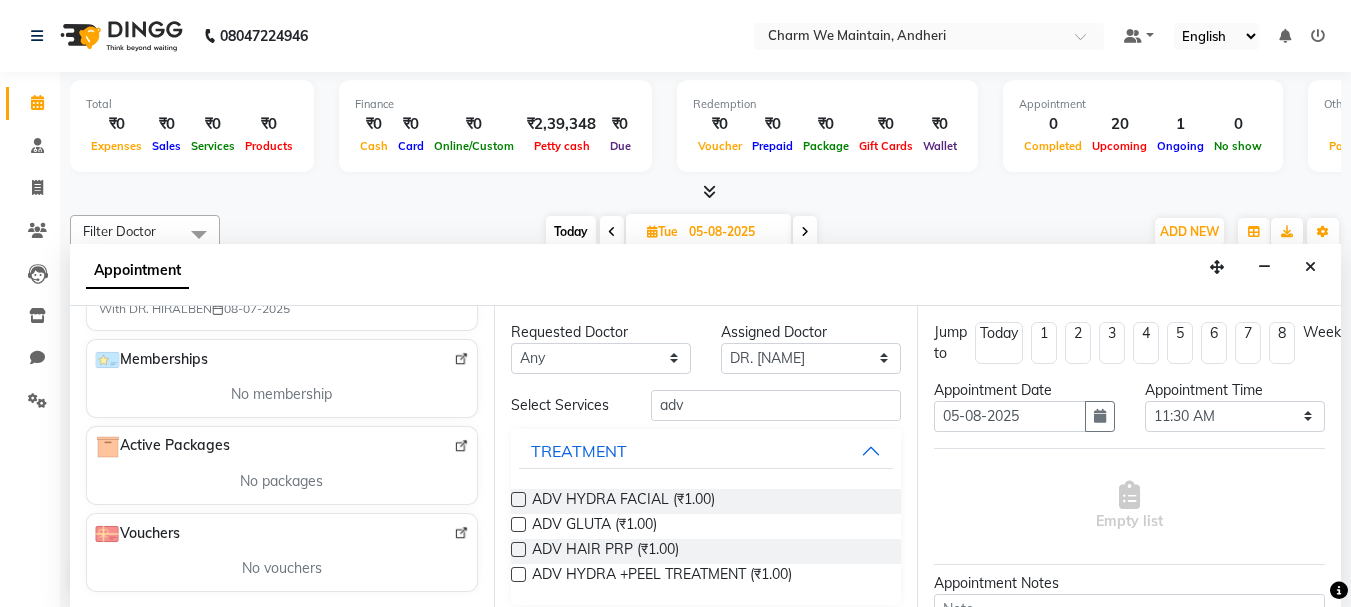 click at bounding box center (518, 524) 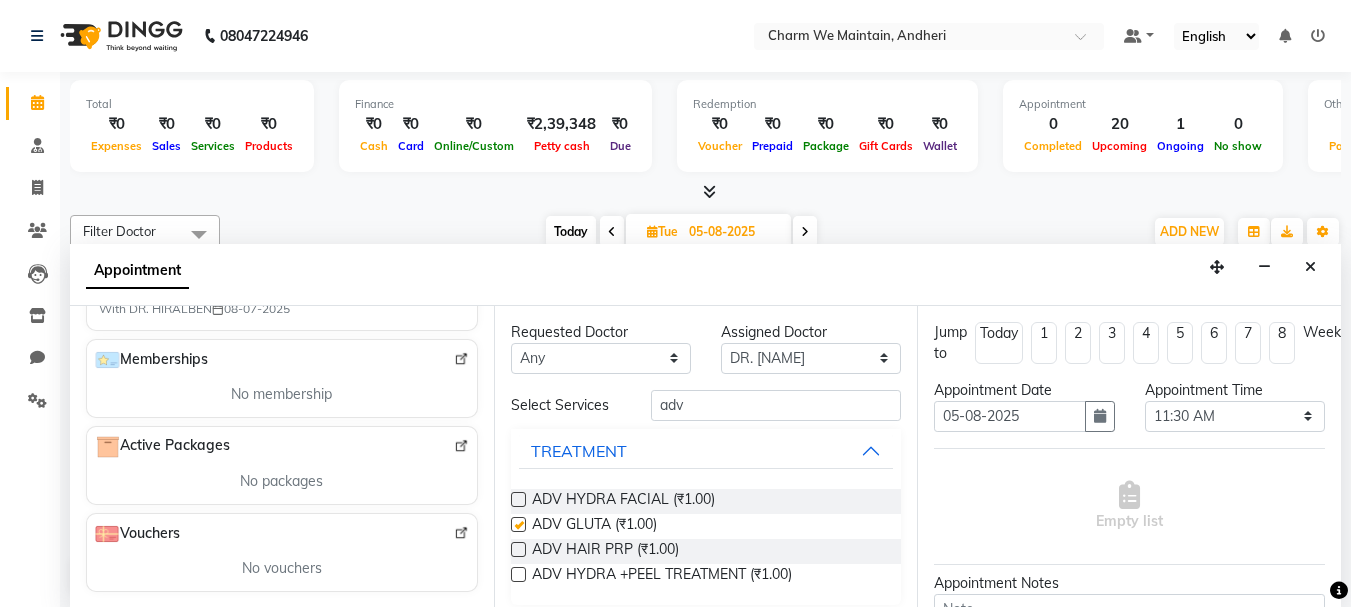 select on "4343" 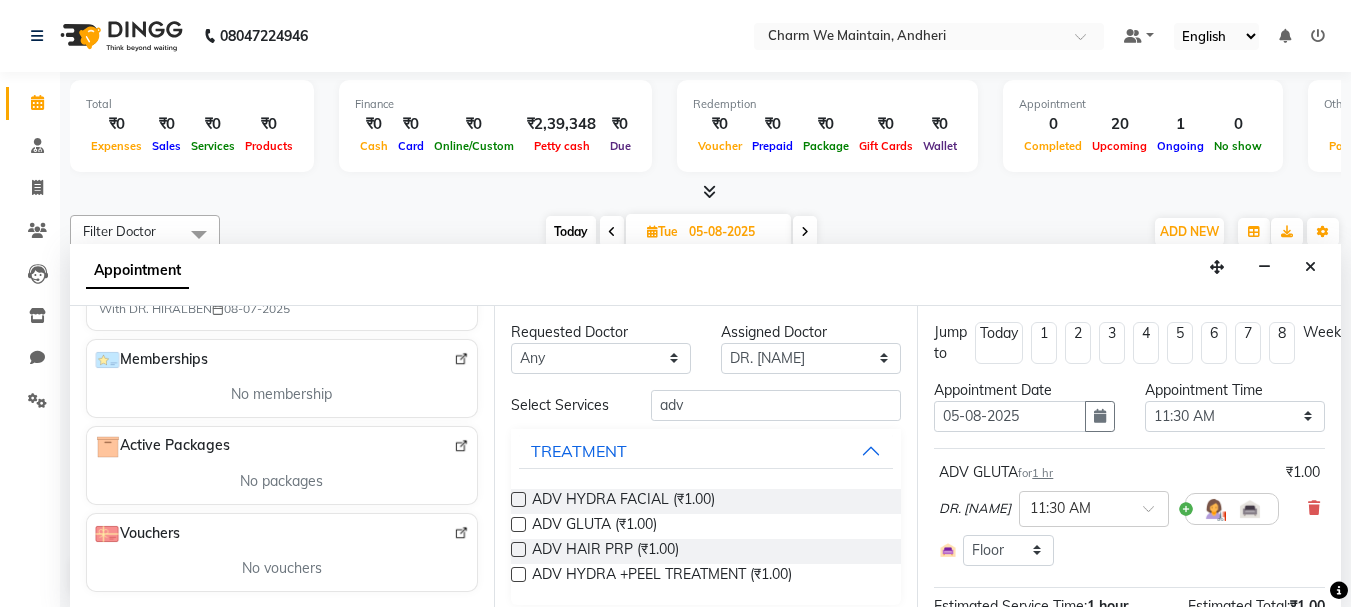 checkbox on "false" 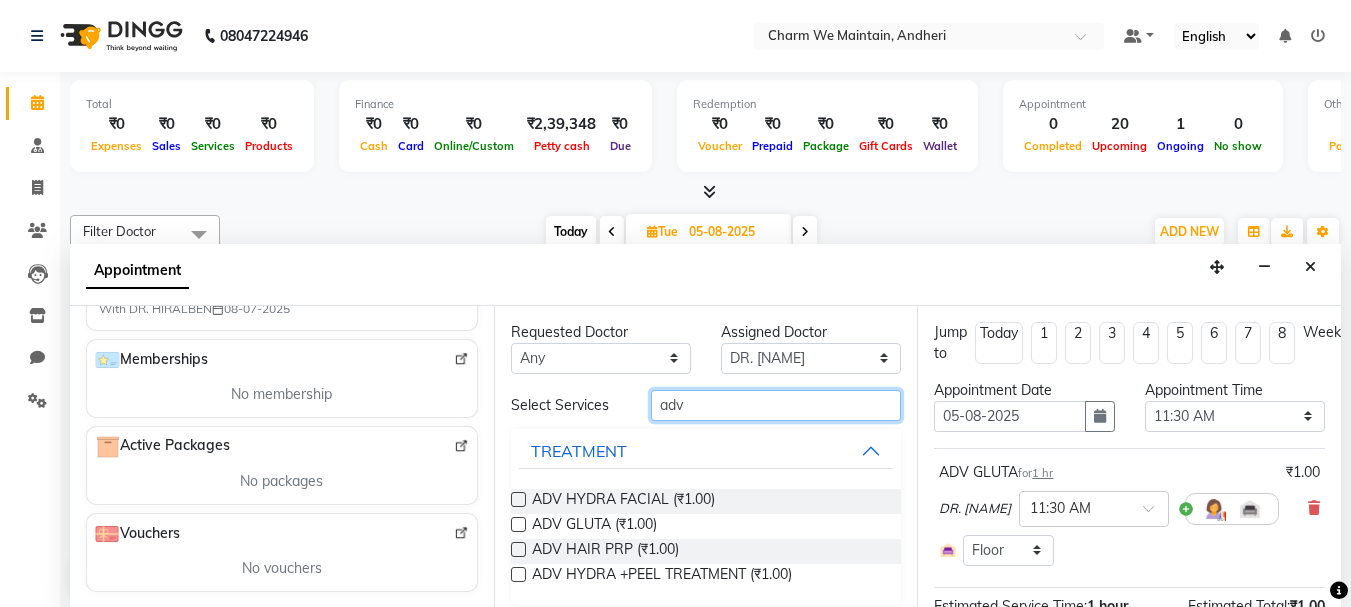 click on "adv" at bounding box center (776, 405) 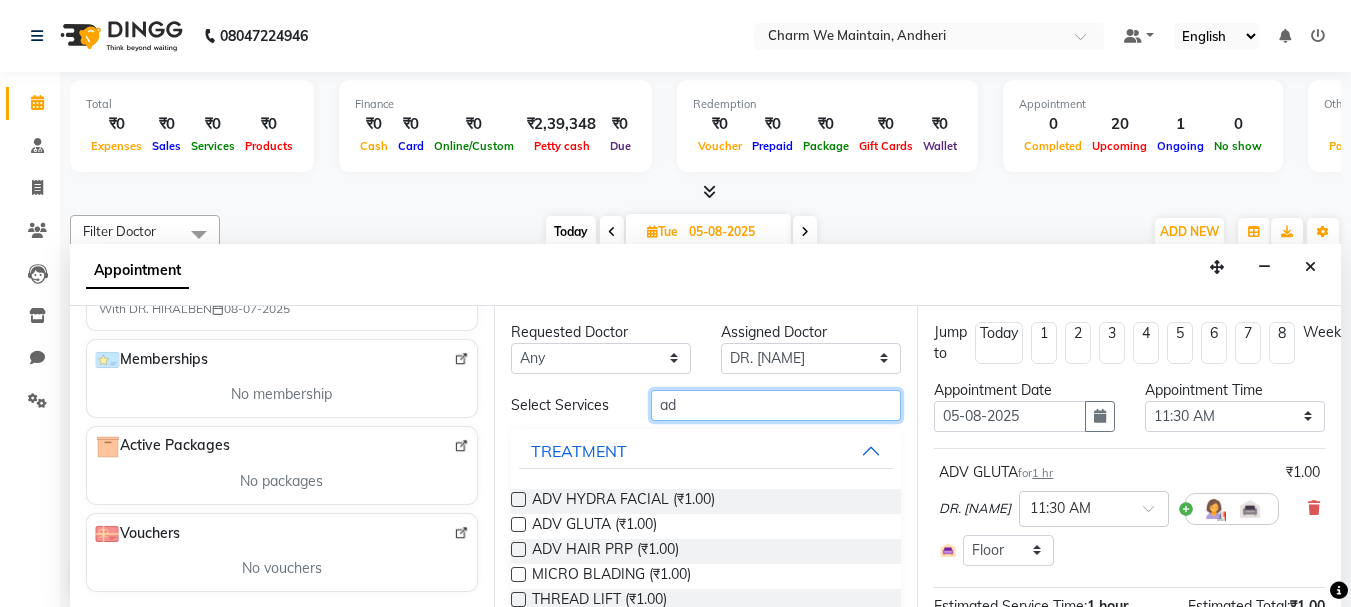 type on "a" 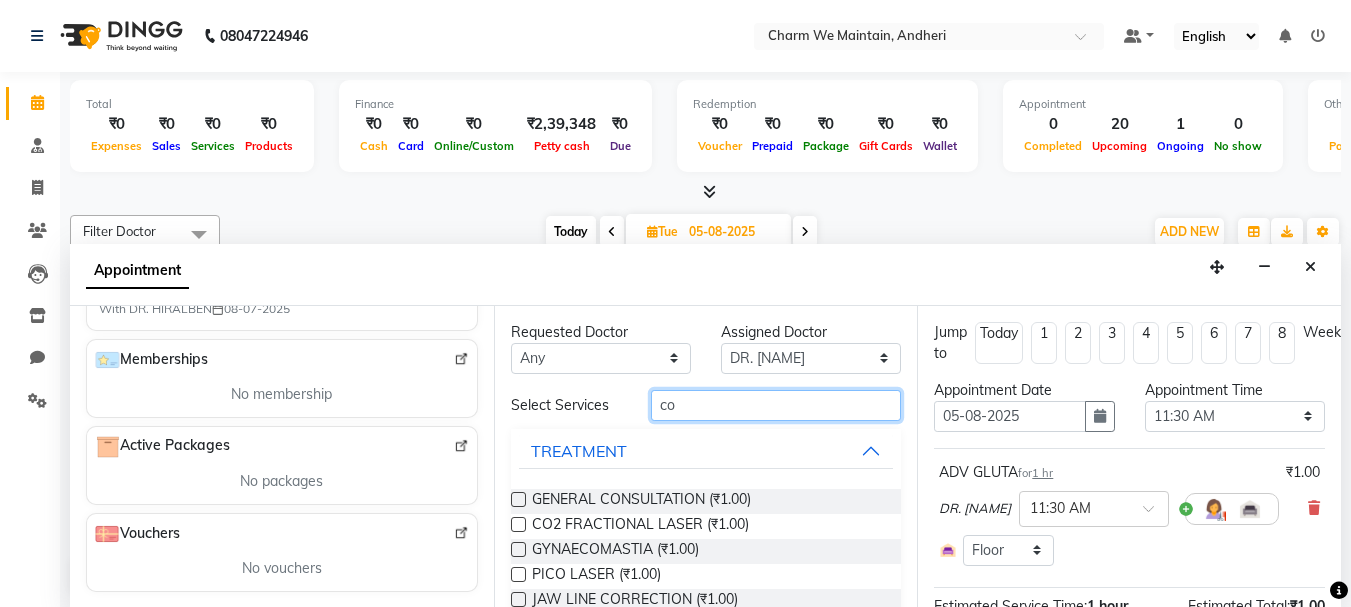 type on "co" 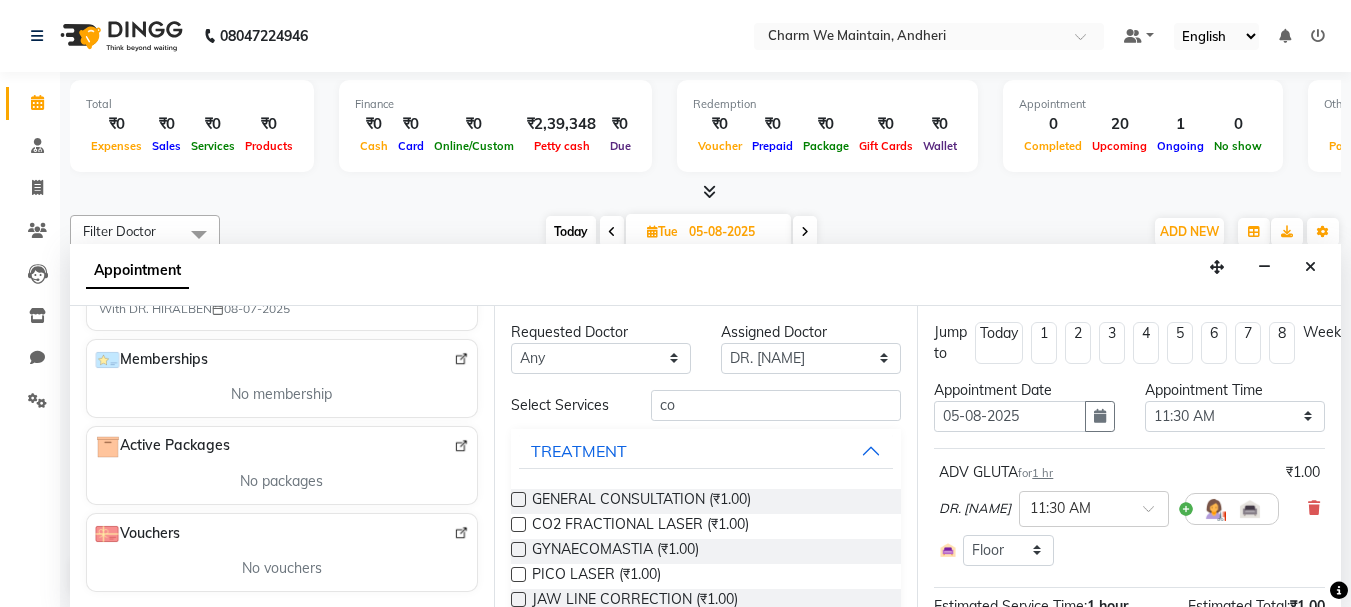 click at bounding box center (518, 524) 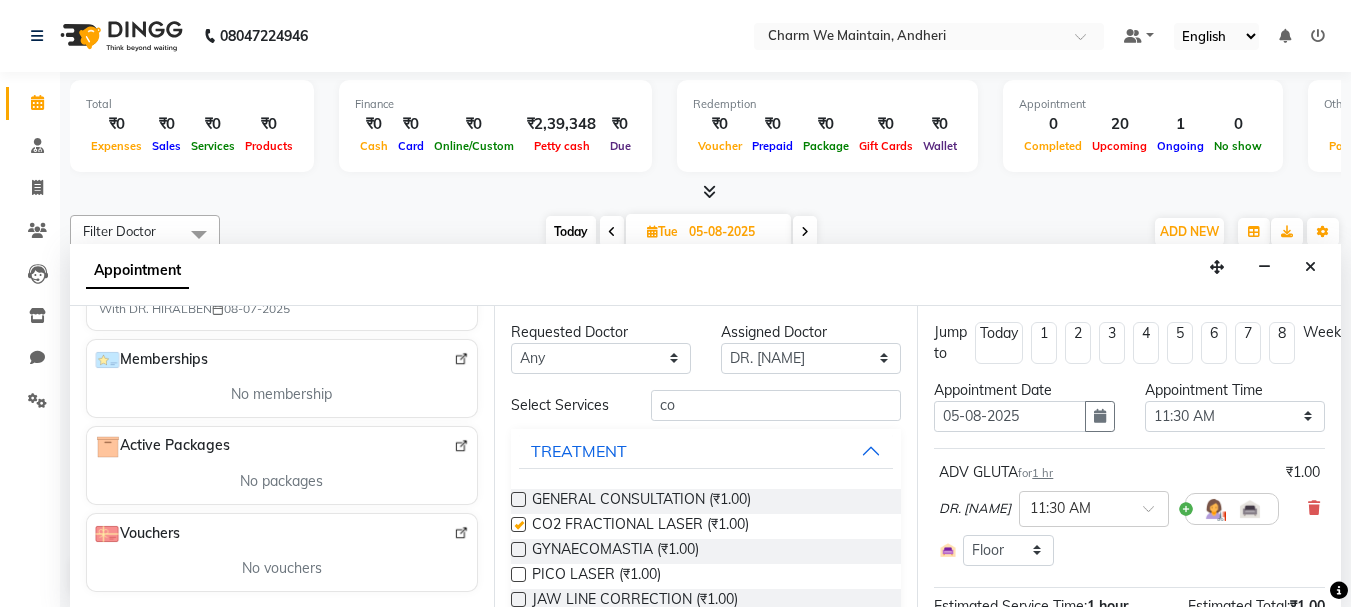 select on "4343" 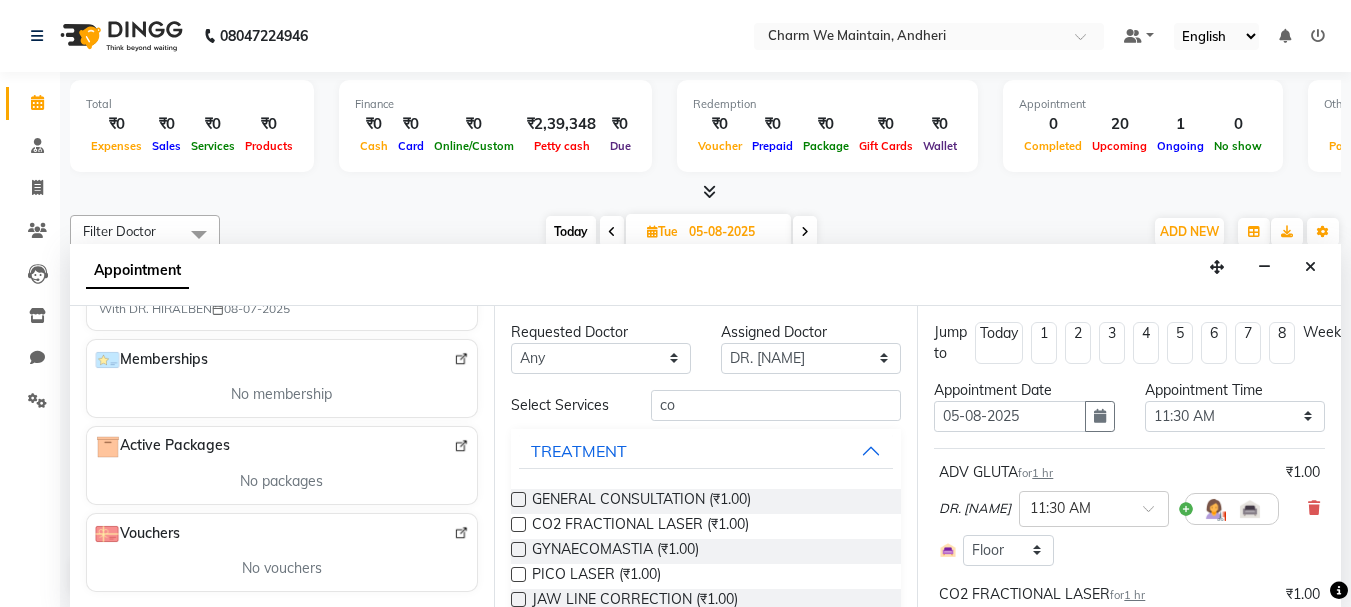 checkbox on "false" 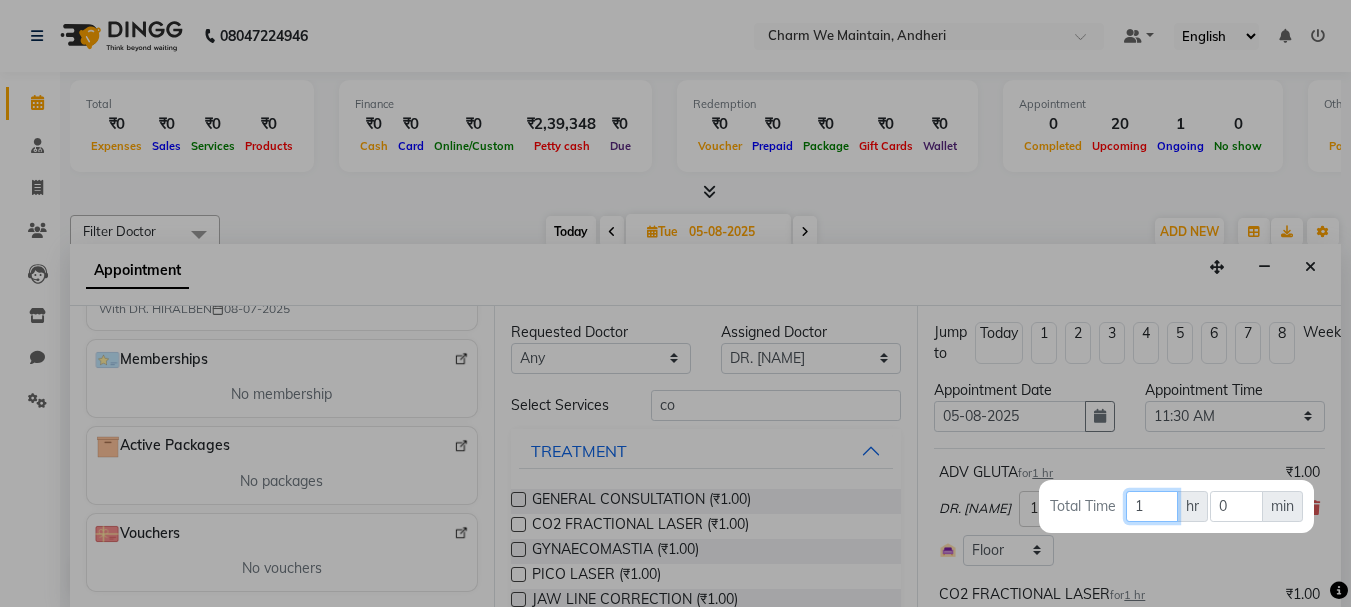click on "1" at bounding box center [1152, 506] 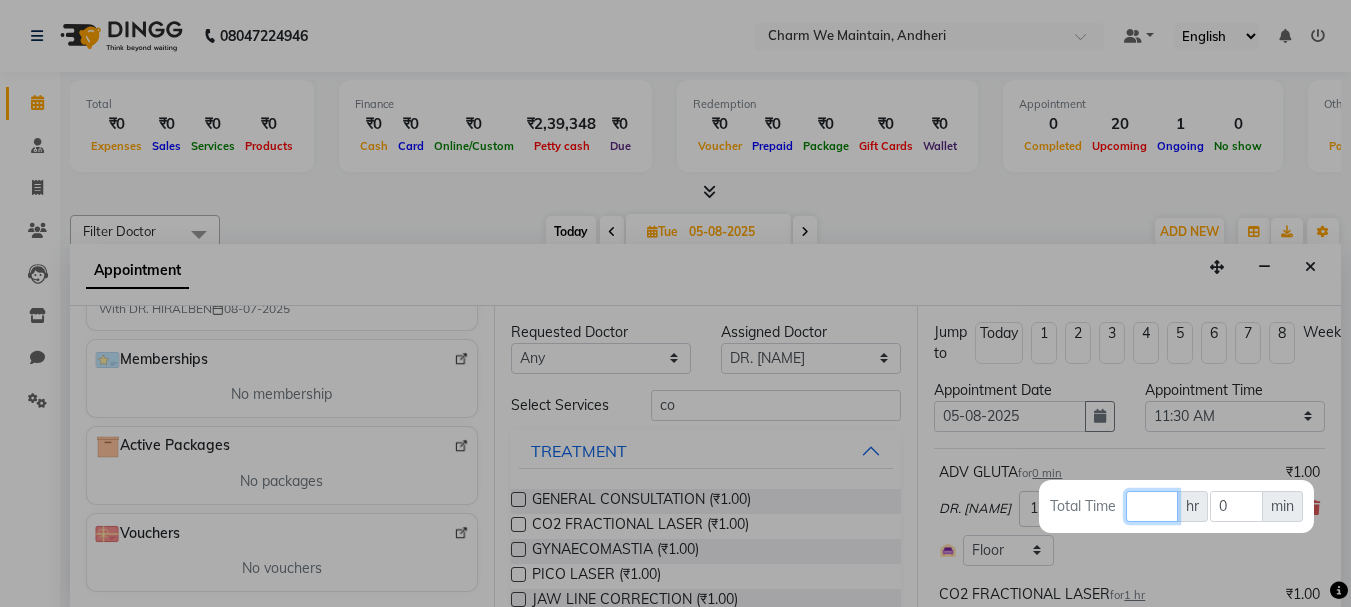 type 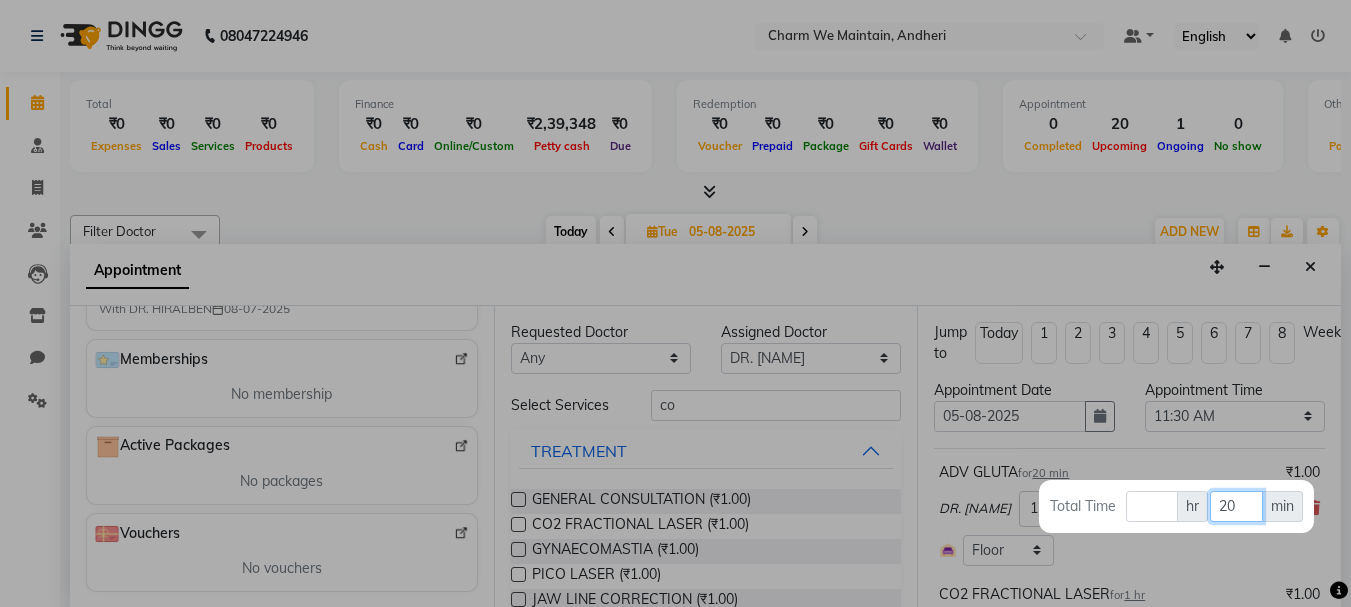 type on "20" 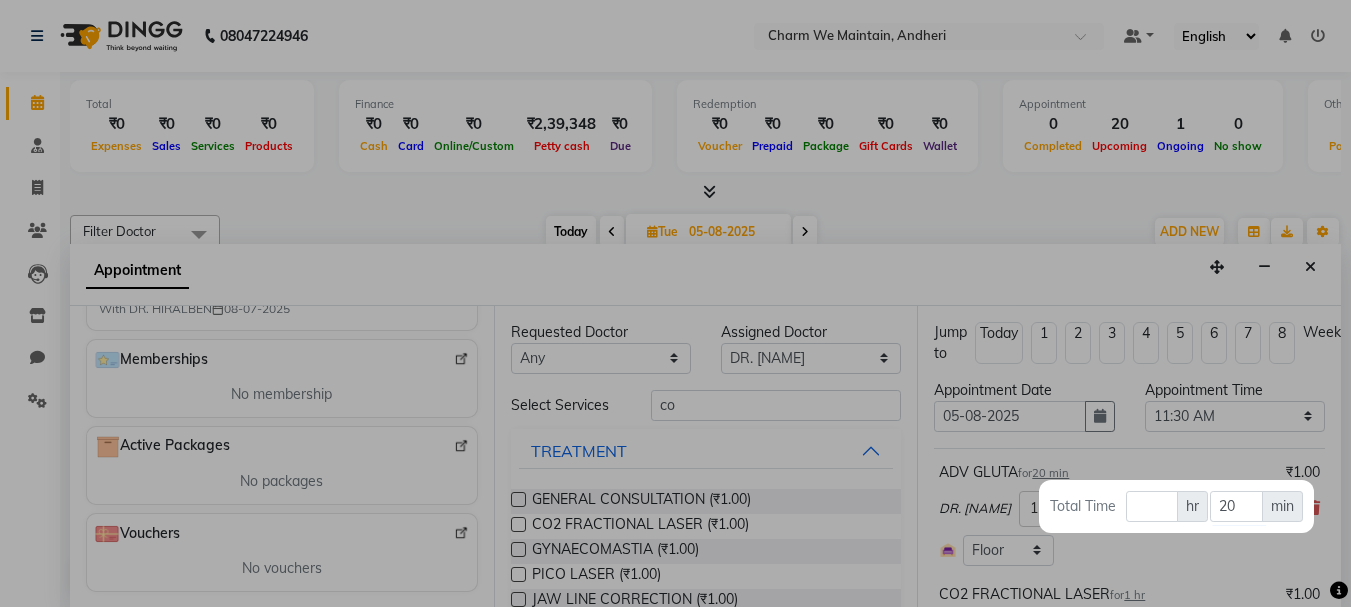 click at bounding box center [675, 303] 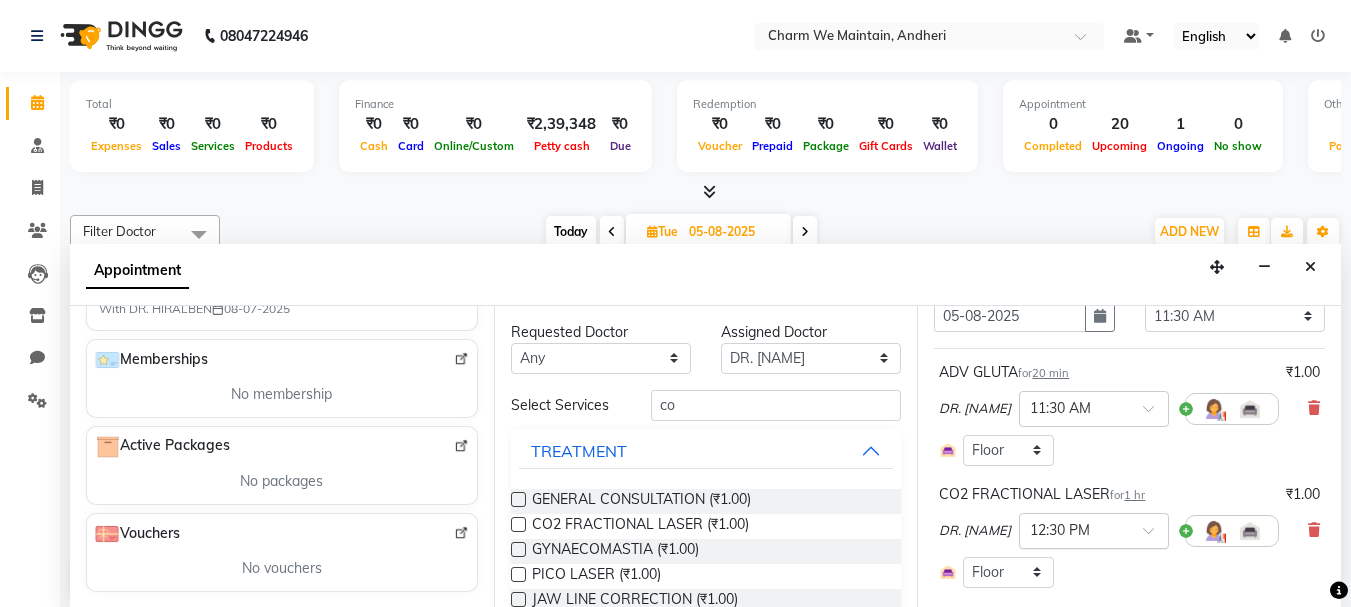 scroll, scrollTop: 200, scrollLeft: 0, axis: vertical 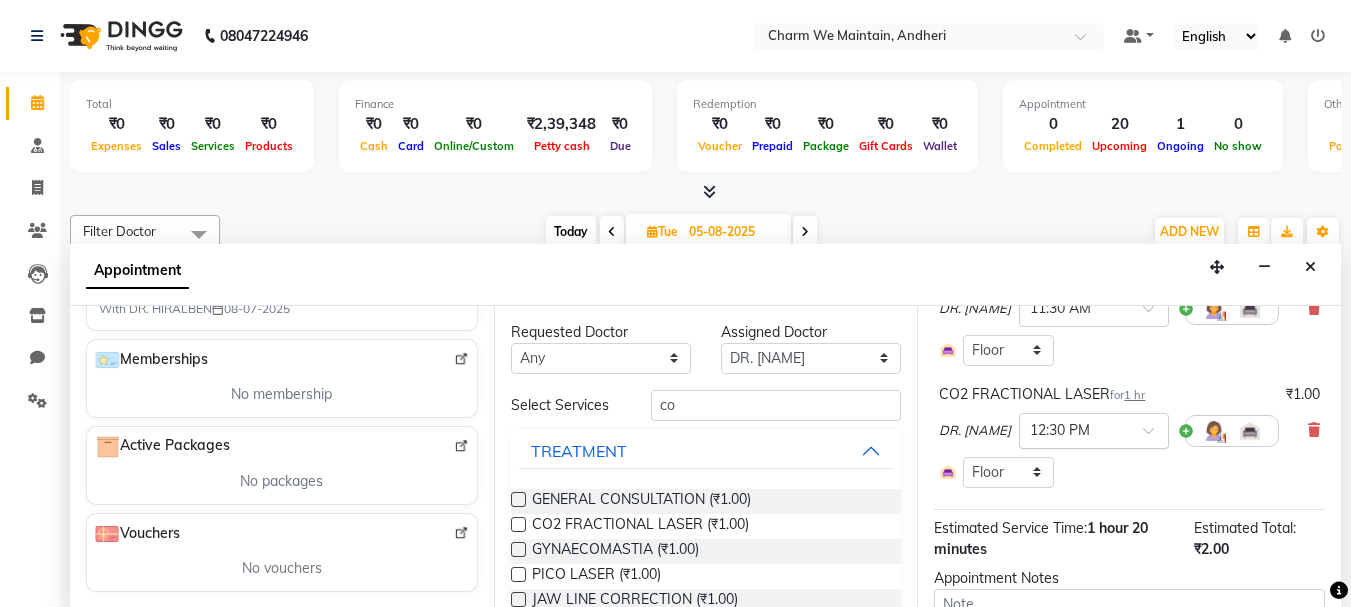 click at bounding box center (1074, 429) 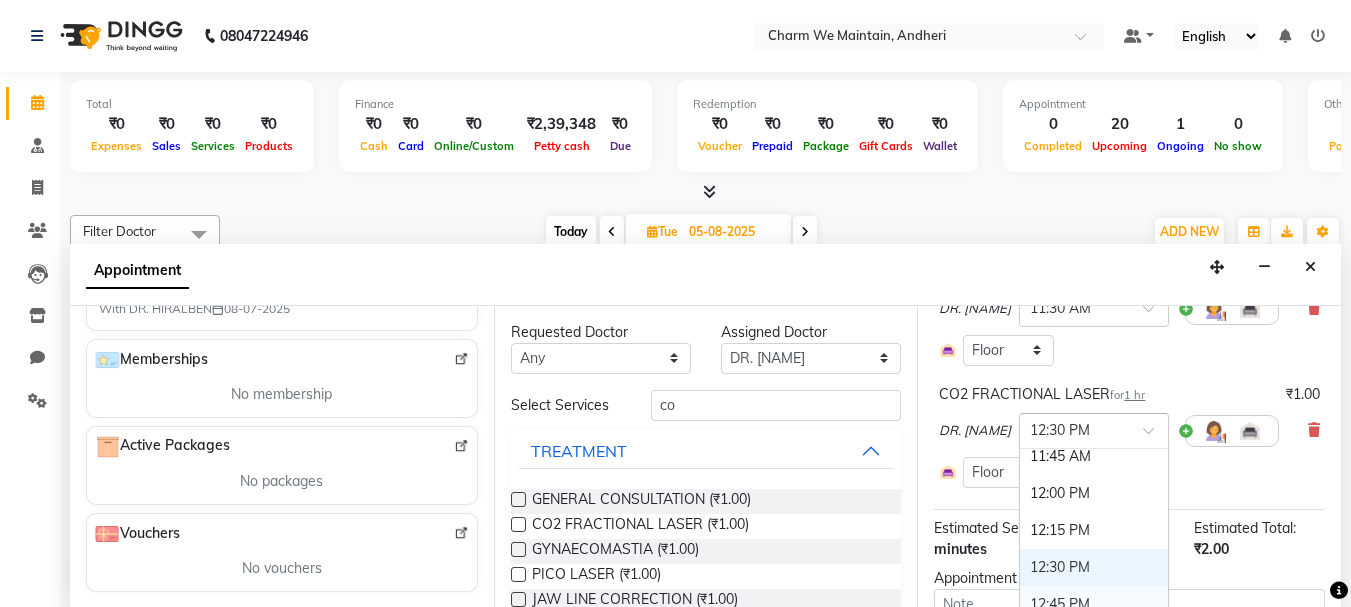 scroll, scrollTop: 334, scrollLeft: 0, axis: vertical 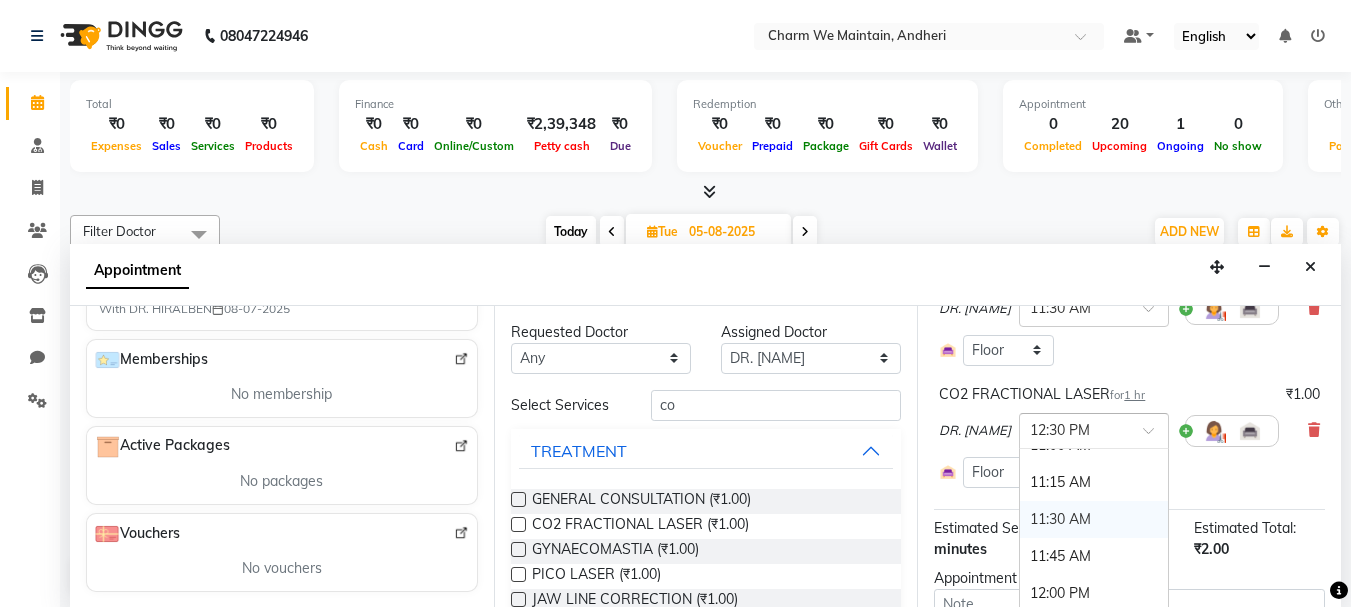 click on "11:30 AM" at bounding box center (1094, 519) 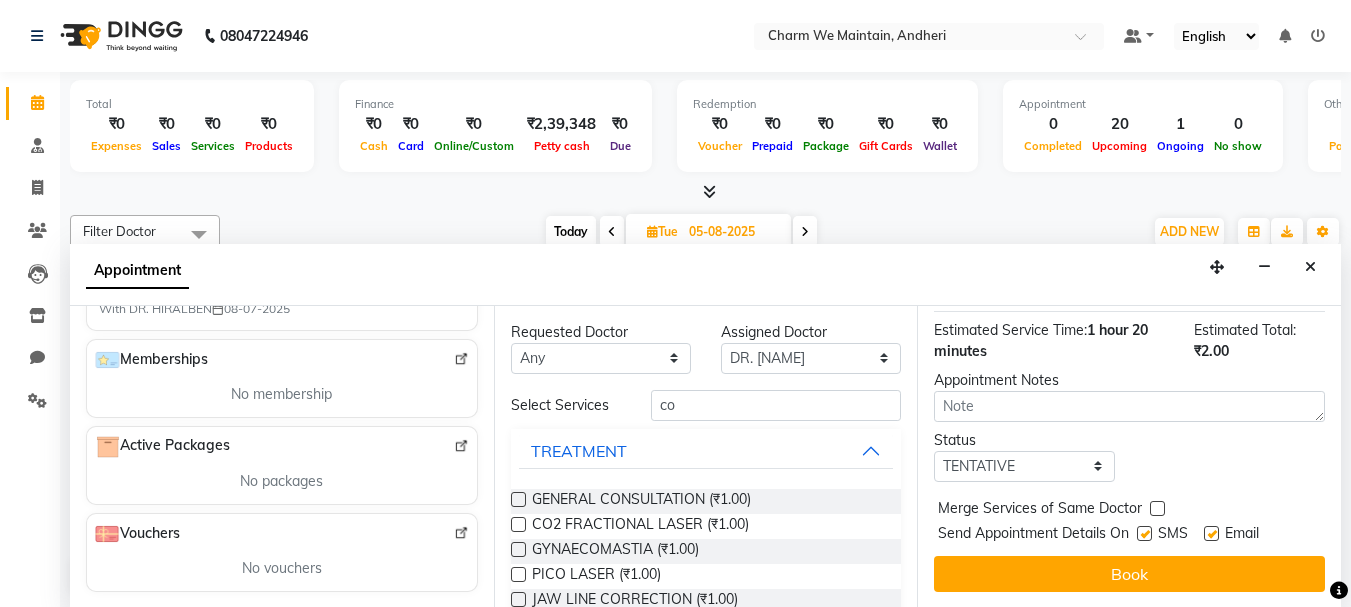 scroll, scrollTop: 440, scrollLeft: 0, axis: vertical 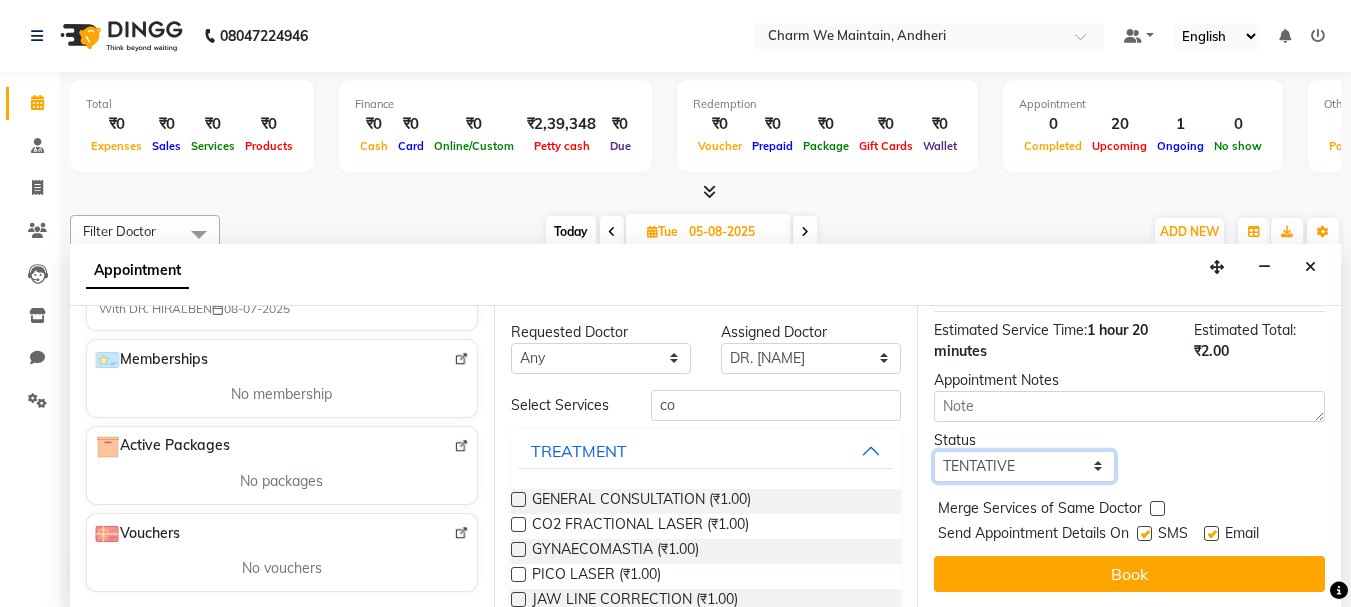 click on "Select TENTATIVE CONFIRM UPCOMING" at bounding box center [1024, 466] 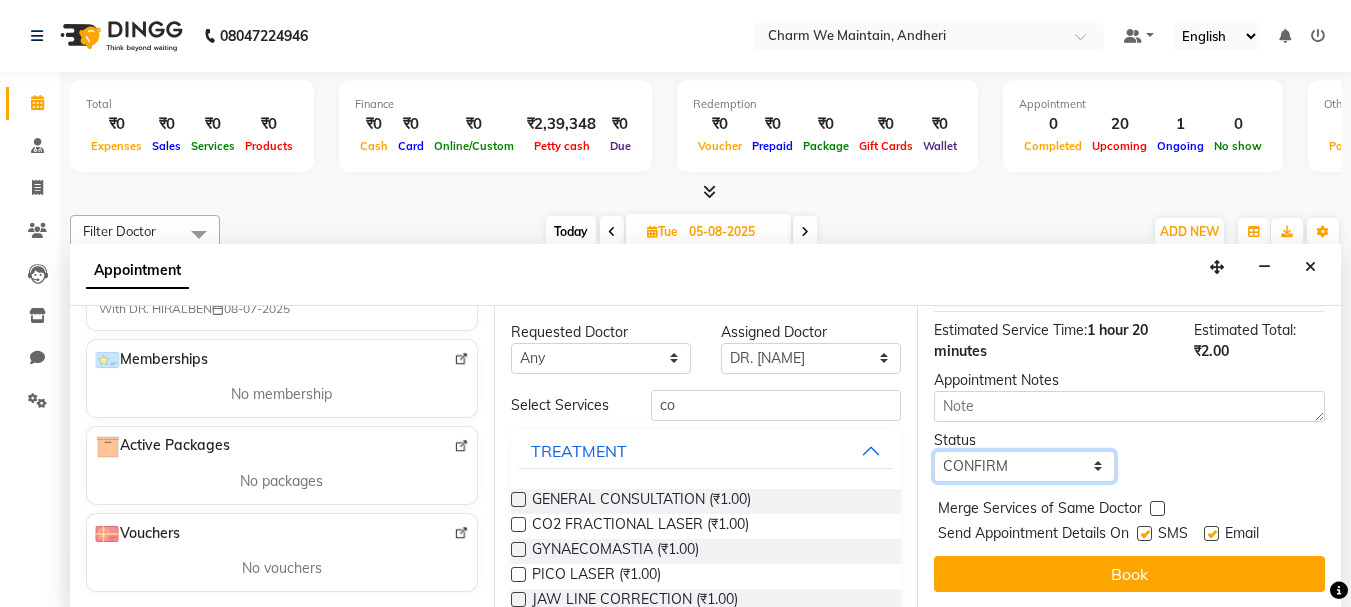 click on "Select TENTATIVE CONFIRM UPCOMING" at bounding box center [1024, 466] 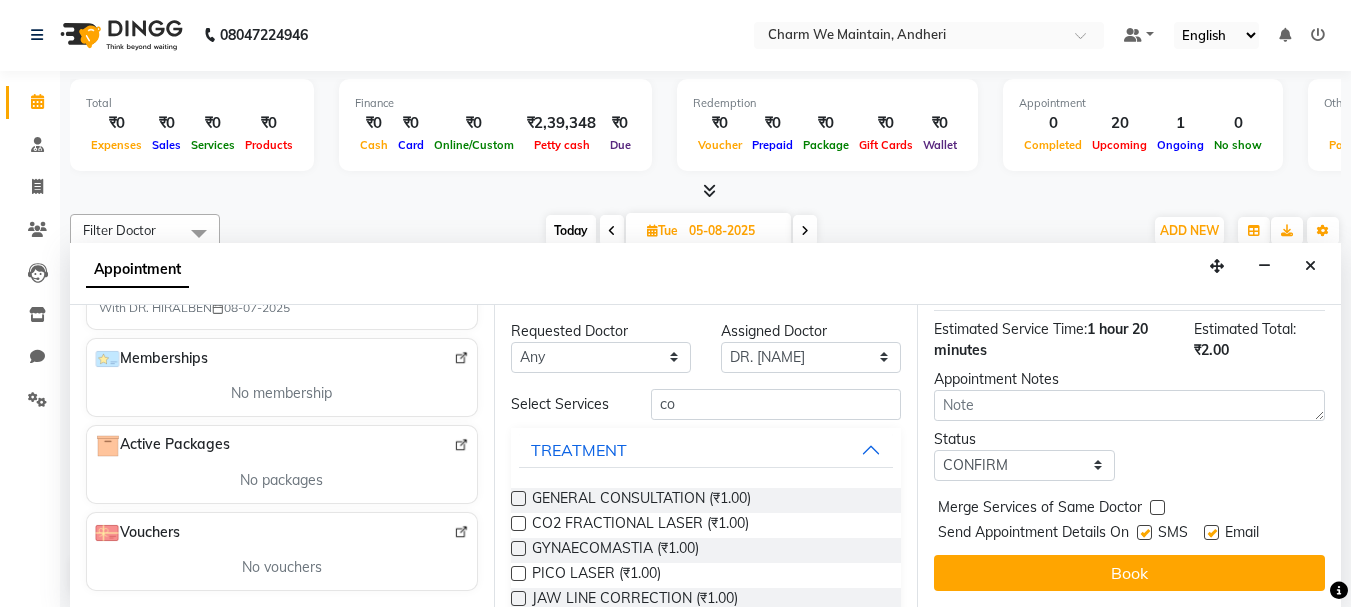 click at bounding box center [1157, 507] 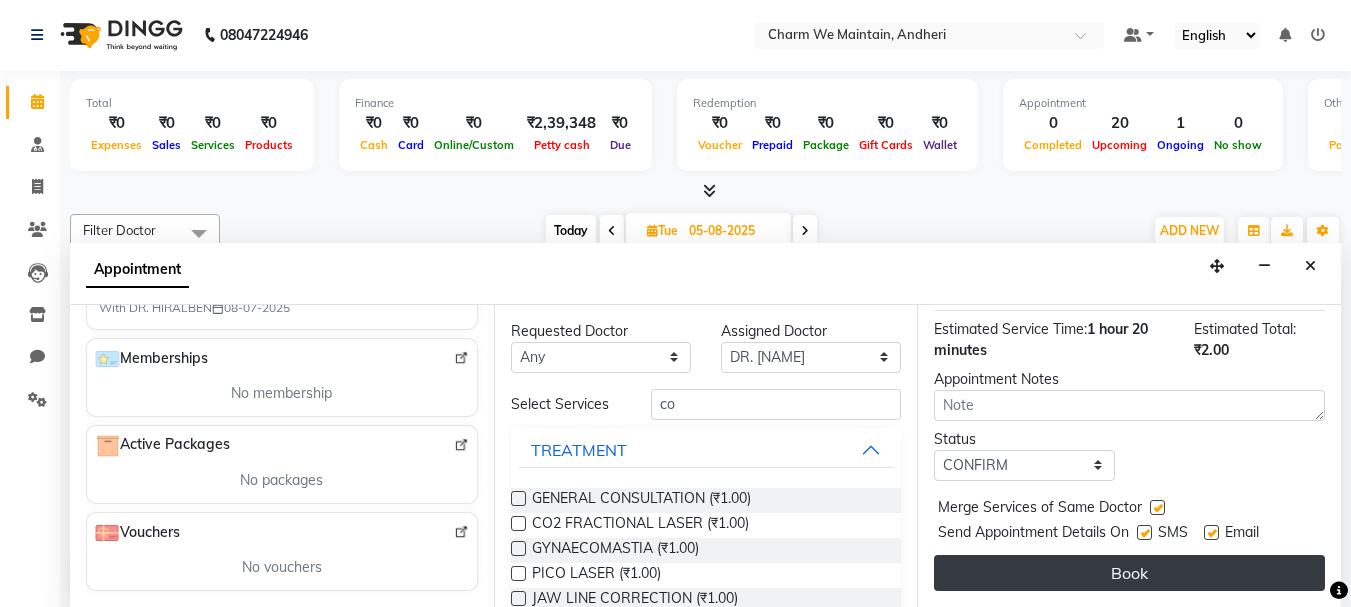 click on "Book" at bounding box center (1129, 573) 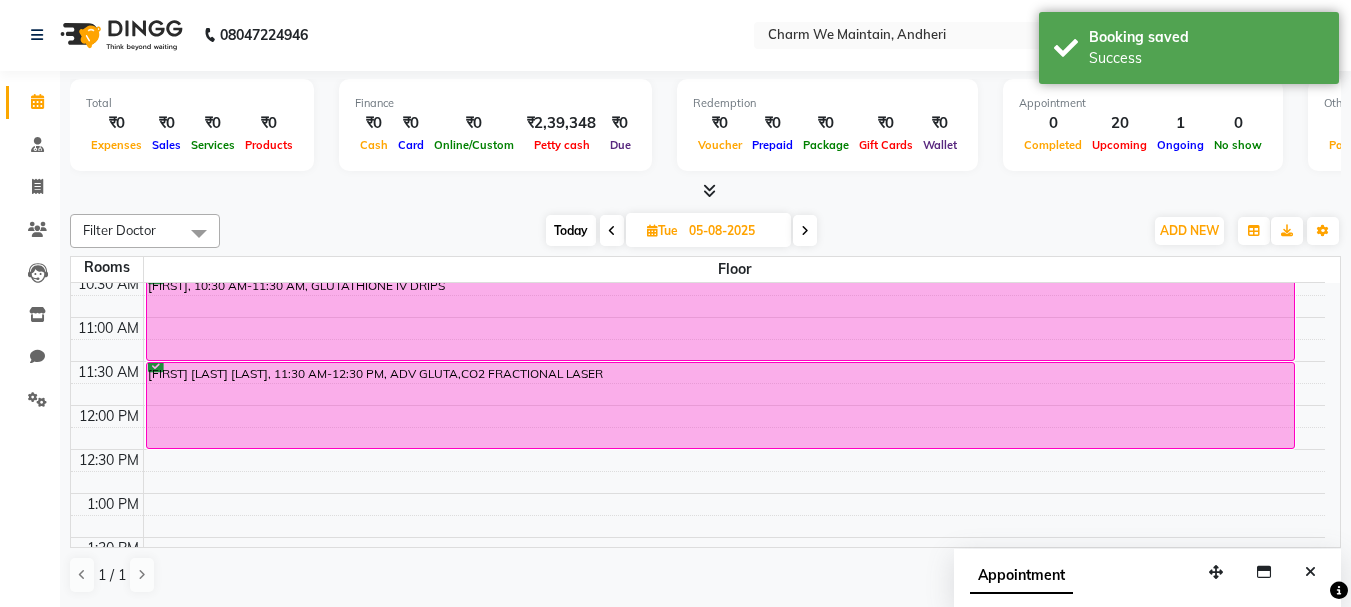 scroll, scrollTop: 0, scrollLeft: 0, axis: both 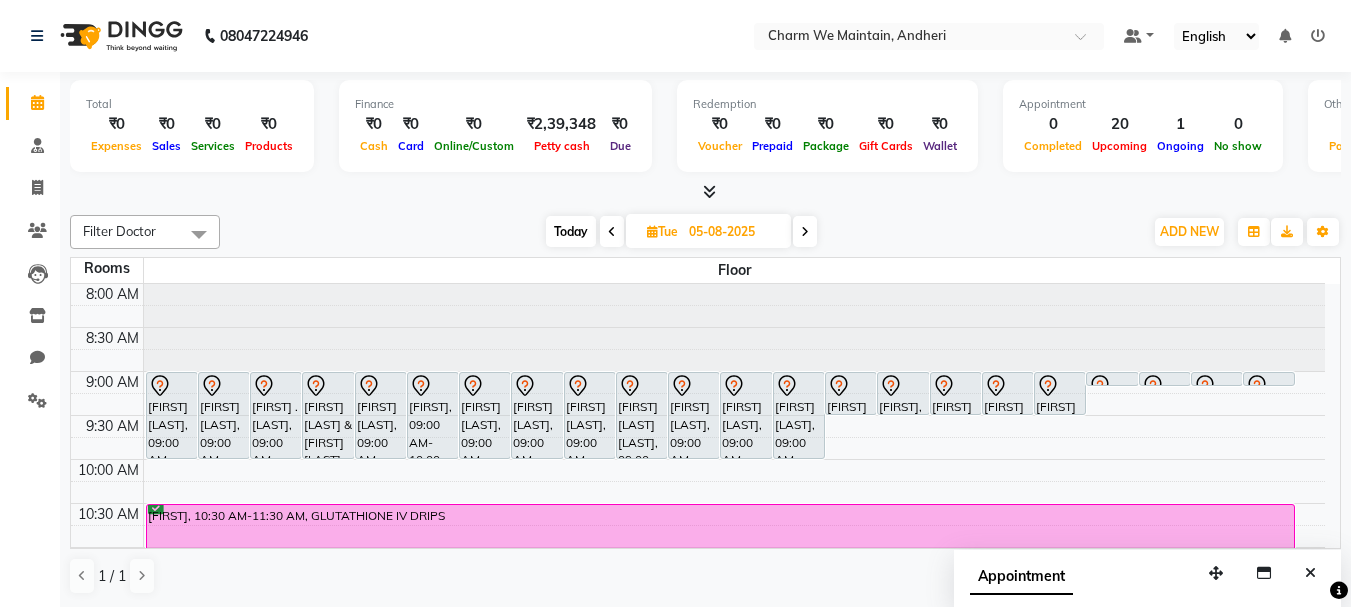 click at bounding box center (612, 231) 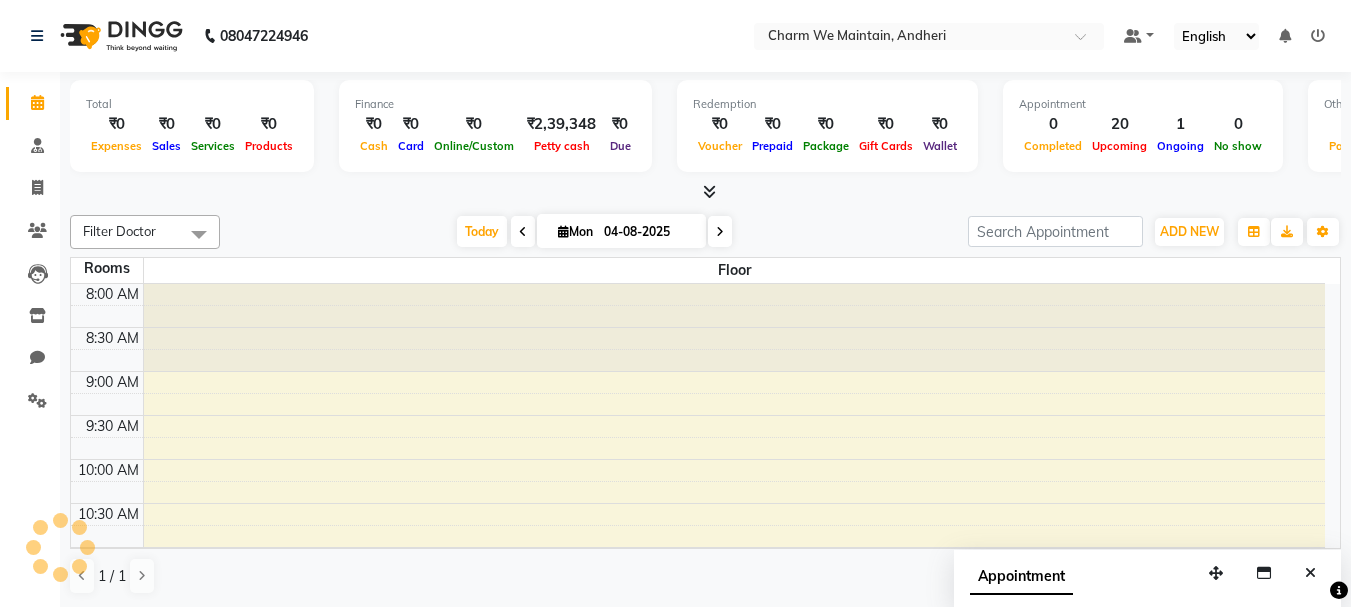 scroll, scrollTop: 529, scrollLeft: 0, axis: vertical 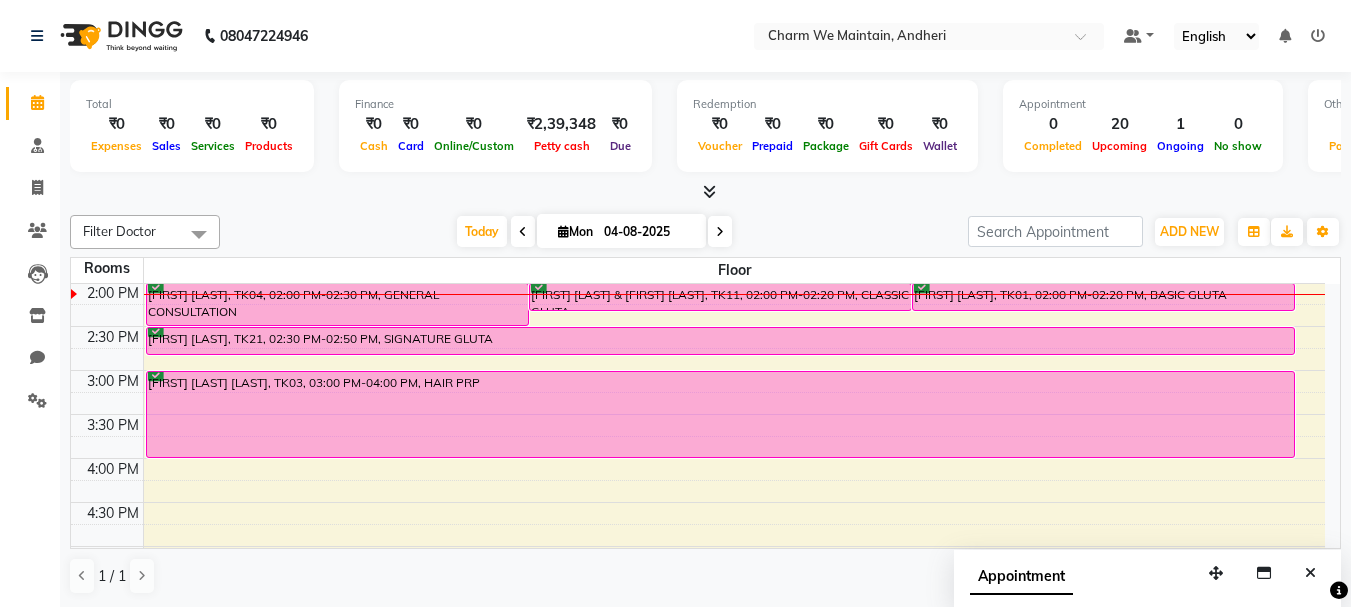 click at bounding box center [523, 232] 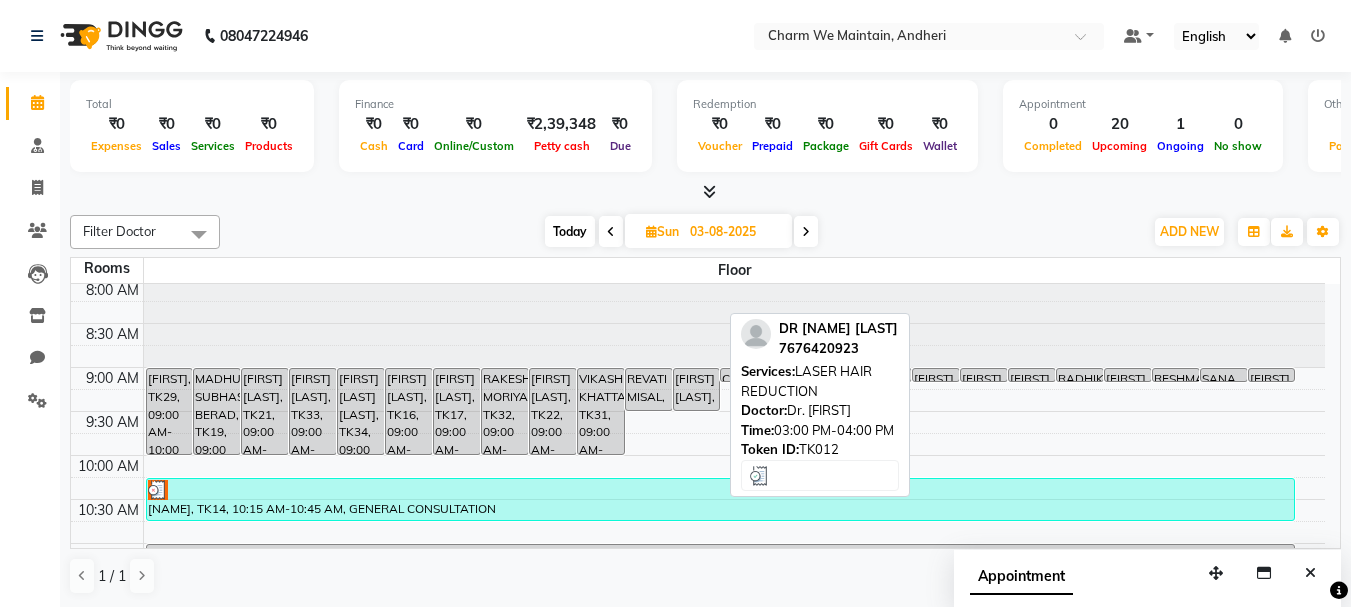 scroll, scrollTop: 0, scrollLeft: 0, axis: both 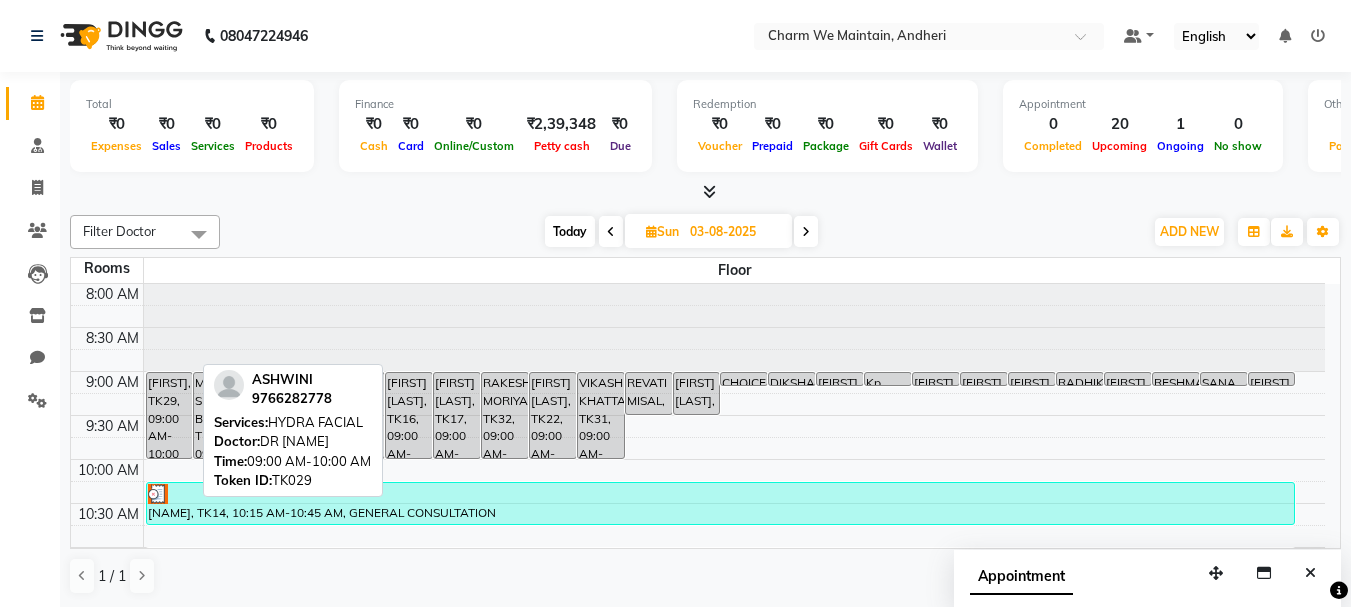 click on "[FIRST], TK29, 09:00 AM-10:00 AM, HYDRA FACIAL" at bounding box center [170, 415] 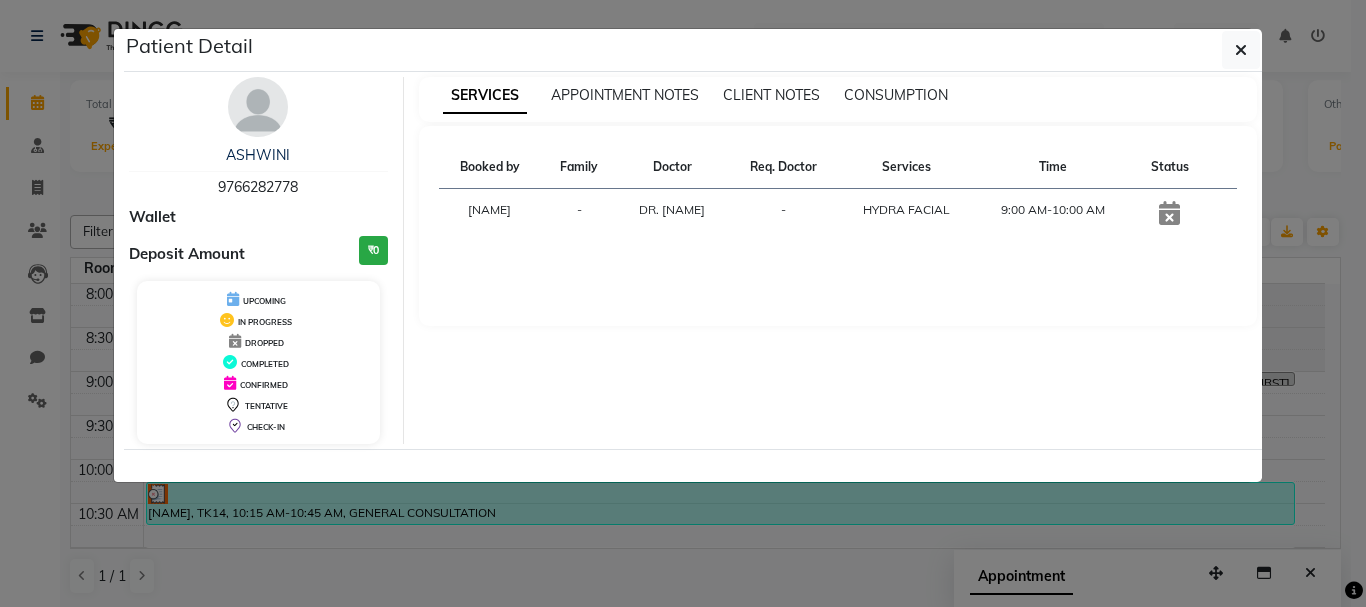 drag, startPoint x: 304, startPoint y: 151, endPoint x: 224, endPoint y: 144, distance: 80.305664 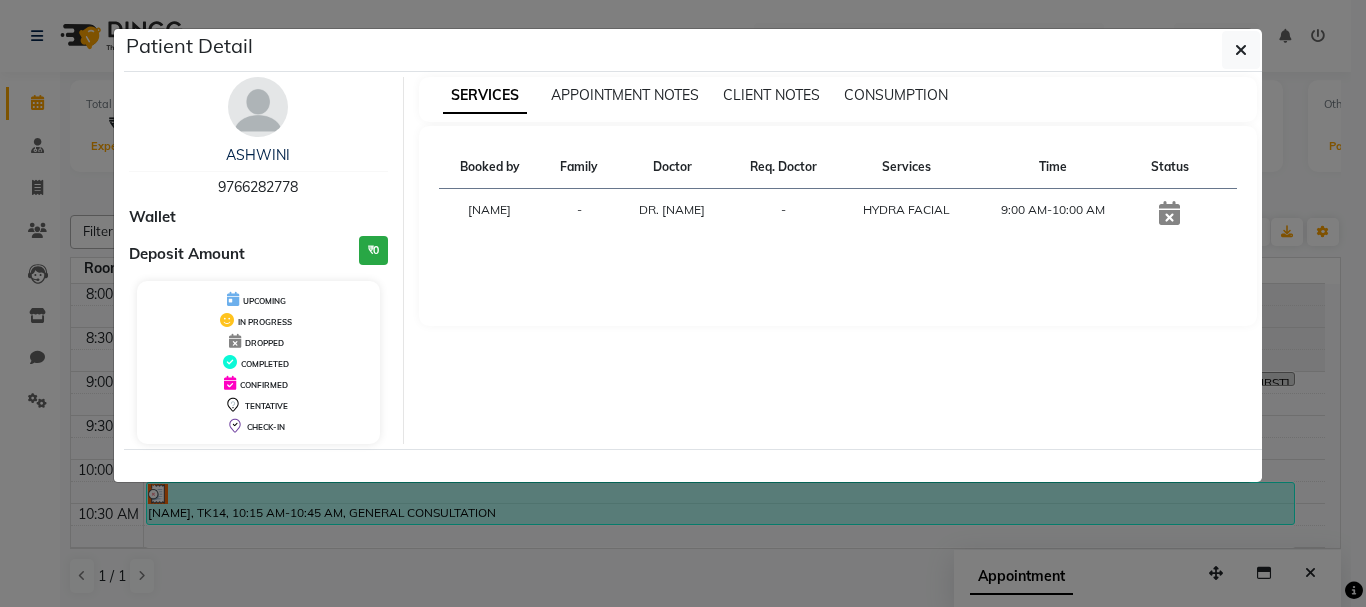 copy on "ASHWINI" 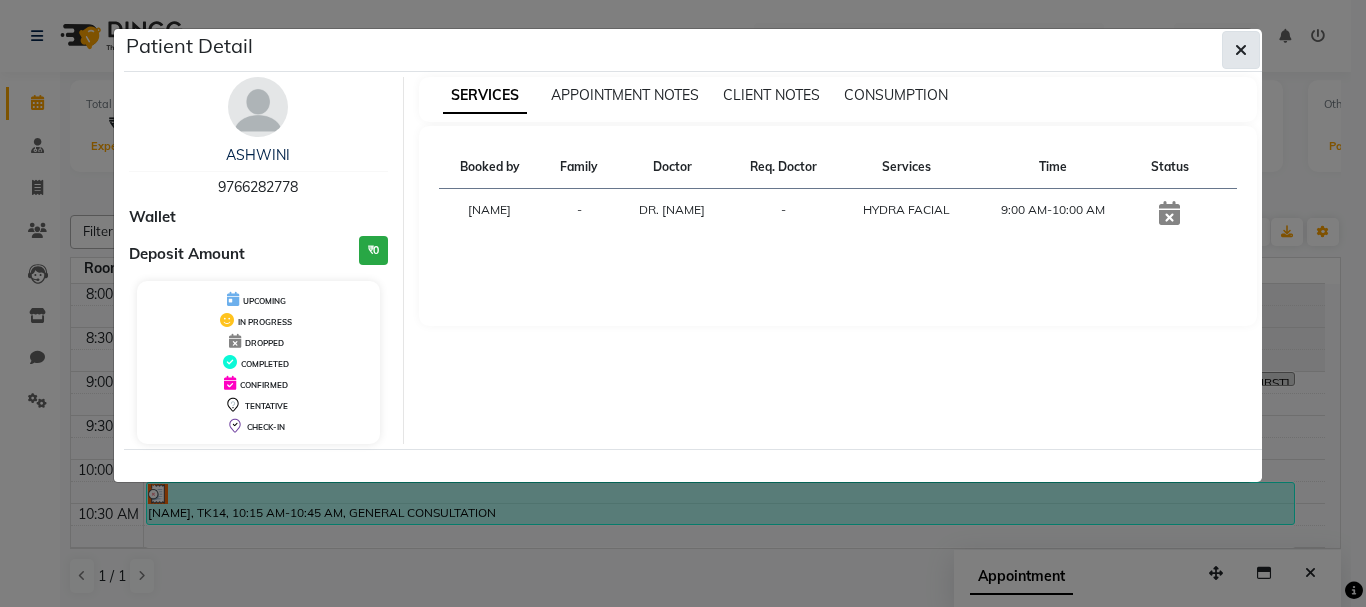 click 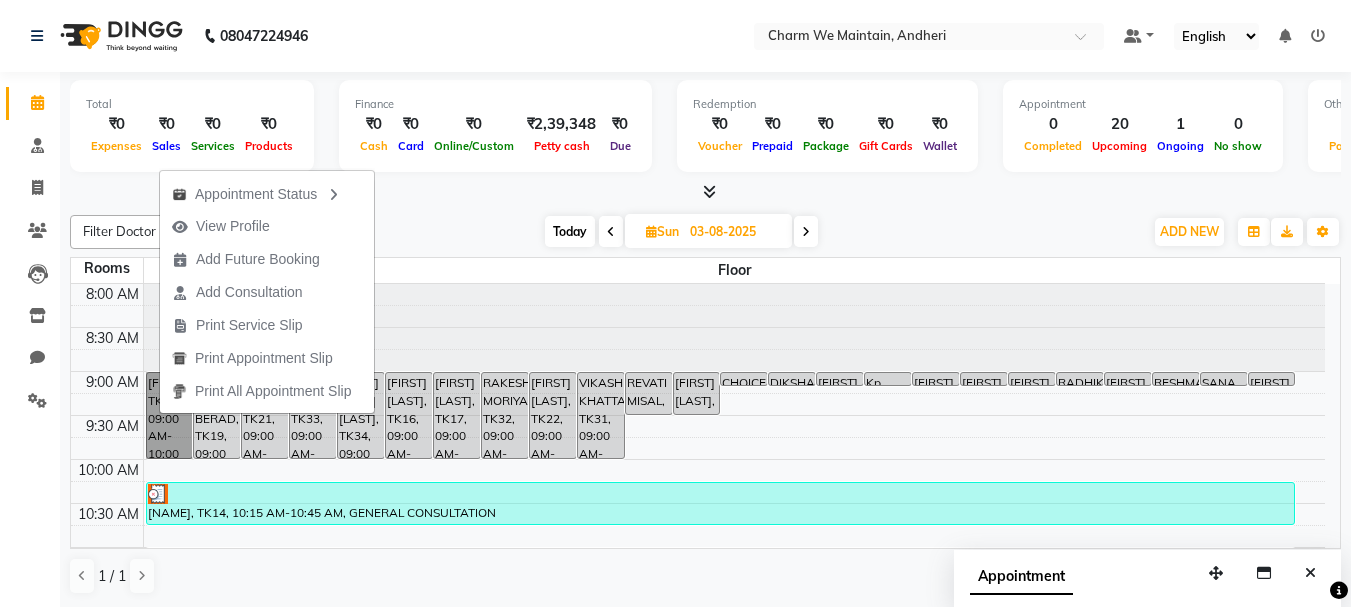 click at bounding box center (735, 328) 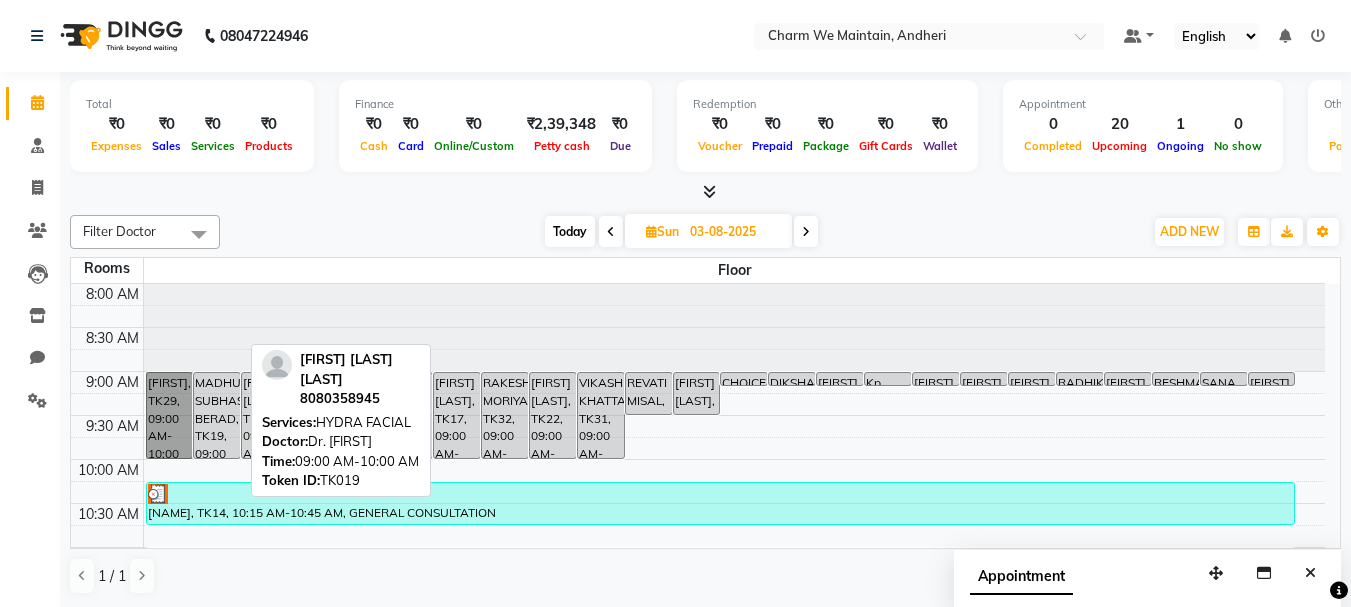 click on "MADHURI SUBHASH BERAD, TK19, 09:00 AM-10:00 AM, HYDRA FACIAL" at bounding box center [217, 415] 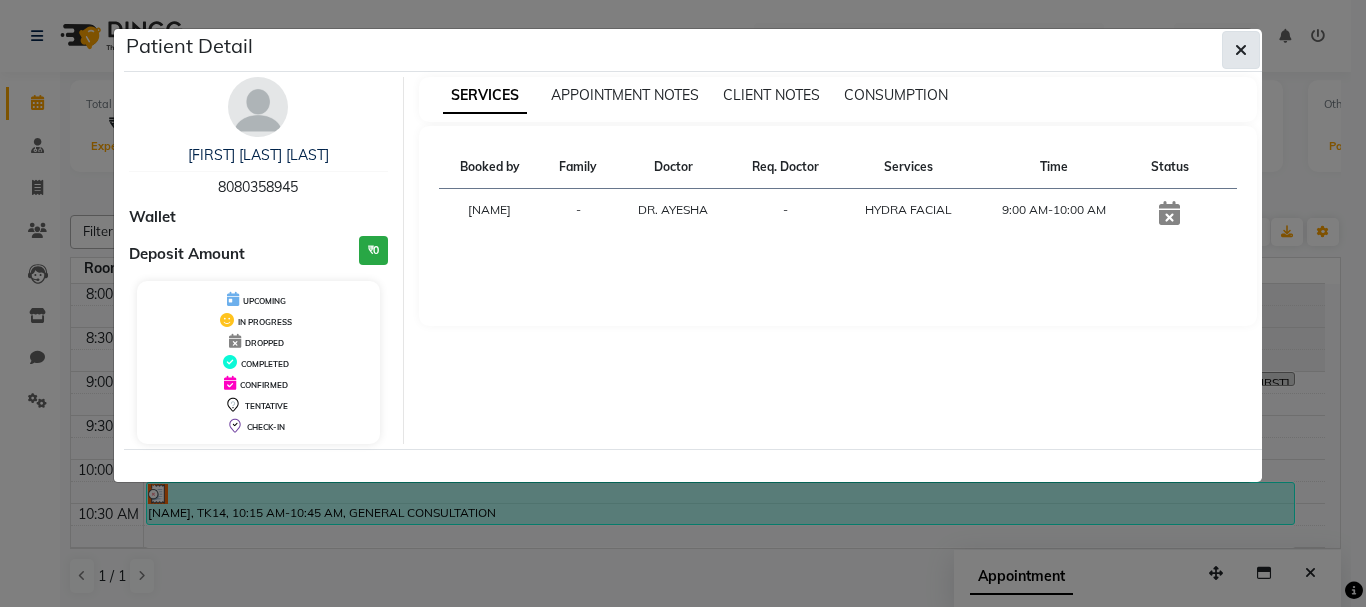 click 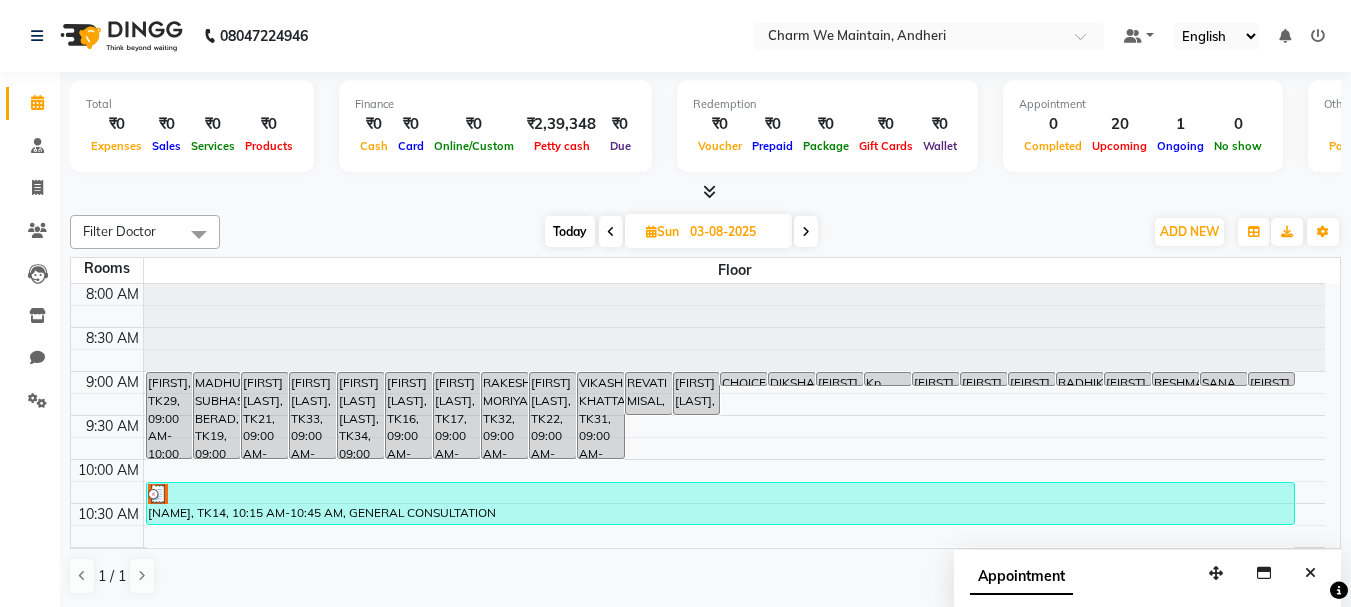 click on "Today" at bounding box center (570, 231) 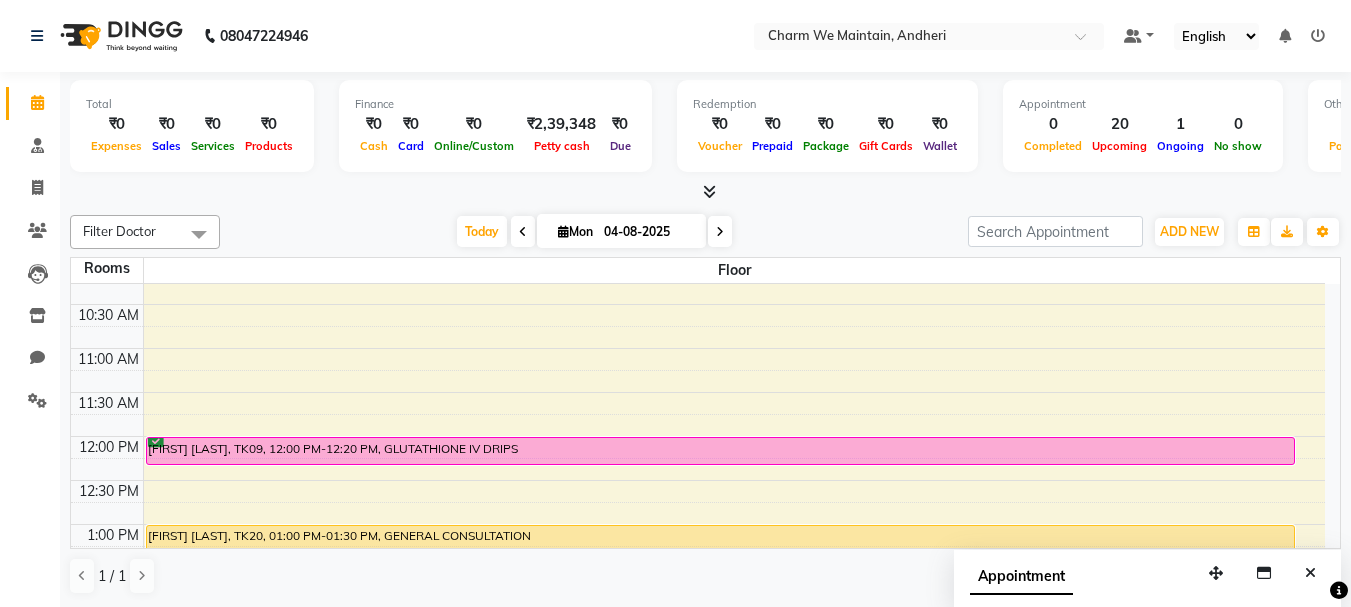 scroll, scrollTop: 229, scrollLeft: 0, axis: vertical 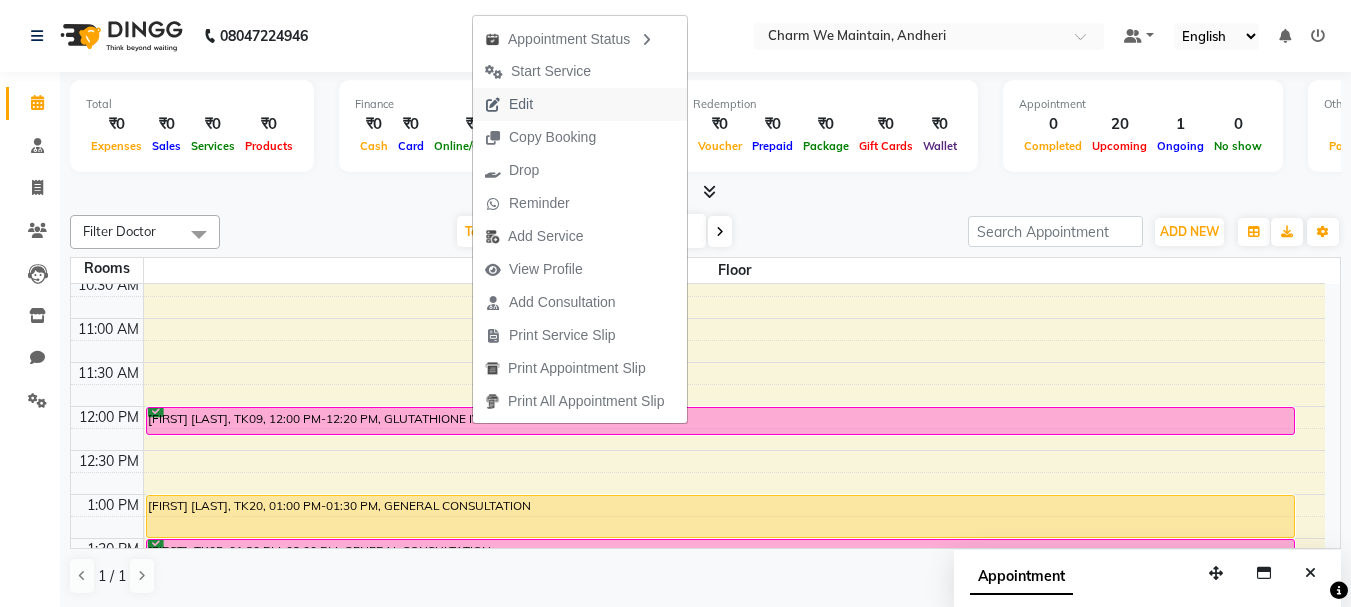 click on "Edit" at bounding box center [580, 104] 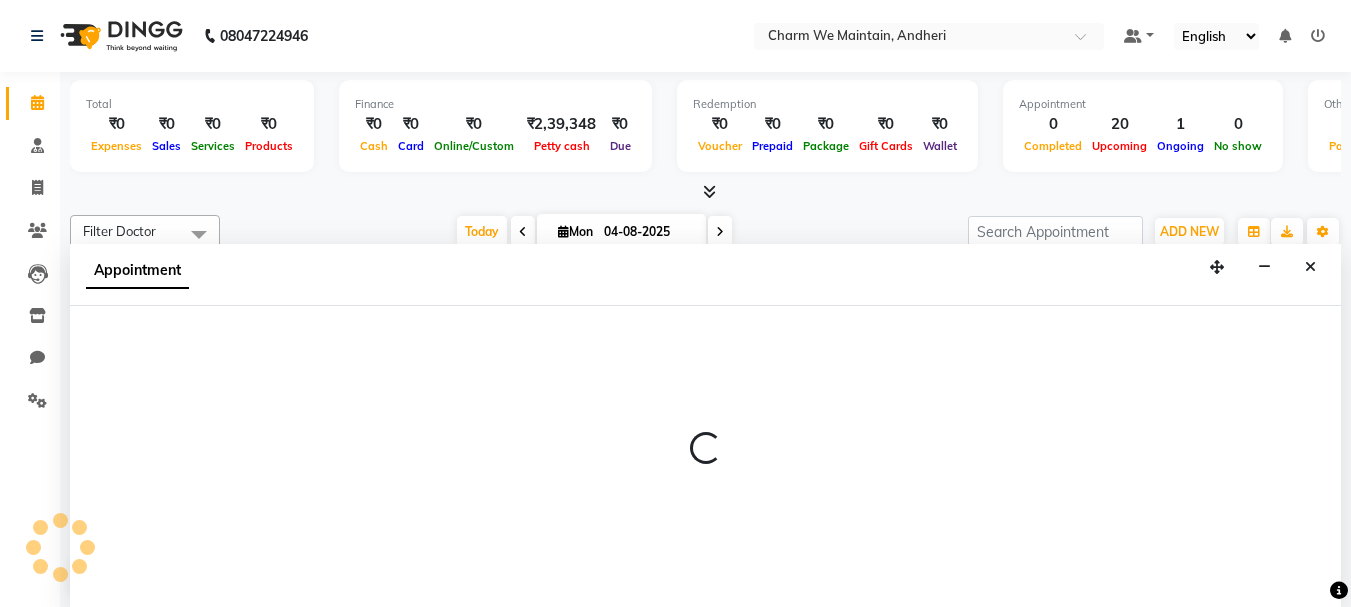 scroll, scrollTop: 1, scrollLeft: 0, axis: vertical 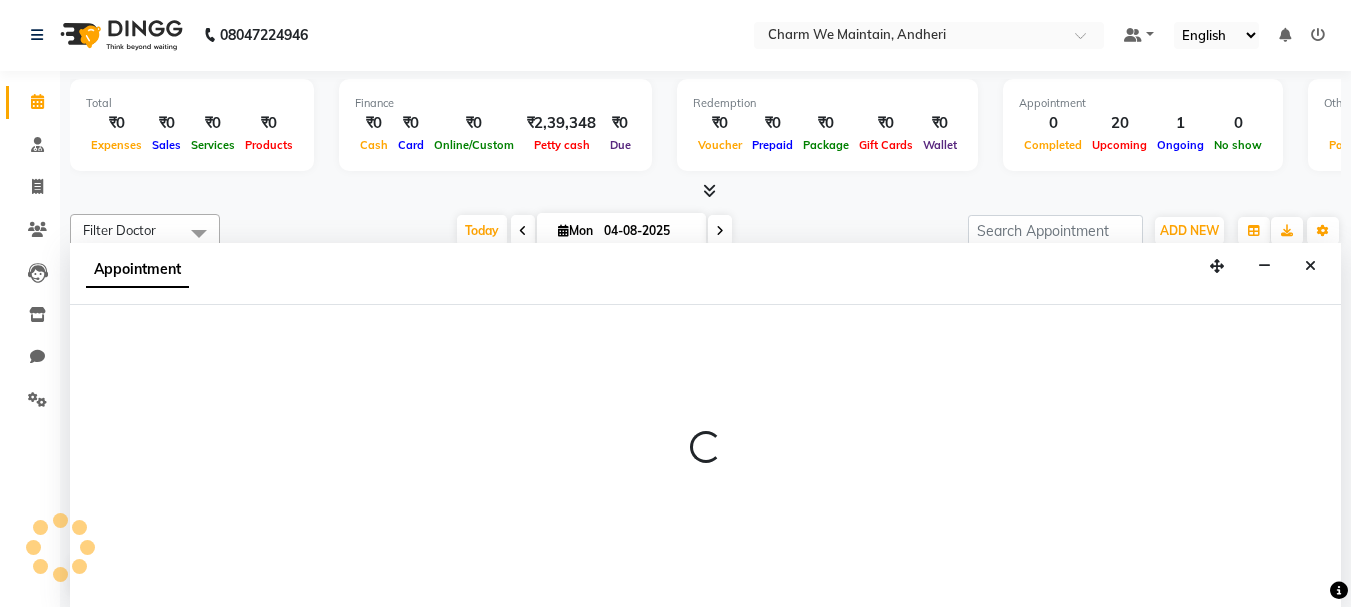 select on "tentative" 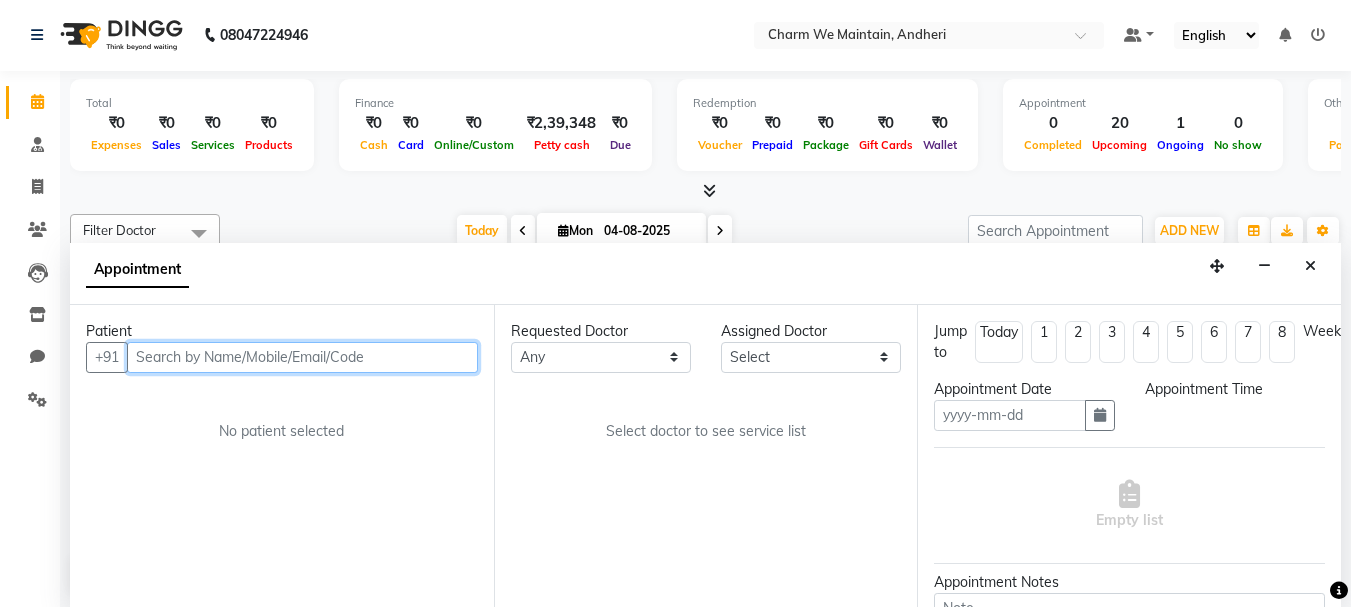 type on "04-08-2025" 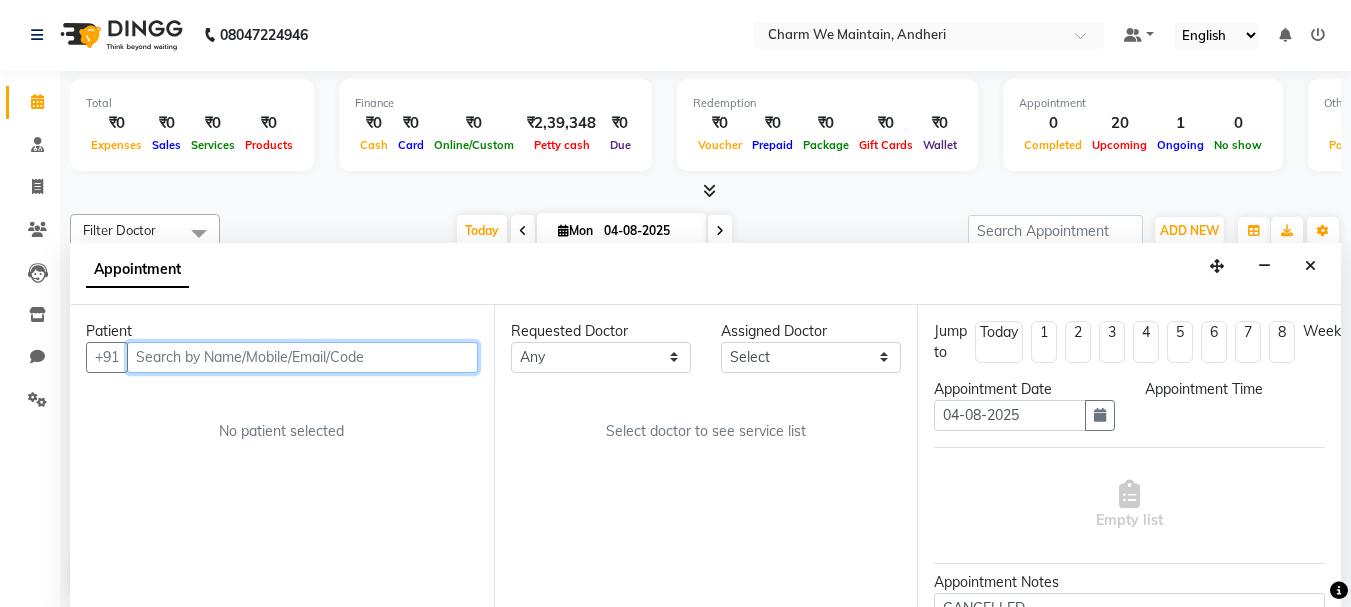 select on "confirm booking" 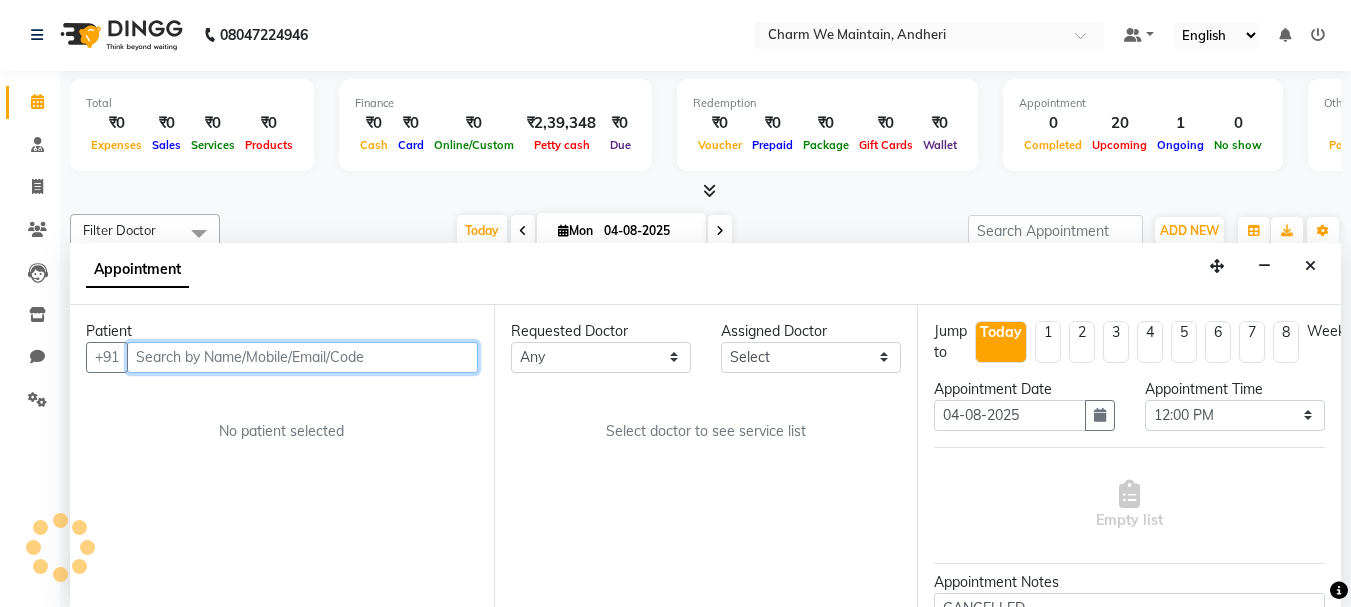 scroll, scrollTop: 529, scrollLeft: 0, axis: vertical 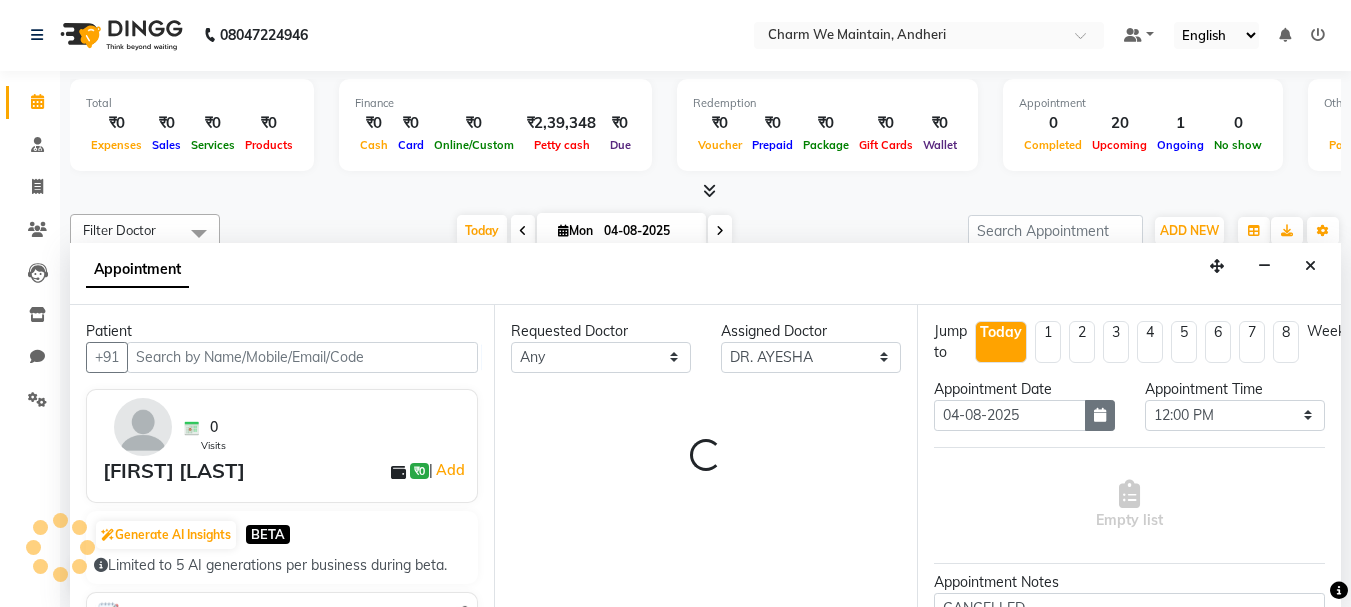 click at bounding box center (1100, 415) 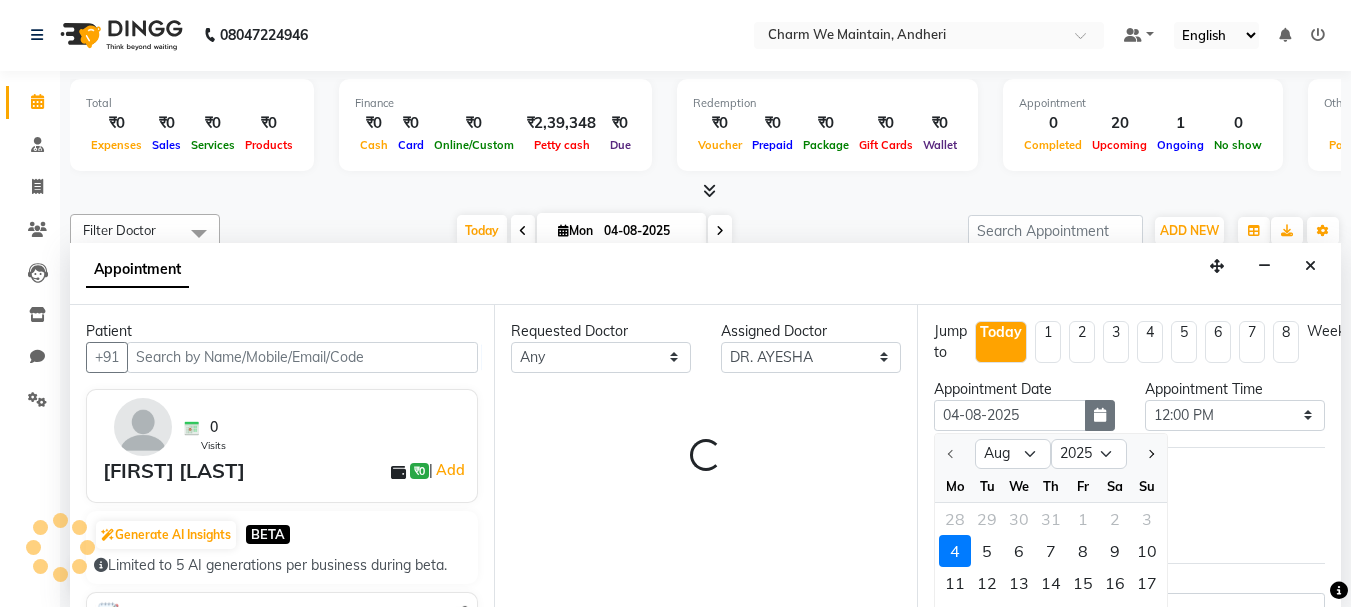 select on "4343" 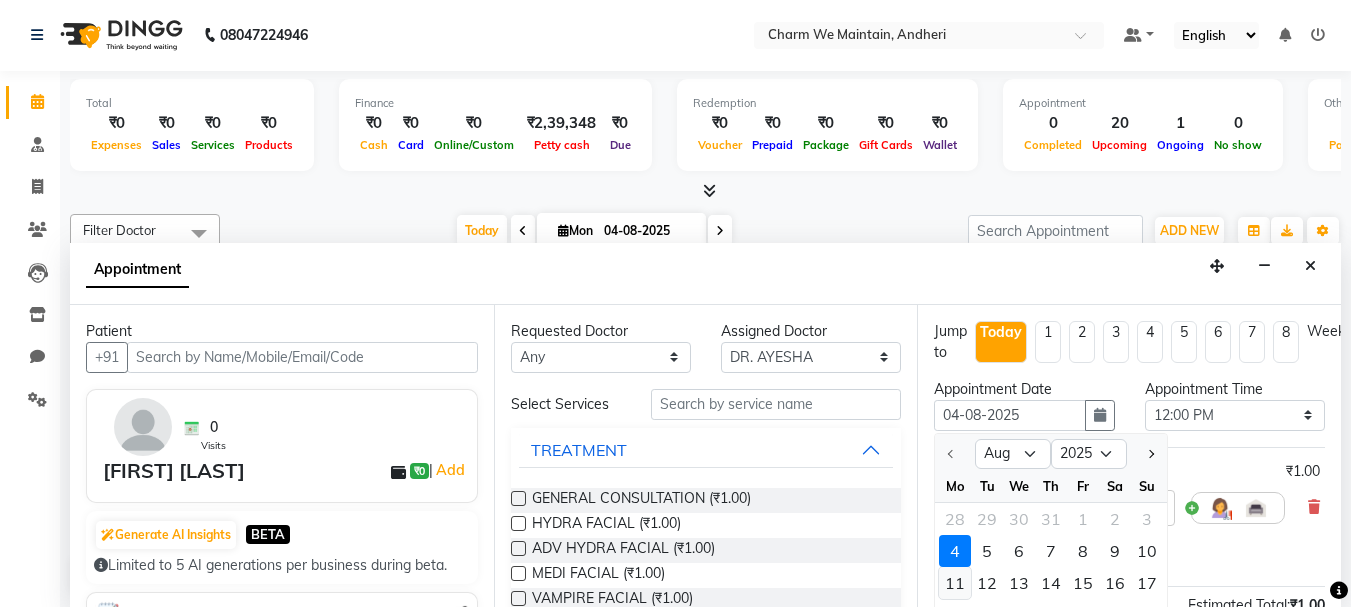 click on "11" at bounding box center [955, 583] 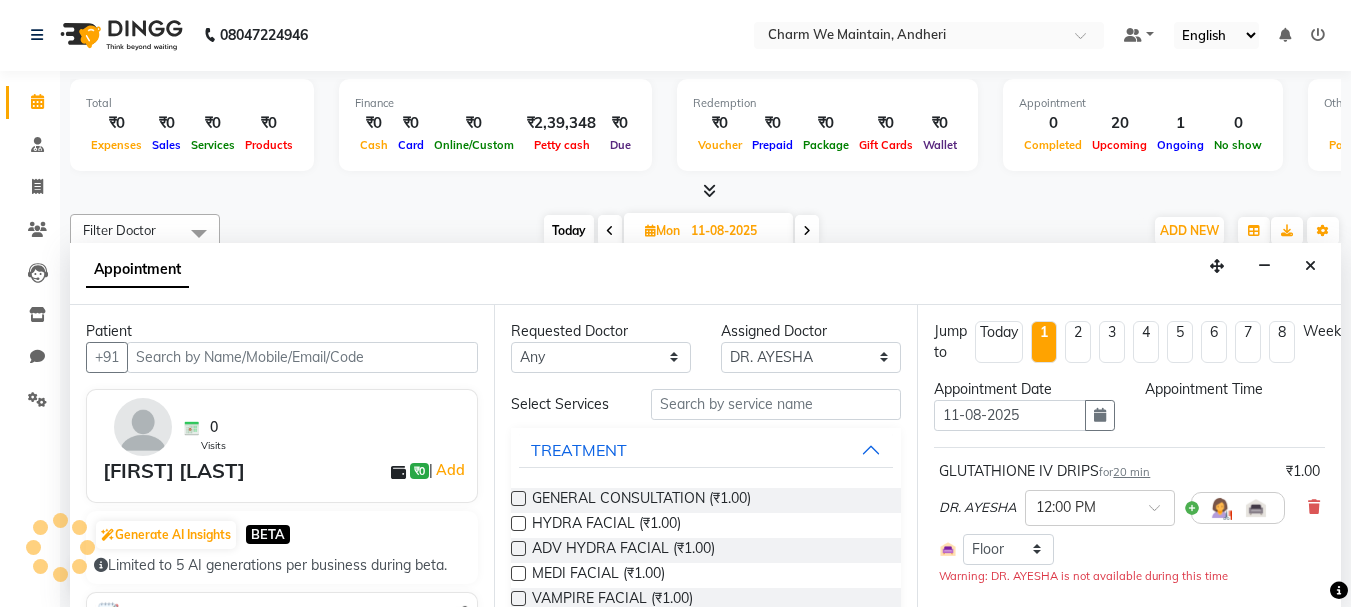 scroll, scrollTop: 0, scrollLeft: 0, axis: both 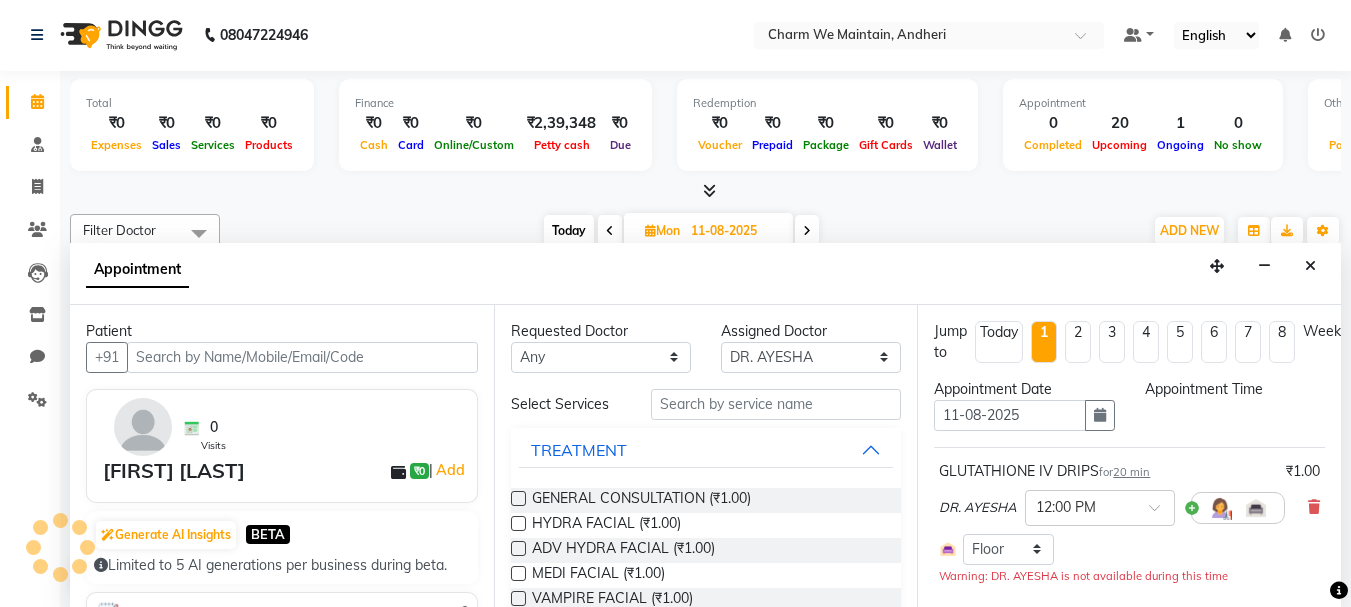 select on "720" 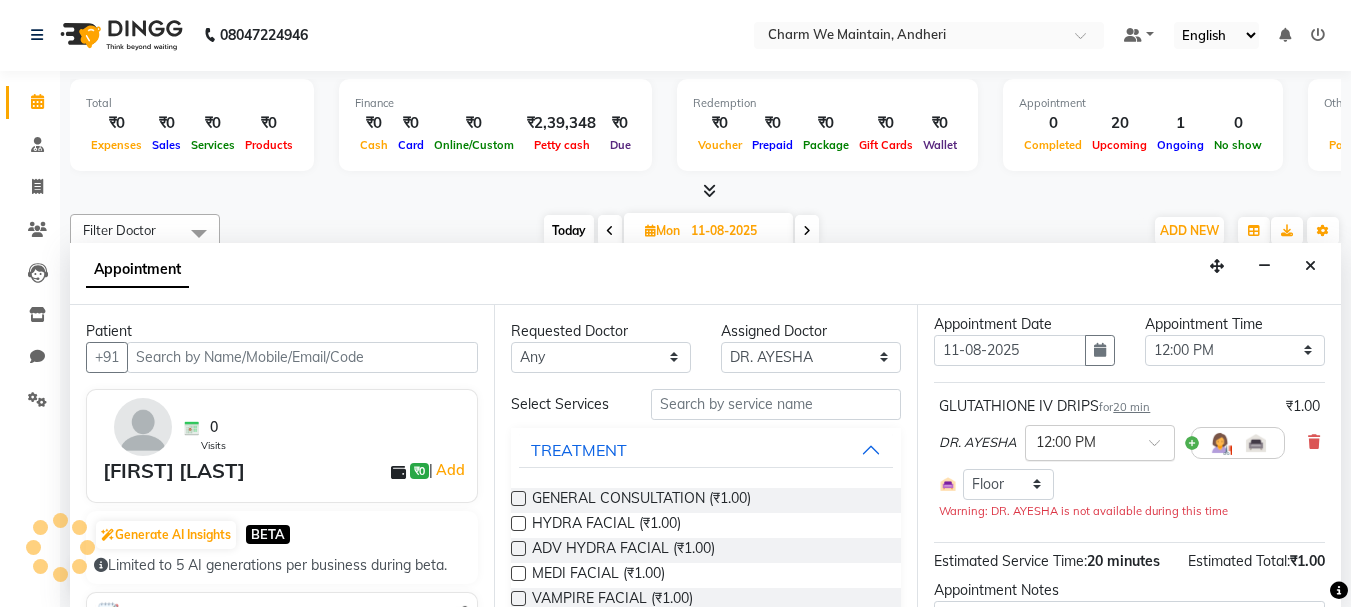 scroll, scrollTop: 100, scrollLeft: 0, axis: vertical 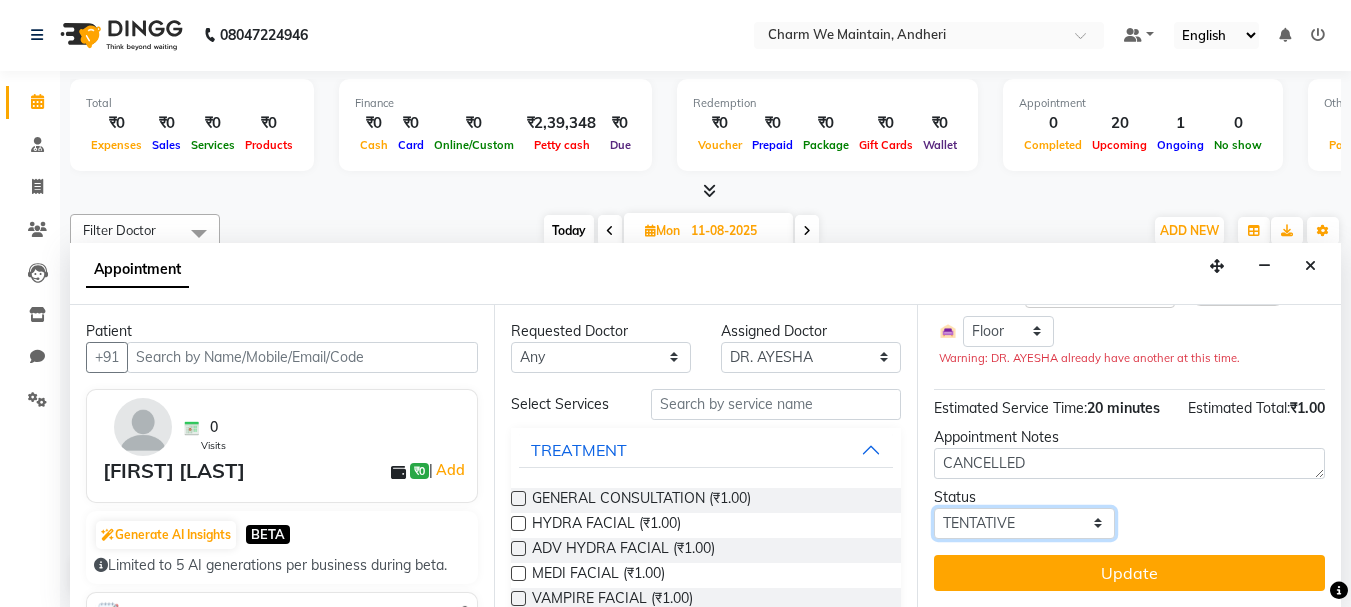 click on "Select TENTATIVE CONFIRM UPCOMING" at bounding box center [1024, 523] 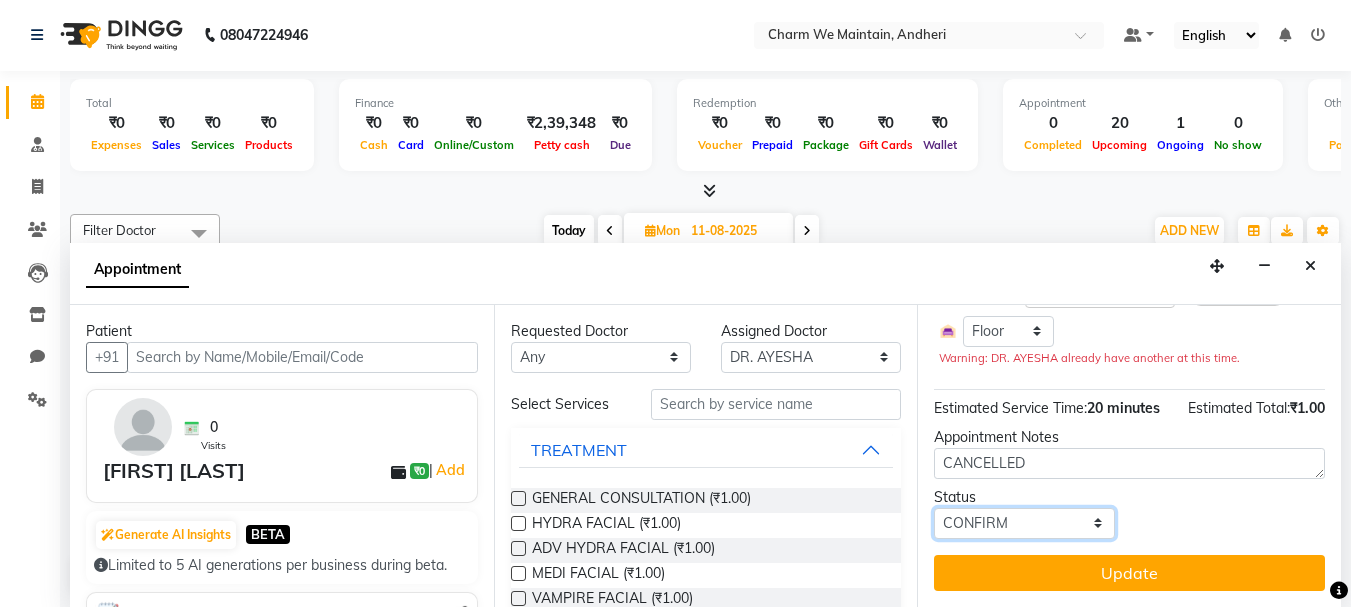 click on "Select TENTATIVE CONFIRM UPCOMING" at bounding box center (1024, 523) 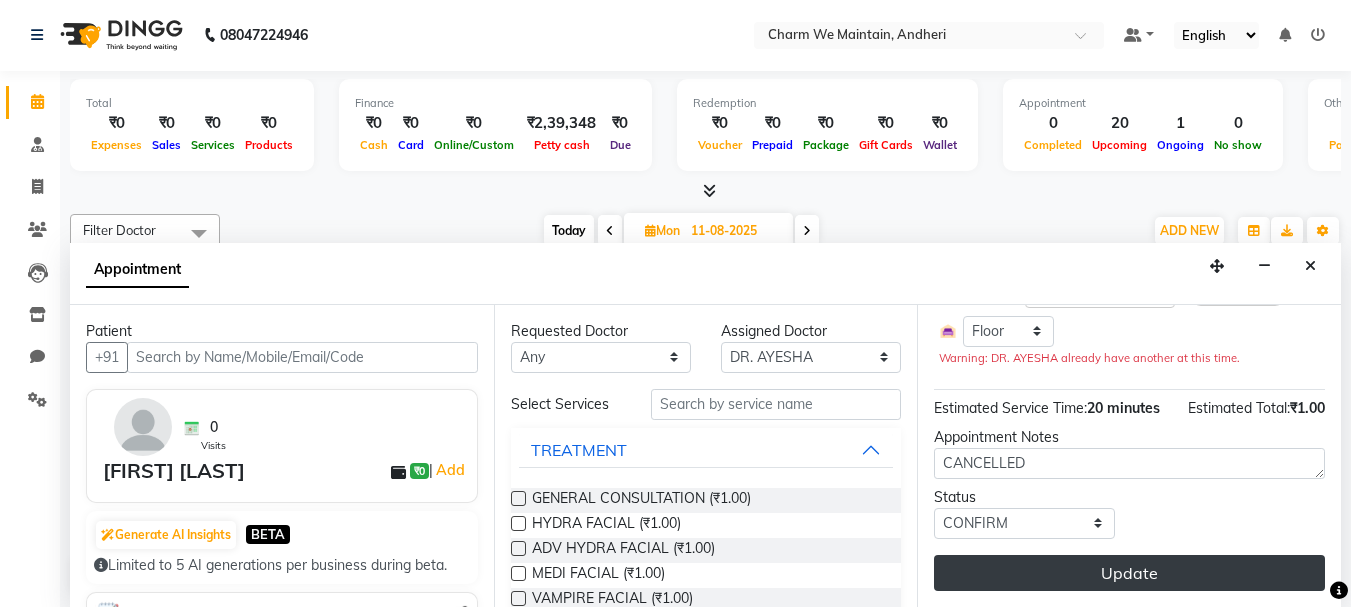 click on "Update" at bounding box center (1129, 573) 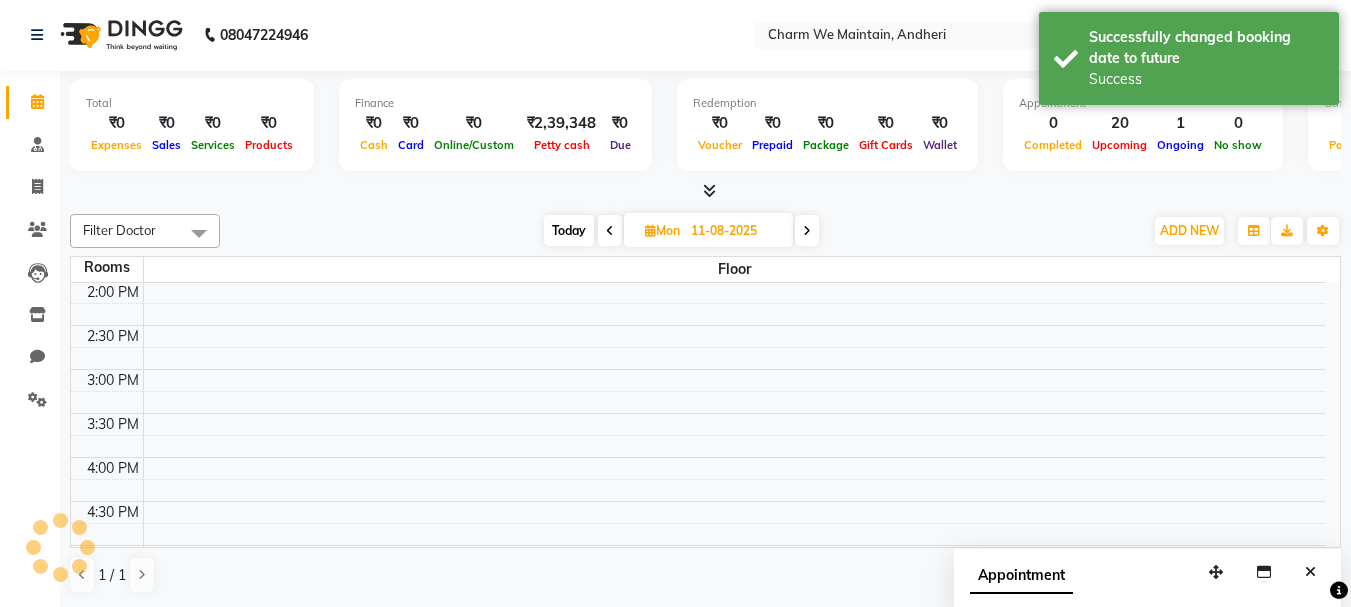 scroll, scrollTop: 0, scrollLeft: 0, axis: both 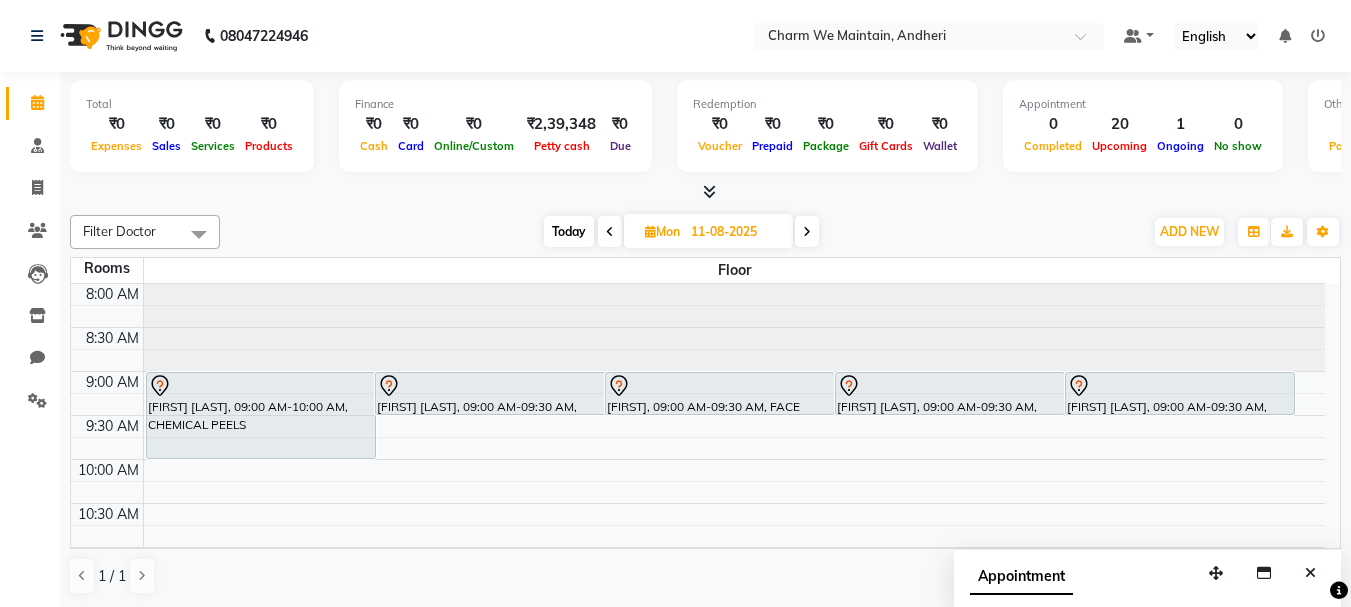 click on "Today" at bounding box center [569, 231] 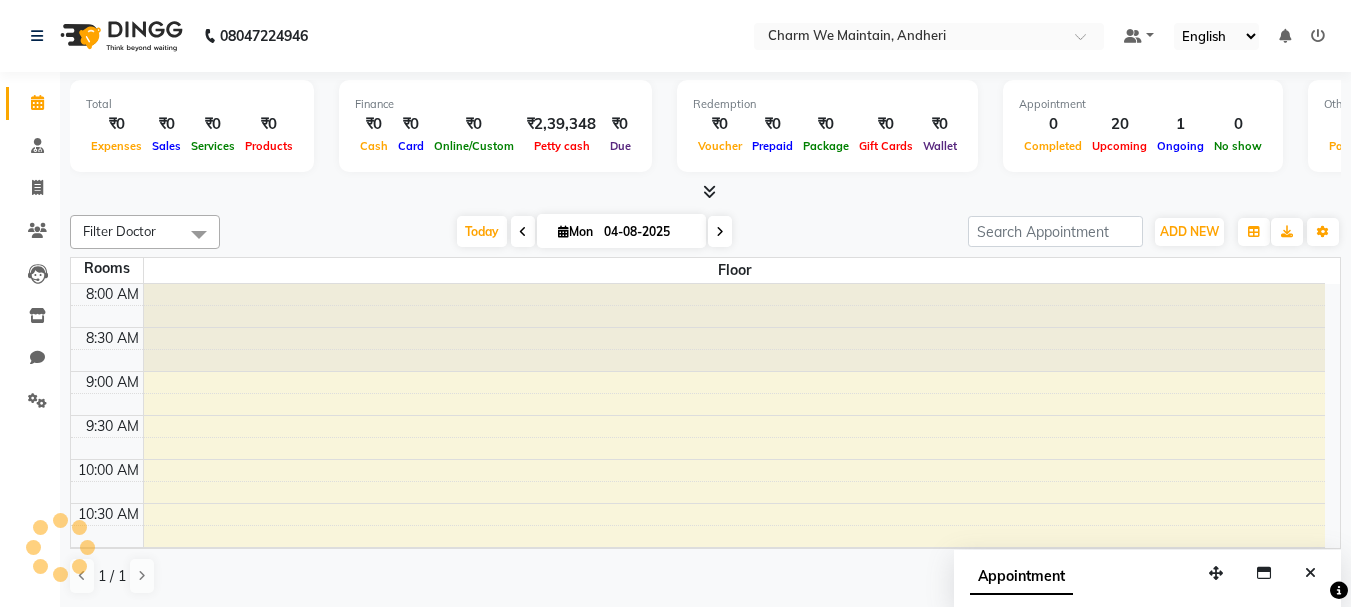scroll, scrollTop: 529, scrollLeft: 0, axis: vertical 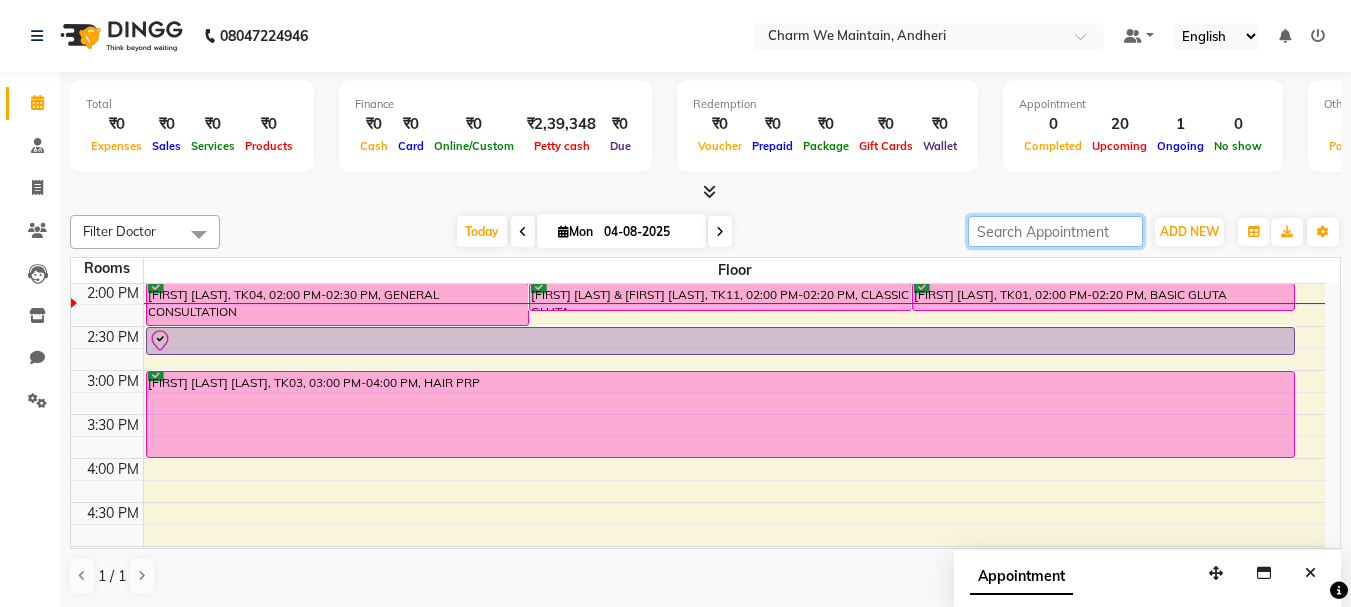 click at bounding box center (1055, 231) 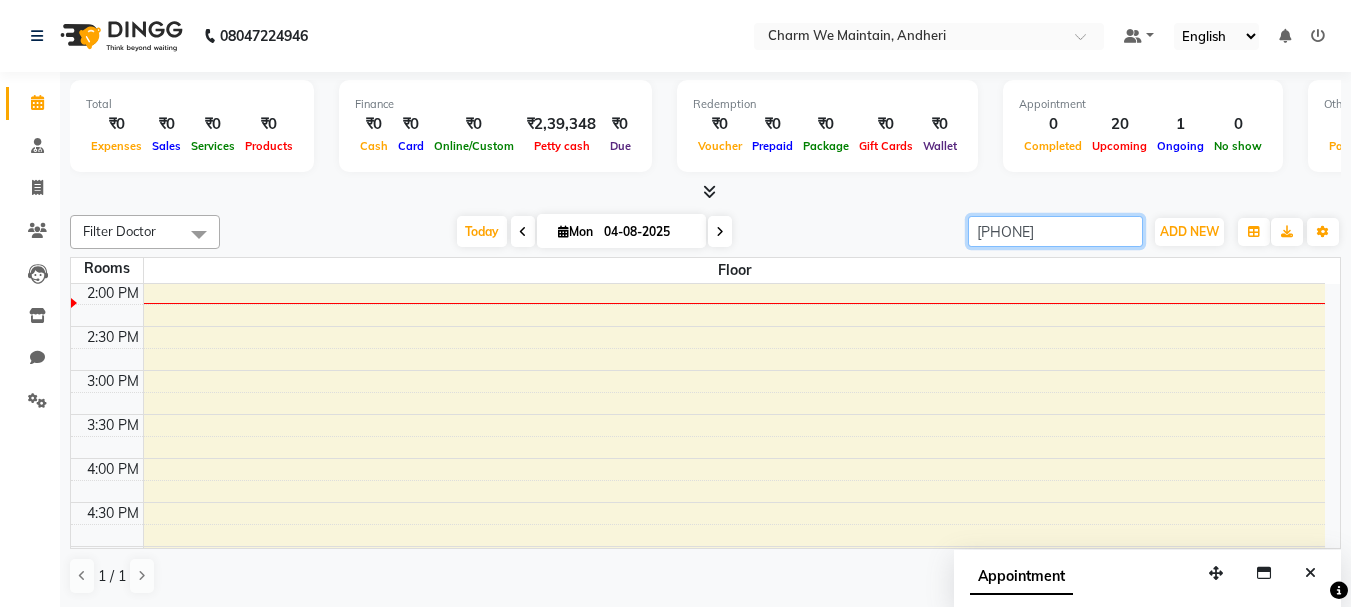 type on "[PHONE]" 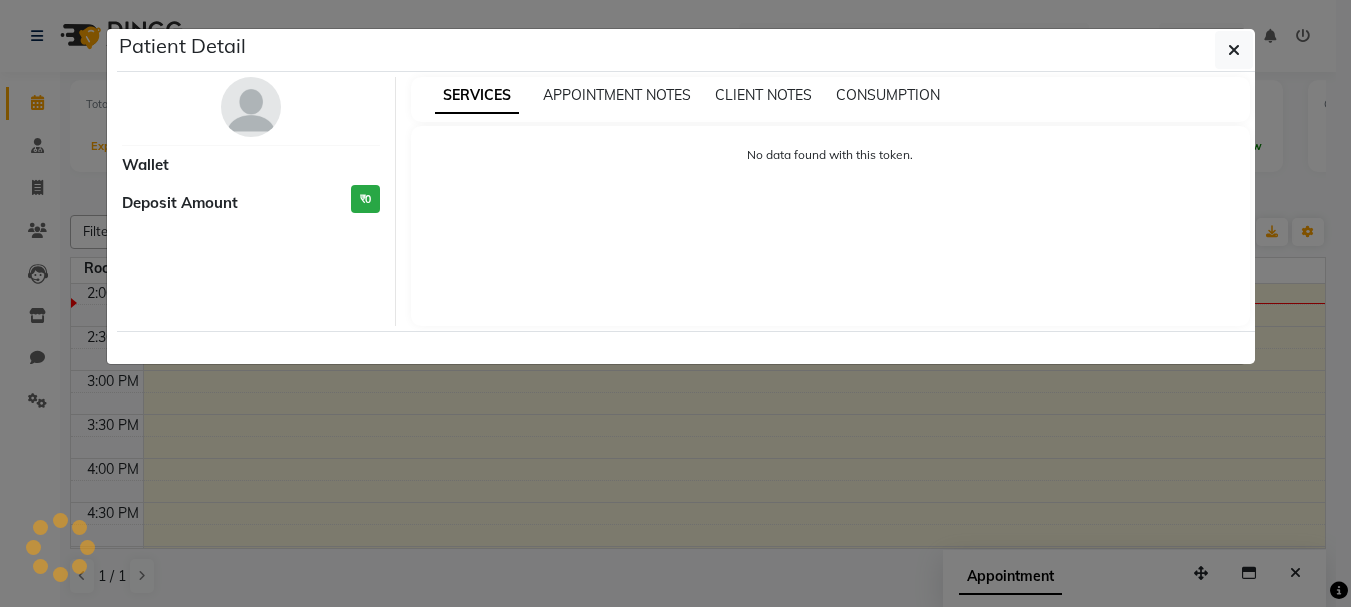 type 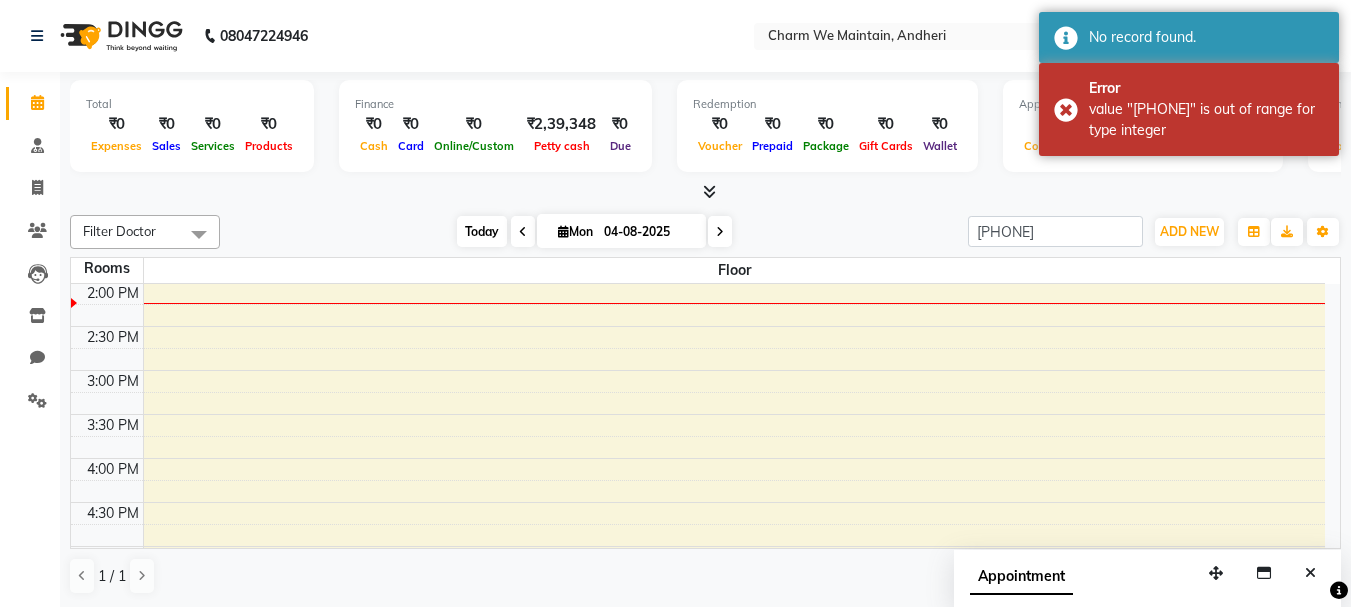 click on "Today" at bounding box center (482, 231) 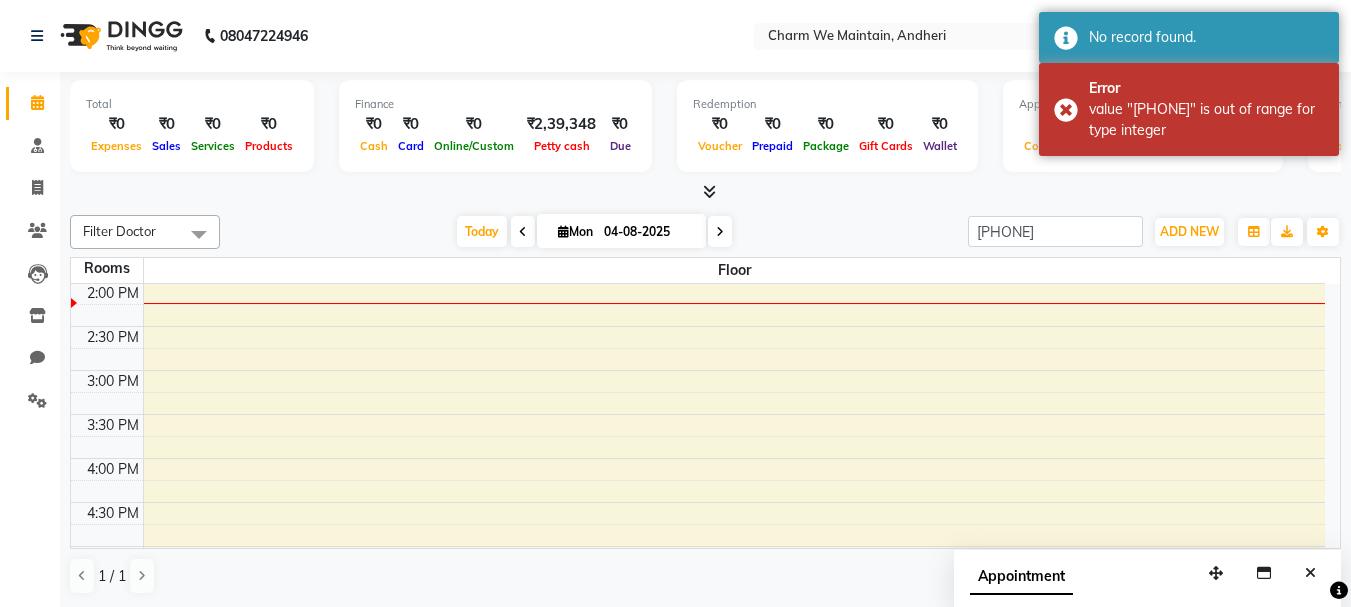 scroll, scrollTop: 529, scrollLeft: 0, axis: vertical 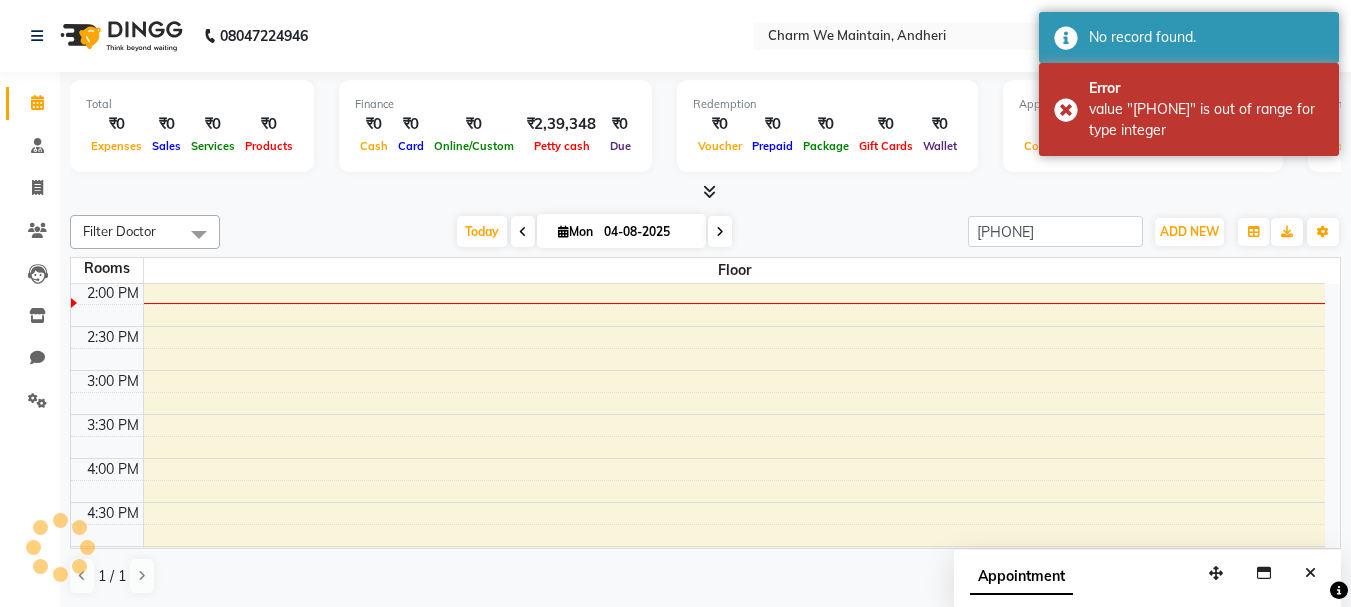 type 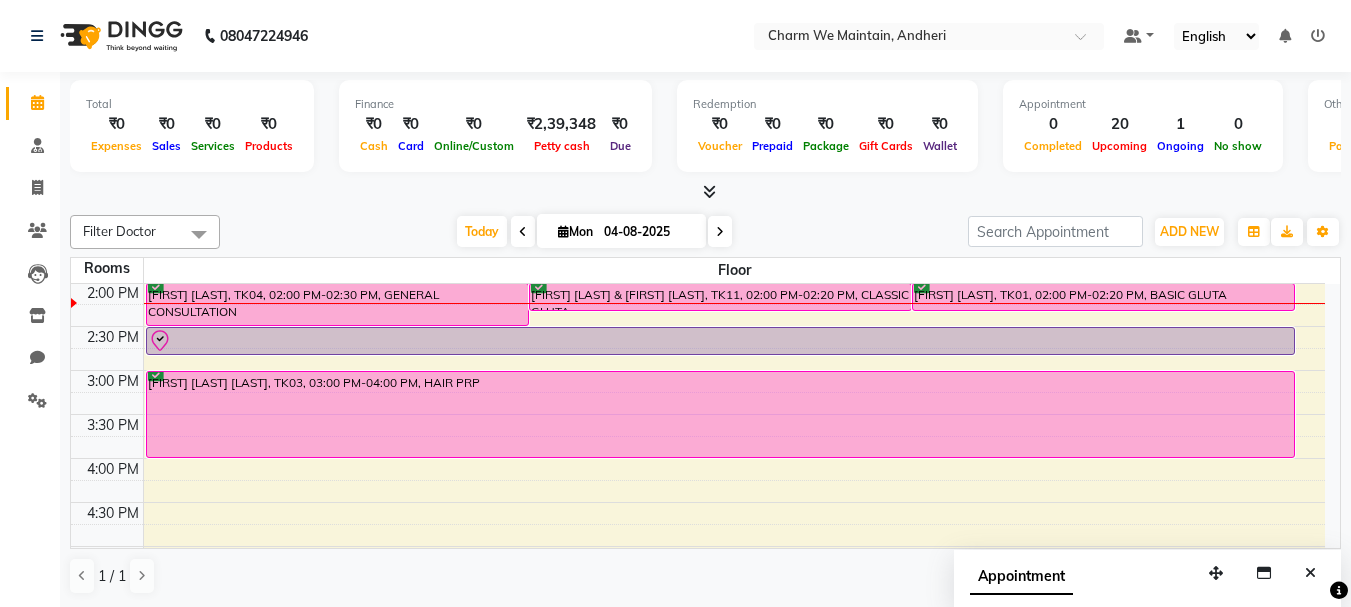 click on "8:00 AM 8:30 AM 9:00 AM 9:30 AM 10:00 AM 10:30 AM 11:00 AM 11:30 AM 12:00 PM 12:30 PM 1:00 PM 1:30 PM 2:00 PM 2:30 PM 3:00 PM 3:30 PM 4:00 PM 4:30 PM 5:00 PM 5:30 PM 6:00 PM 6:30 PM 7:00 PM 7:30 PM 8:00 PM 8:30 PM 9:00 PM 9:30 PM 10:00 PM 10:30 PM             [FIRST] [LAST], TK19, 09:00 AM-10:00 AM, WEIGHT LOSS IV DRIP             [FIRST][LAST], TK12, 09:00 AM-10:00 AM, HYDRA FACIAL             [FIRST] [LAST], TK13, 09:00 AM-10:00 AM, HYDRA FACIAL             [FIRST] [LAST], TK06, 09:00 AM-10:00 AM, WEIGHT LOSS IV DRIP             [FIRST]ðŸ•‰ [LAST], TK02, 09:00 AM-10:00 AM, HYDRA FACIAL             [FIRST] [LAST], TK14, 09:00 AM-10:00 AM, HYDRA FACIAL             [FIRST] [LAST], TK18, 09:00 AM-09:30 AM, CLASSIC GLUTA              [FIRST] [LAST], TK17, 09:00 AM-09:30 AM, CLASSIC GLUTA              [FIRST] [LAST], TK16, 09:00 AM-09:30 AM, BASIC GLUTA             [FIRST] [LAST], TK15, 09:00 AM-09:30 AM, CLASSIC GLUTA              [FIRST], TK07, 09:00 AM-09:30 AM, BASIC GLUTA" at bounding box center (698, 414) 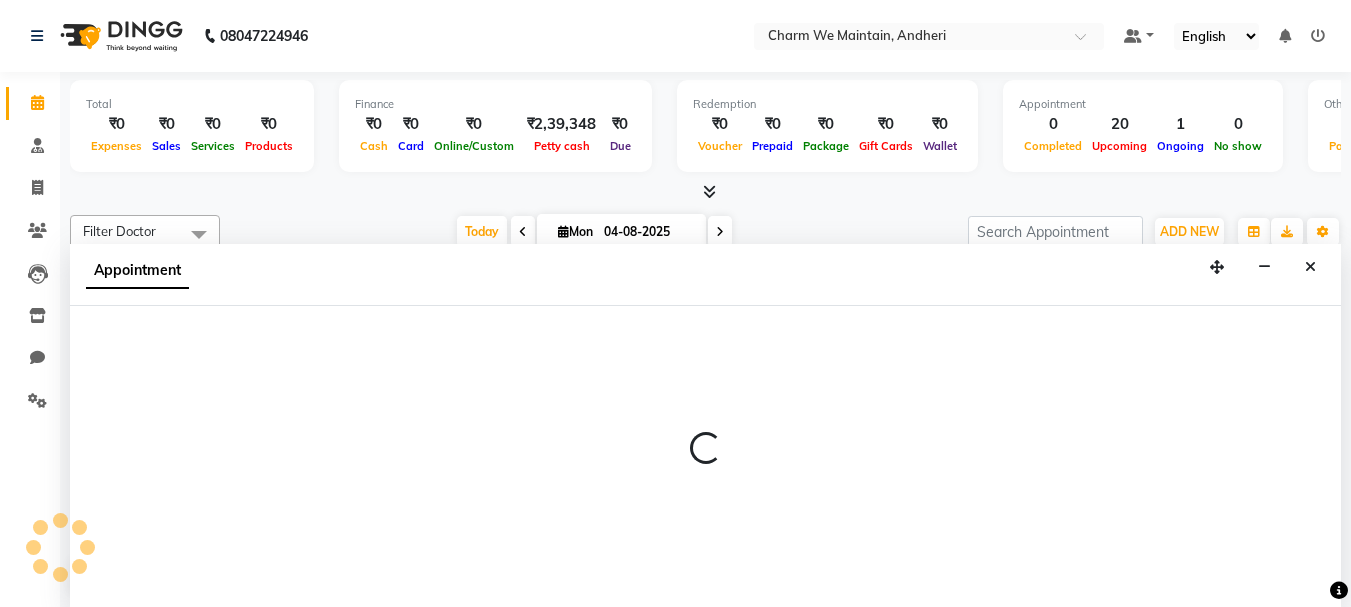 scroll, scrollTop: 1, scrollLeft: 0, axis: vertical 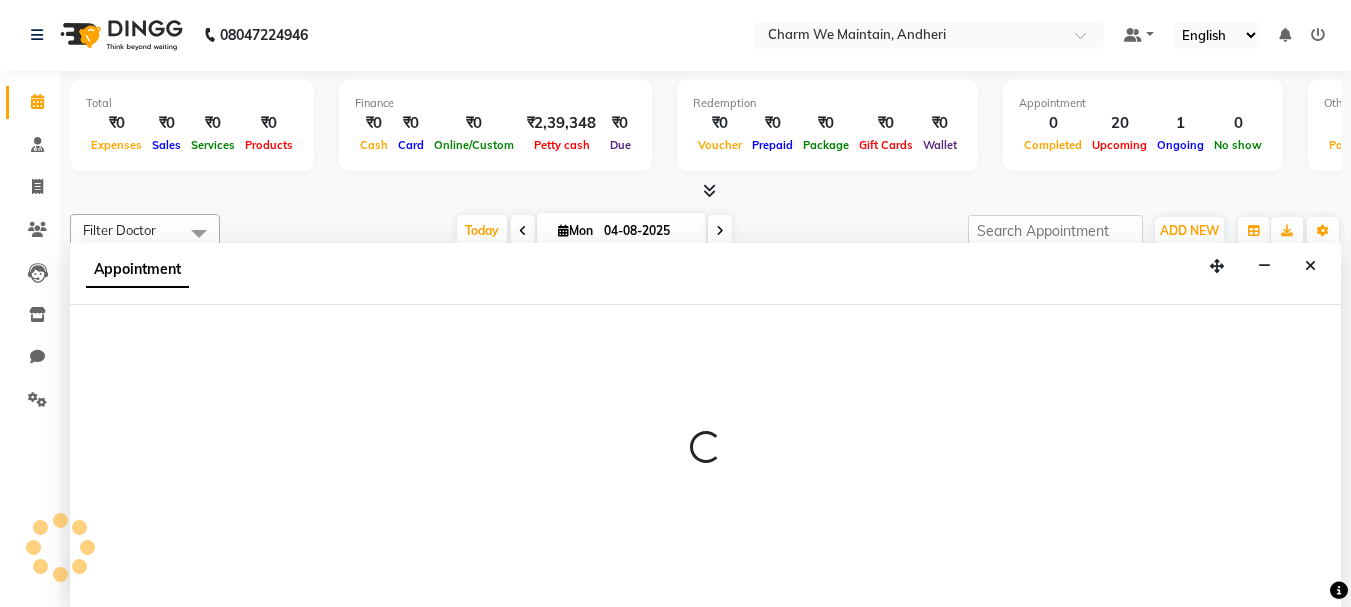 select on "900" 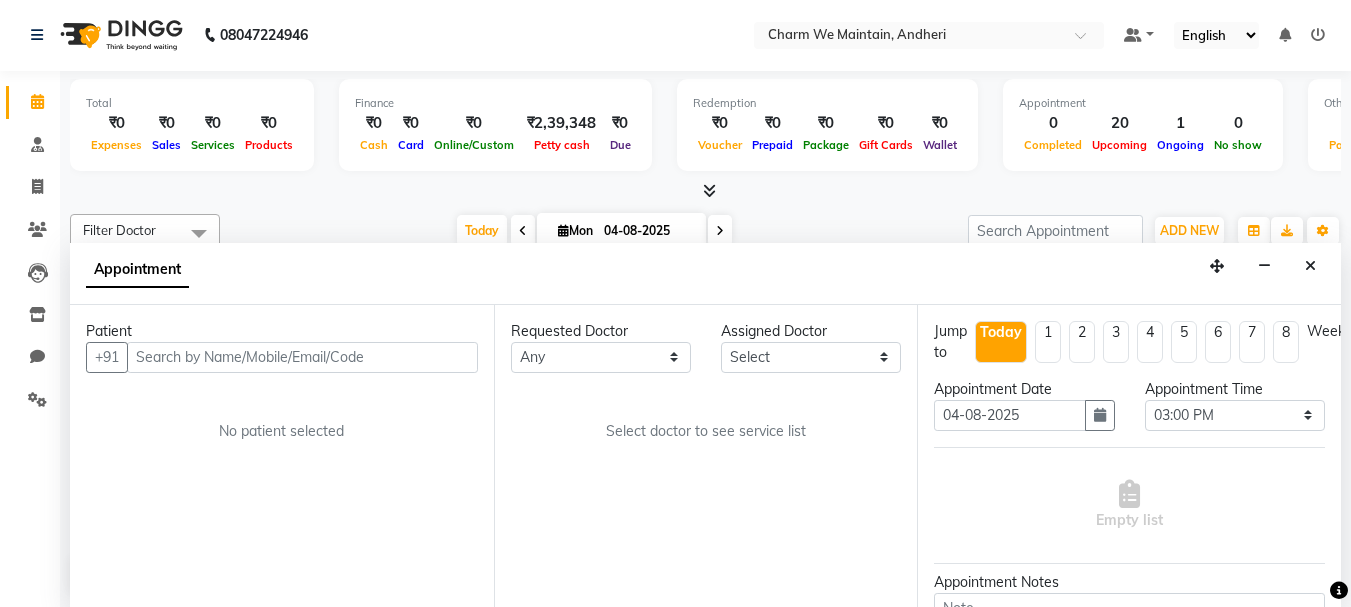 click at bounding box center [302, 357] 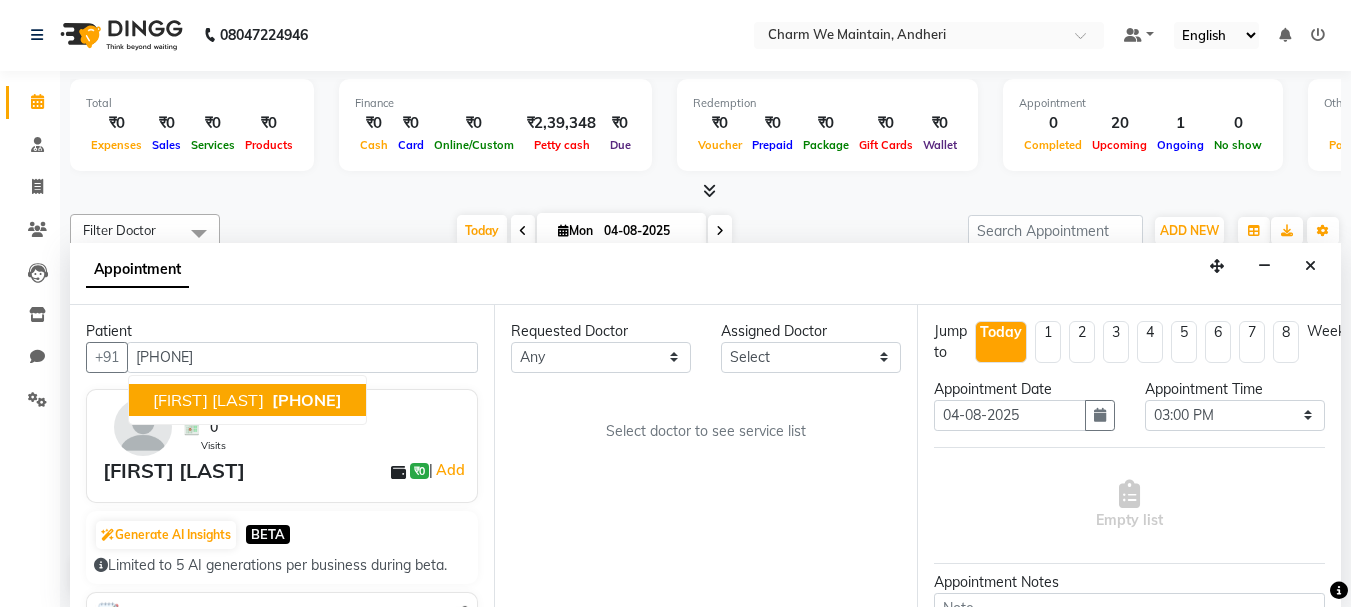 click on "[PHONE]" at bounding box center [307, 400] 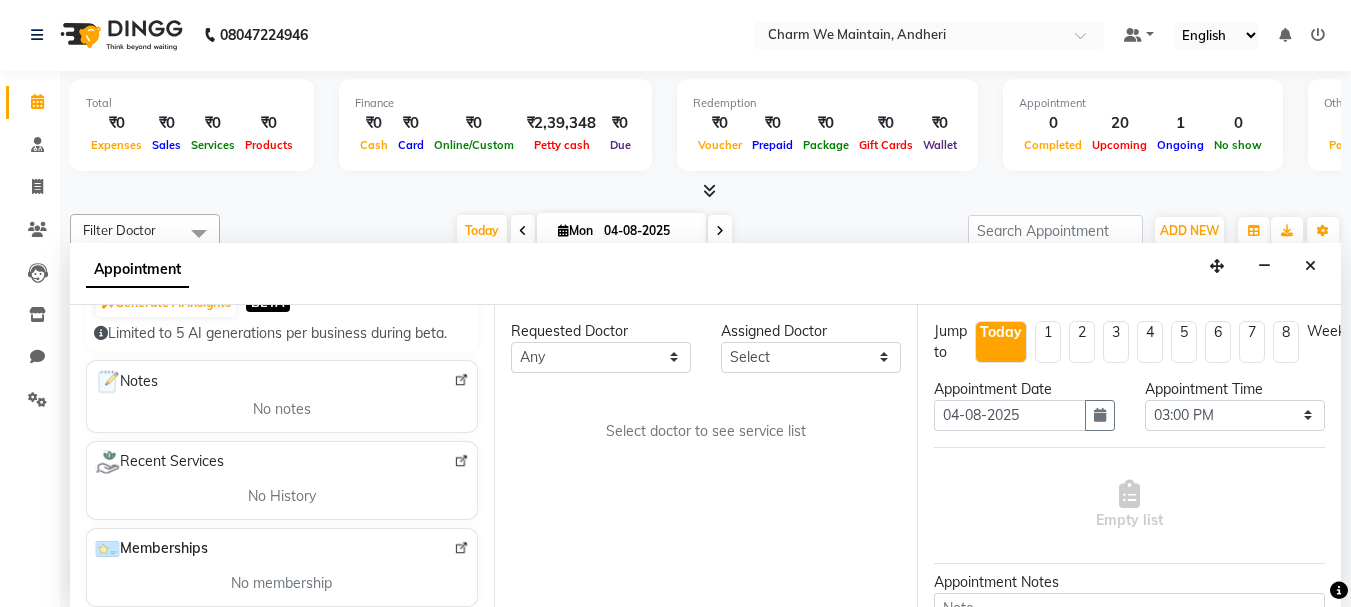 scroll, scrollTop: 0, scrollLeft: 0, axis: both 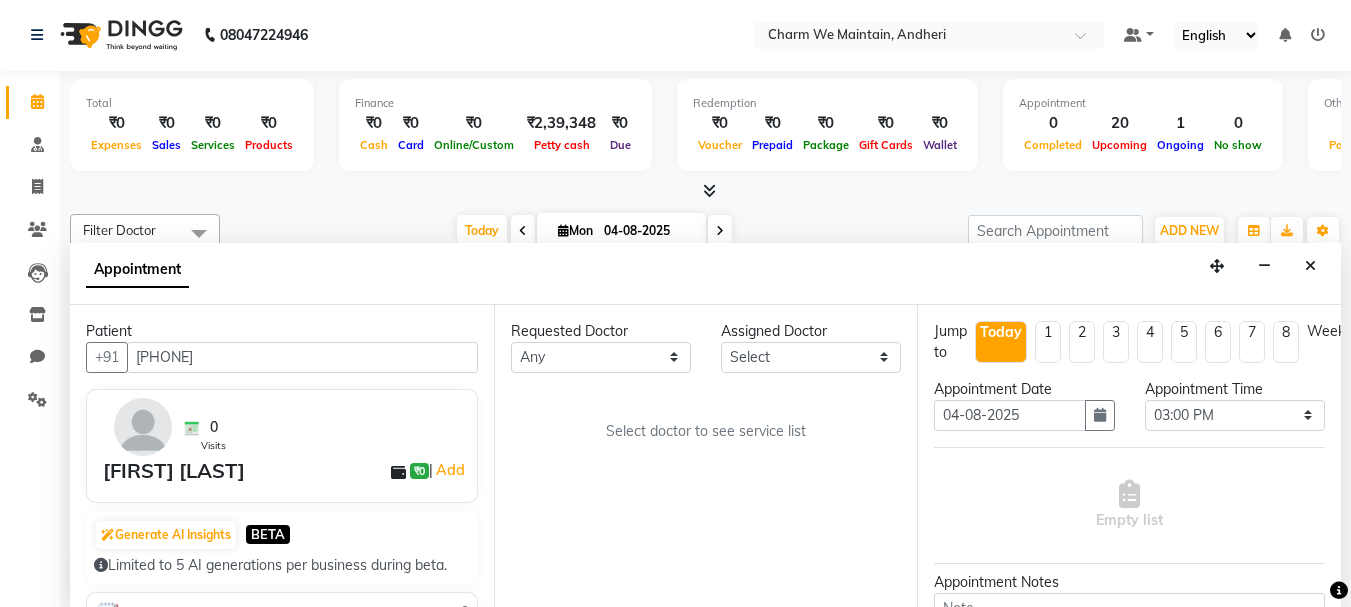 type on "[PHONE]" 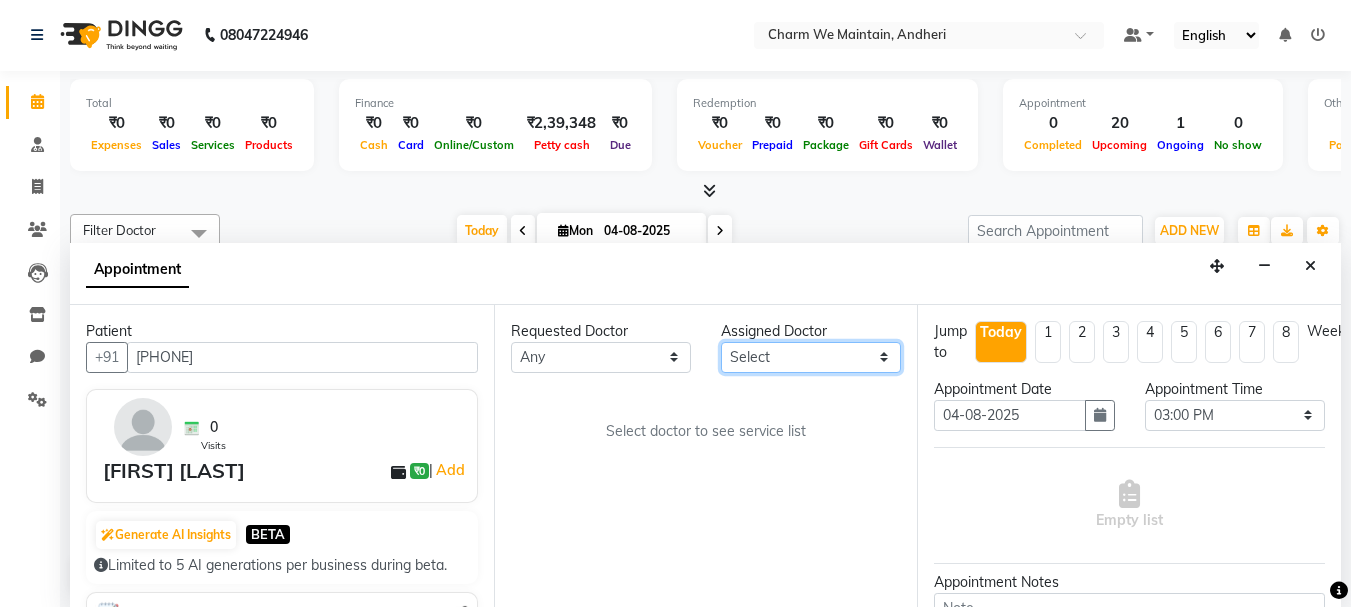 click on "Select DR. AASTHA	 DR. AYESHA	 DR. [NAME]" at bounding box center (811, 357) 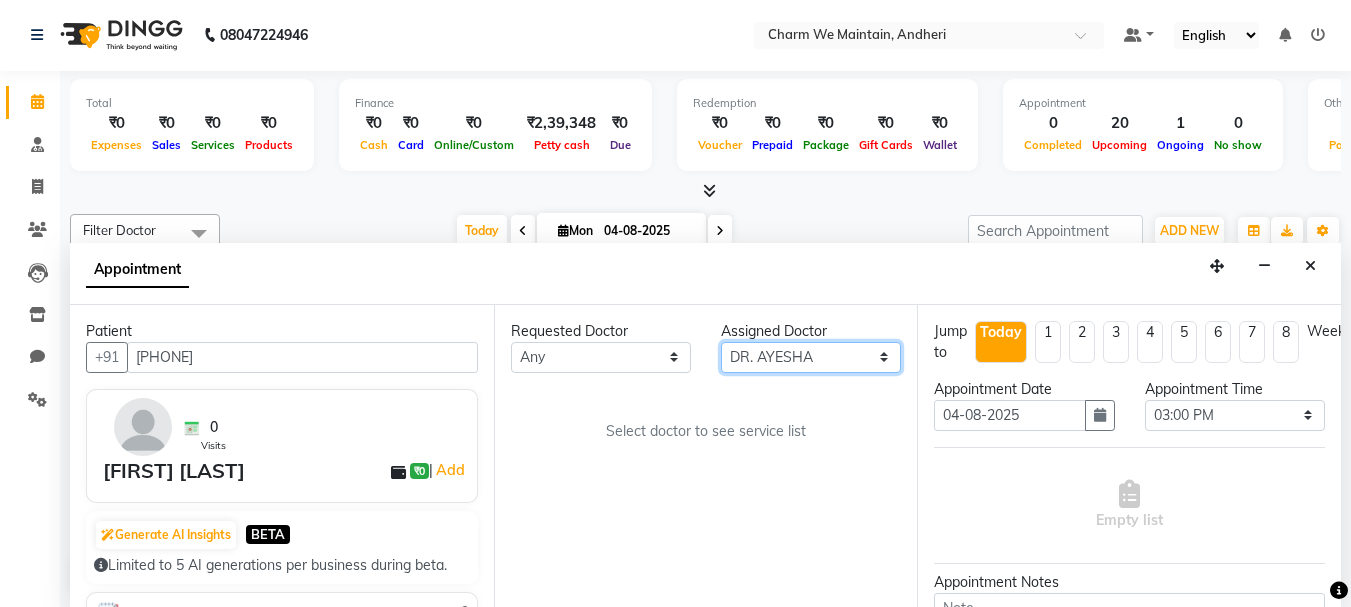 click on "Select DR. AASTHA	 DR. AYESHA	 DR. [NAME]" at bounding box center [811, 357] 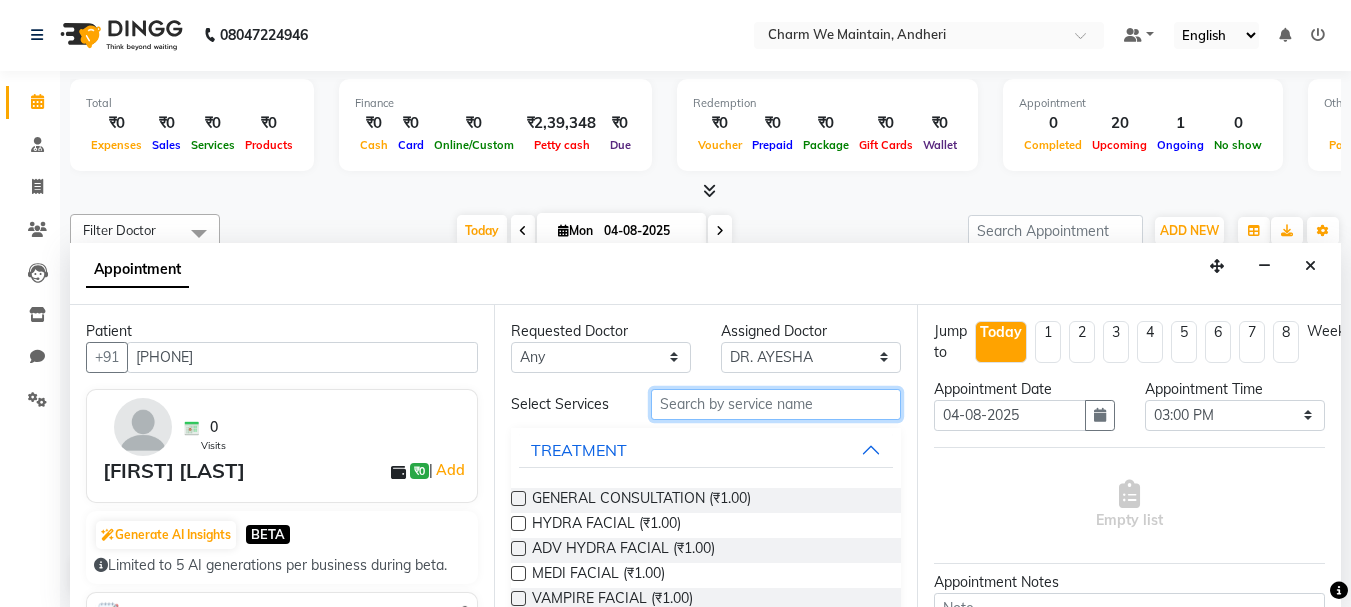 click at bounding box center (776, 404) 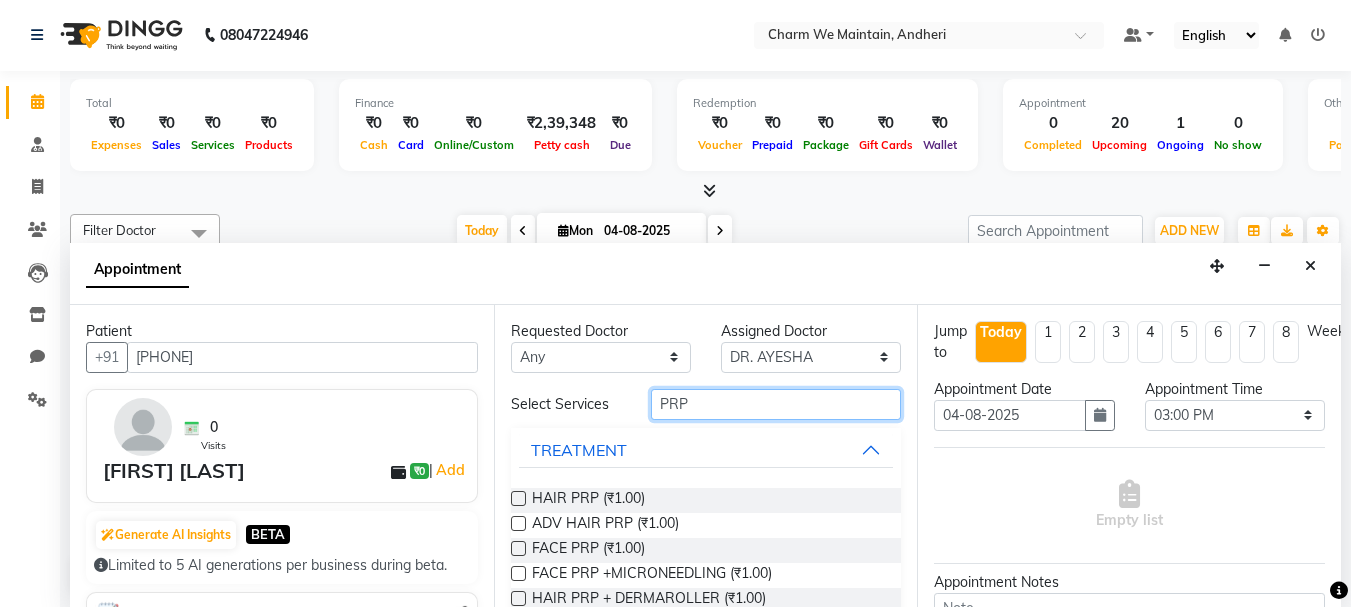 type on "PRP" 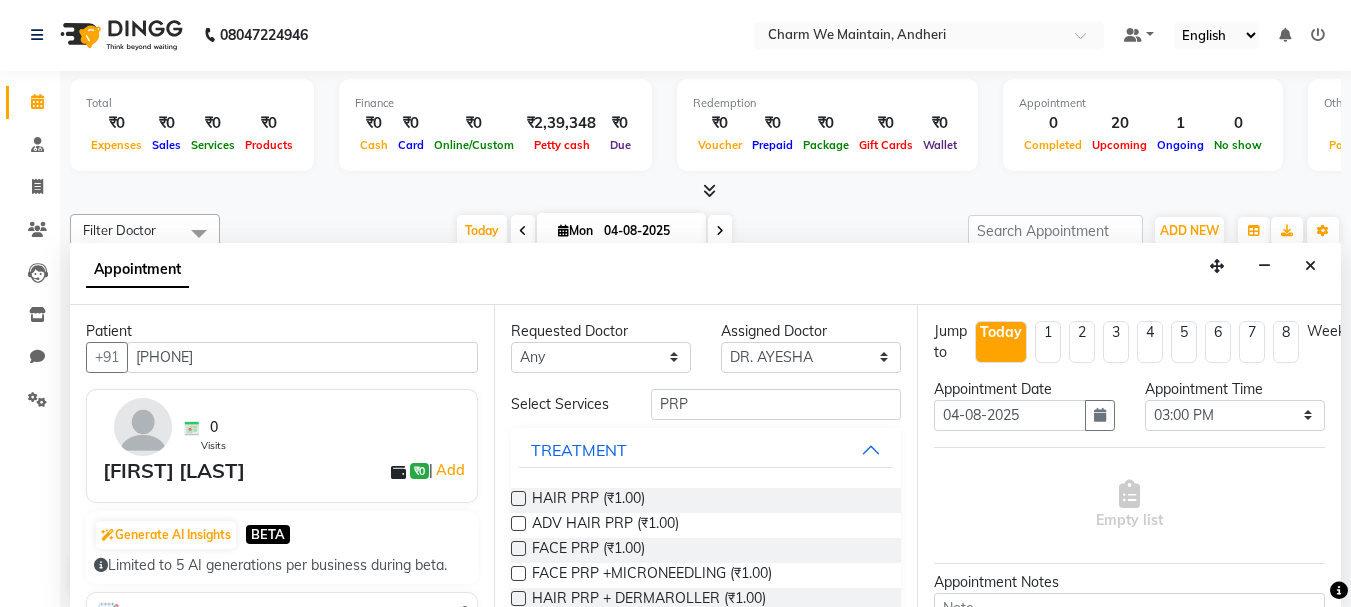 click at bounding box center [518, 498] 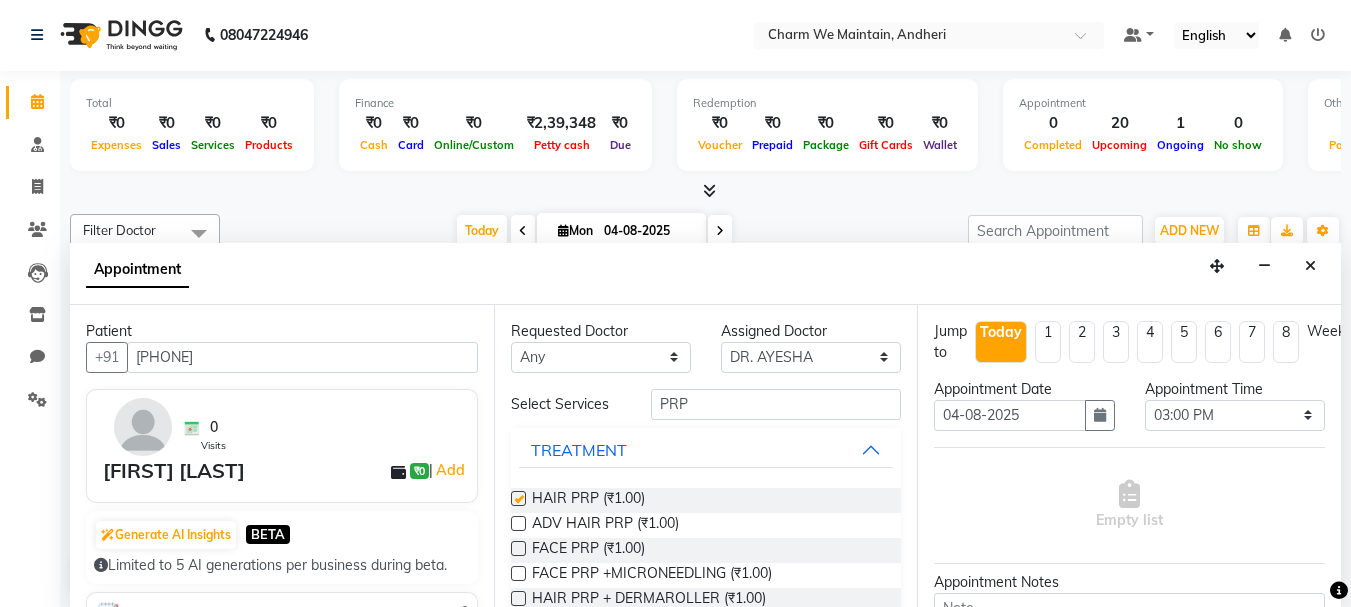 select on "4343" 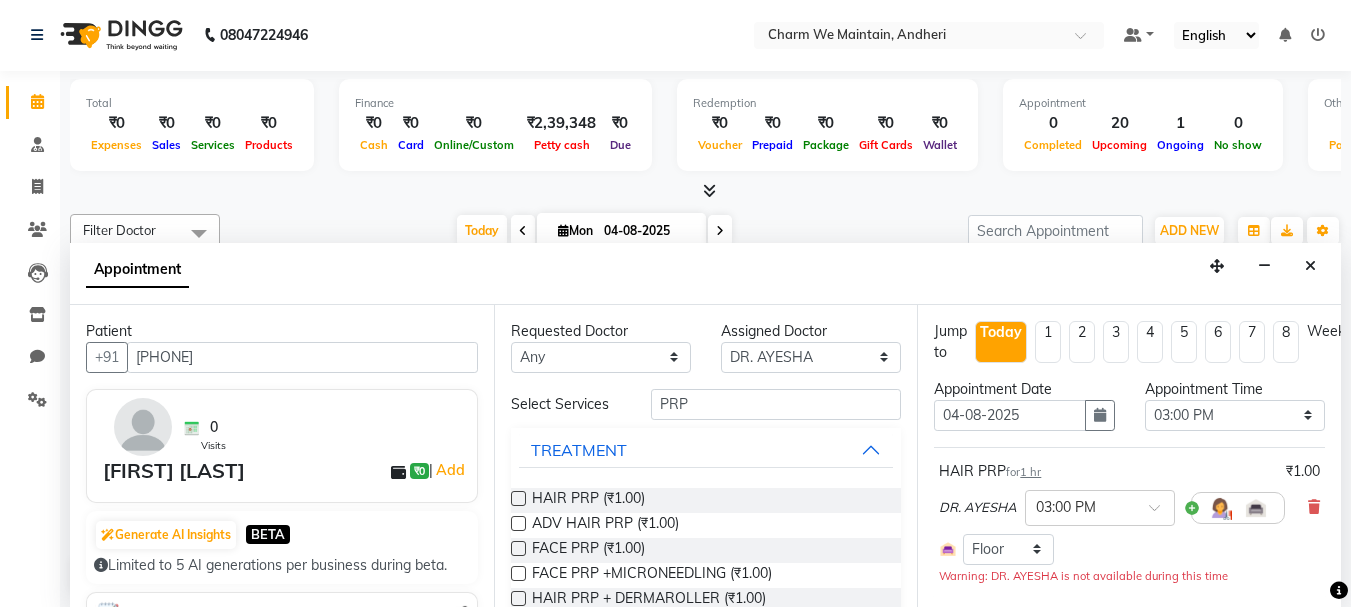 checkbox on "false" 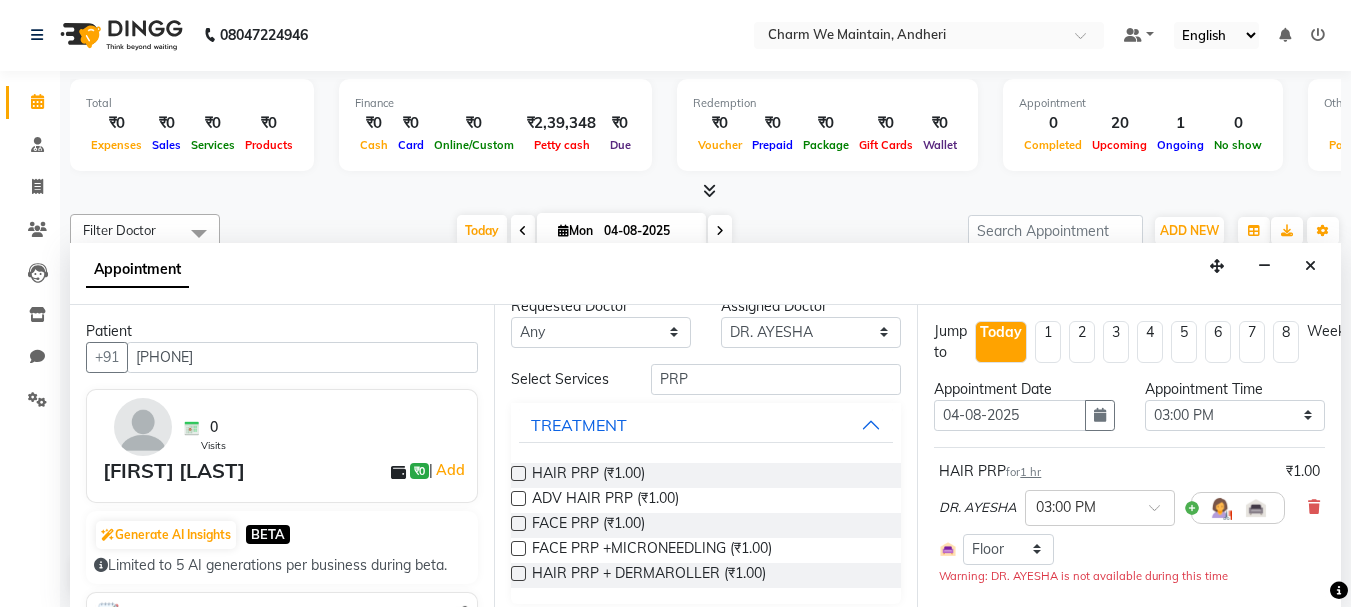 scroll, scrollTop: 38, scrollLeft: 0, axis: vertical 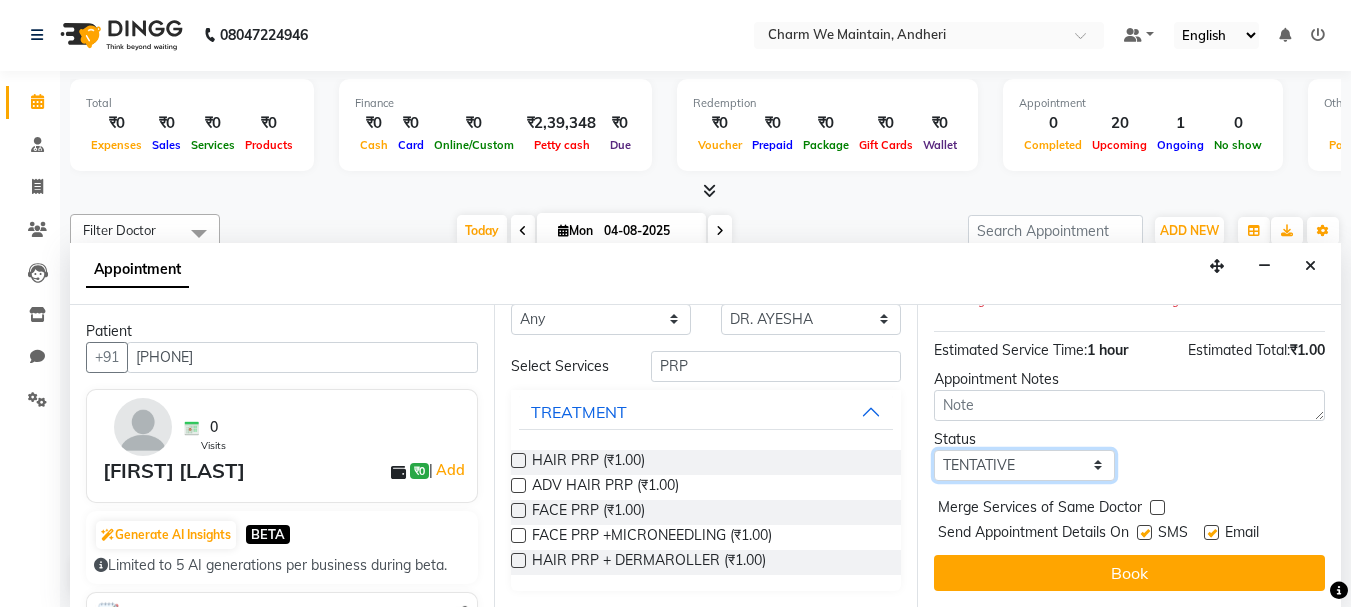 click on "Select TENTATIVE CONFIRM CHECK-IN UPCOMING" at bounding box center [1024, 465] 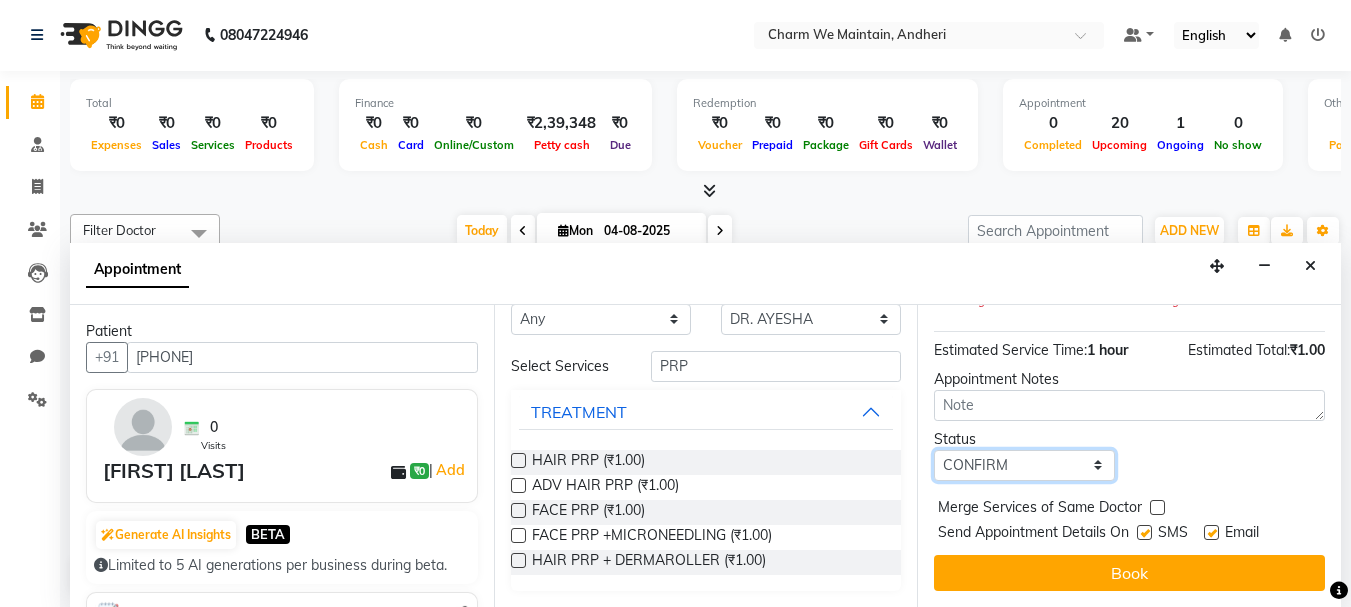 click on "Select TENTATIVE CONFIRM CHECK-IN UPCOMING" at bounding box center (1024, 465) 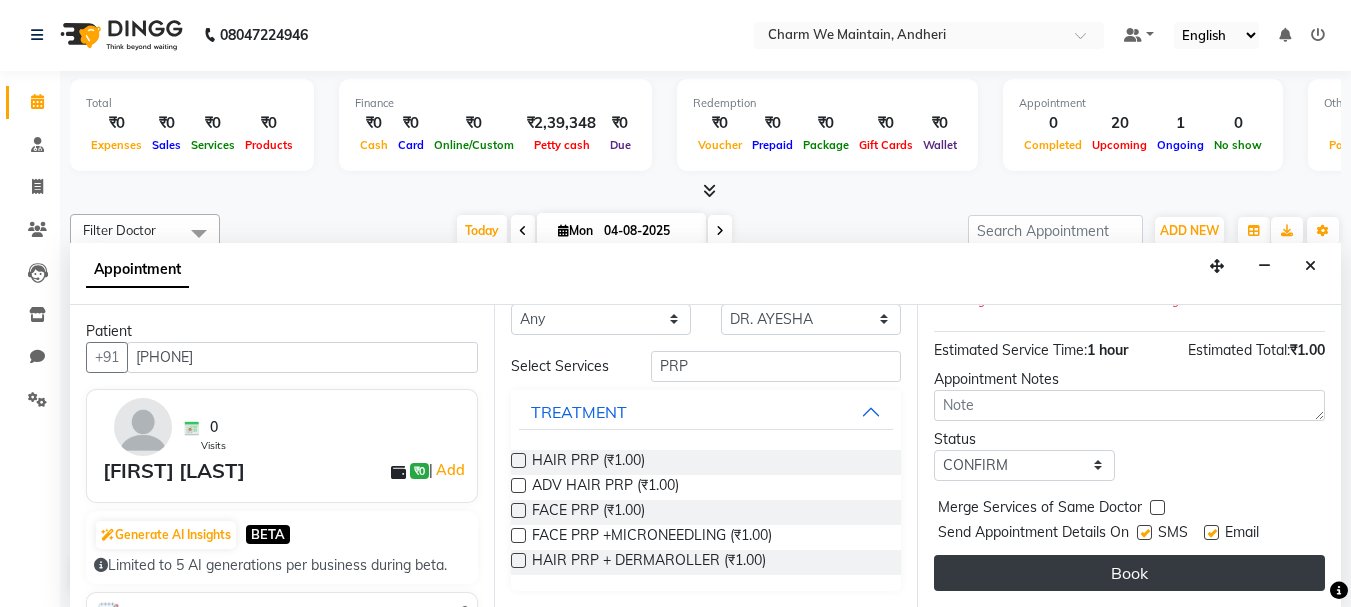 click on "Book" at bounding box center (1129, 573) 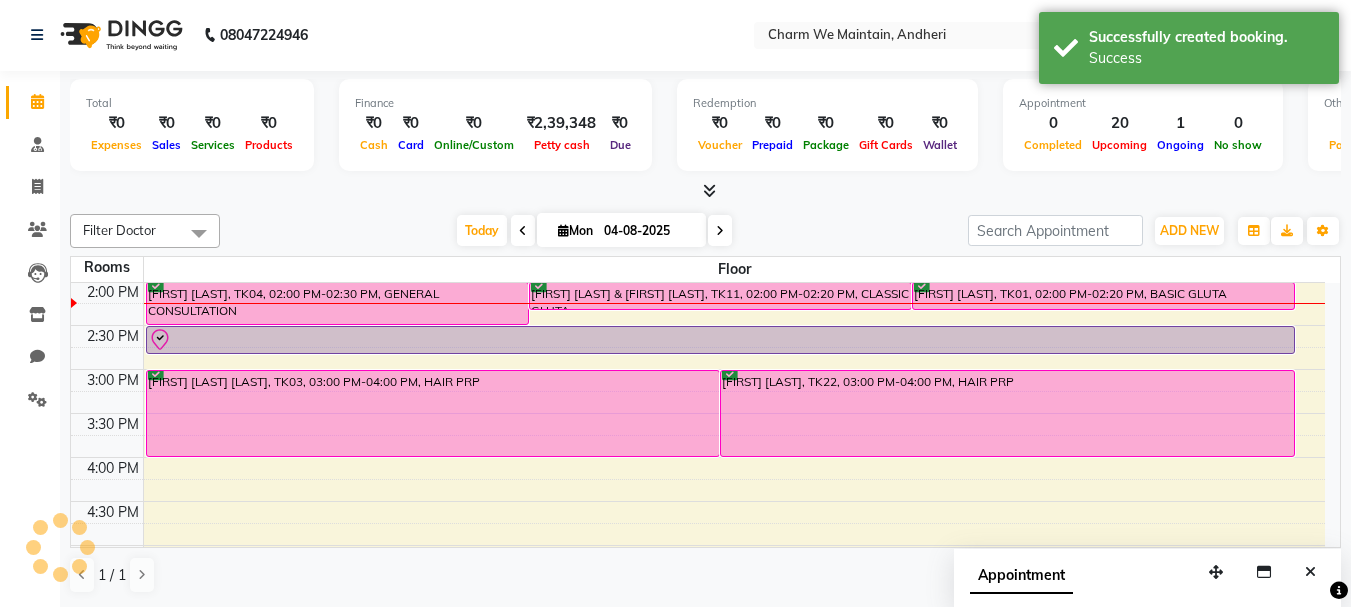 scroll, scrollTop: 0, scrollLeft: 0, axis: both 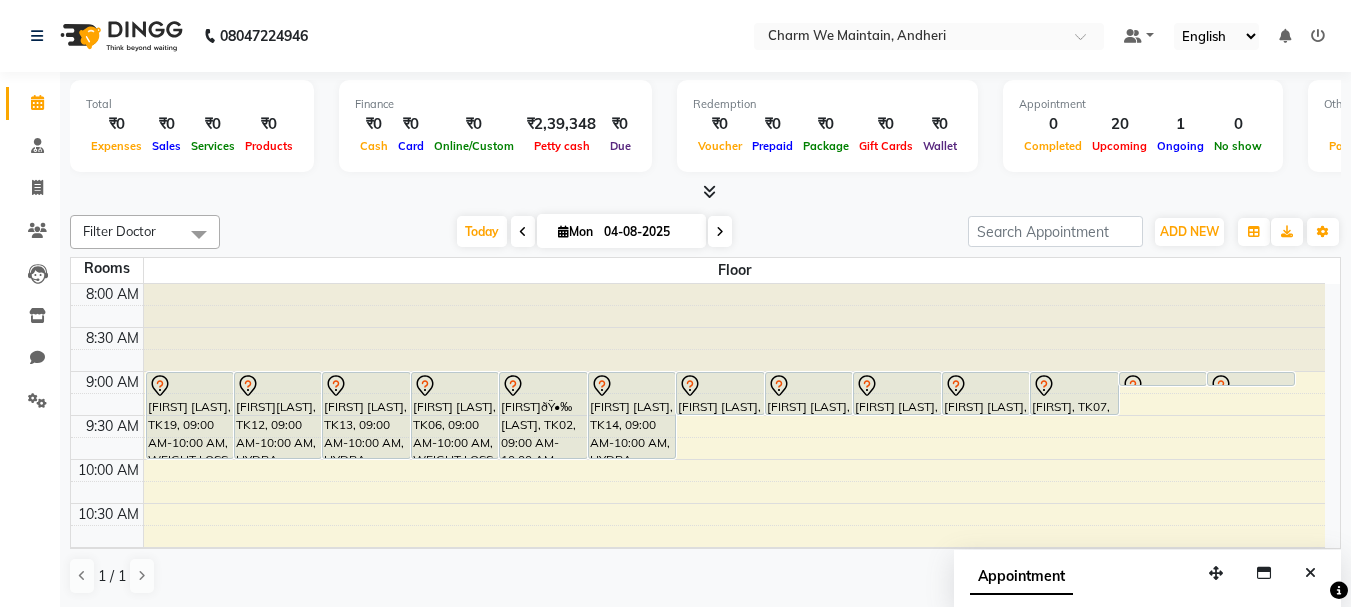 click at bounding box center [523, 231] 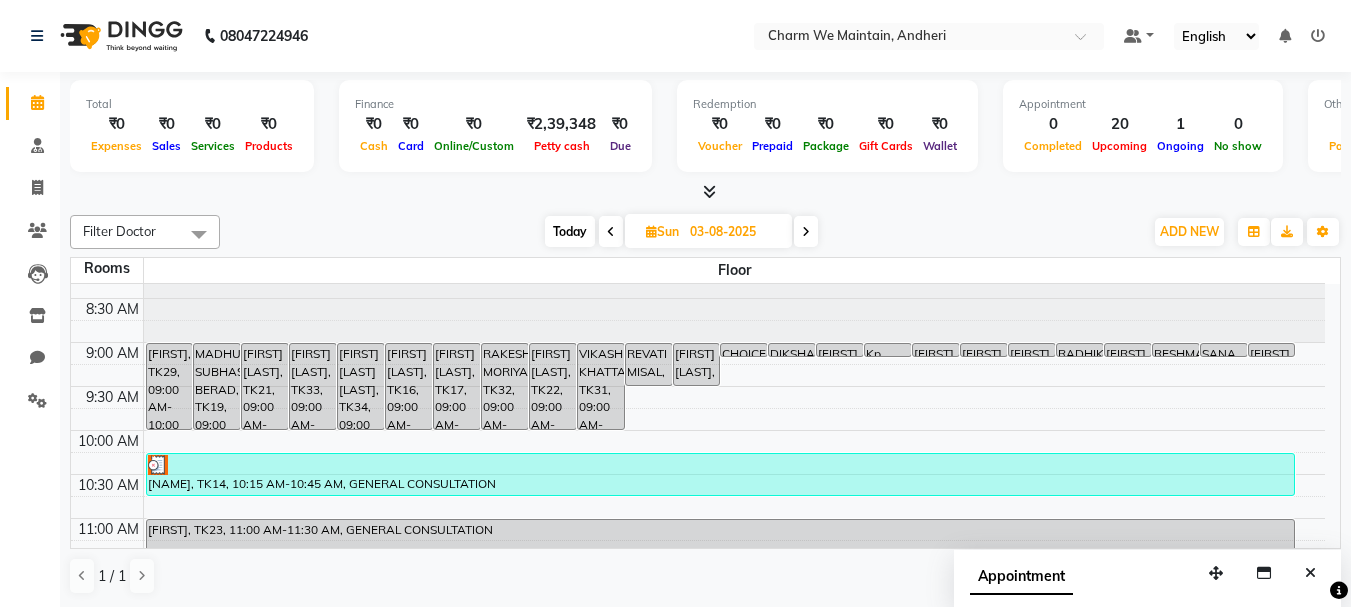 scroll, scrollTop: 0, scrollLeft: 0, axis: both 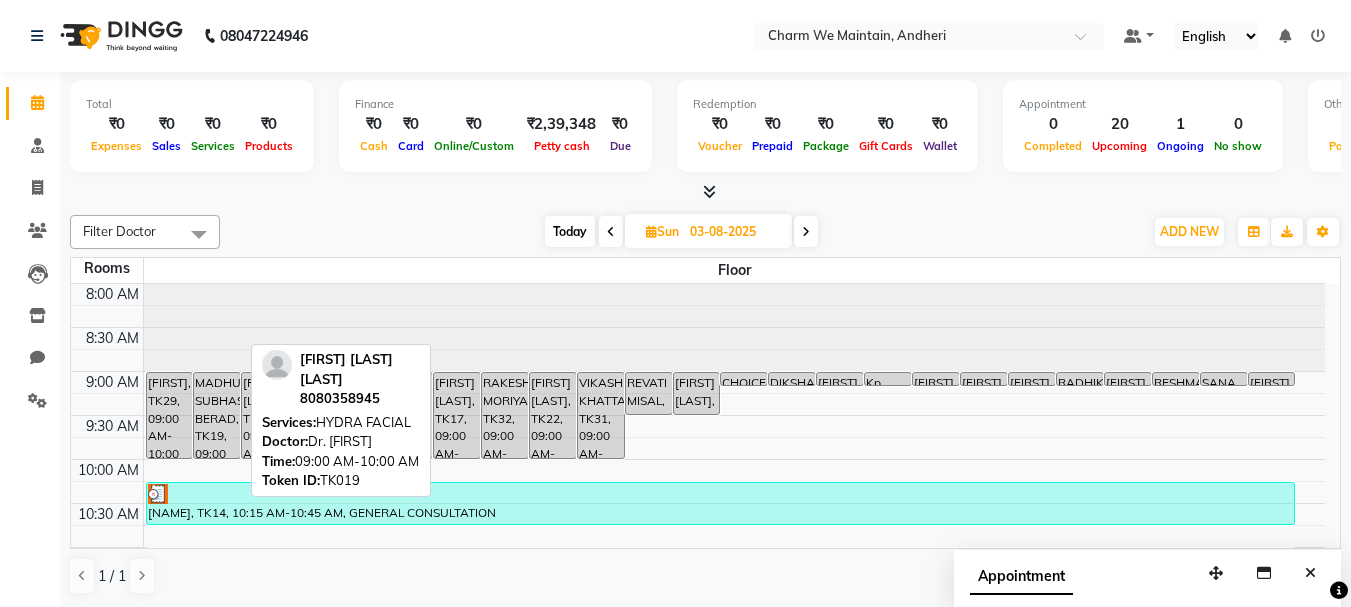 click on "MADHURI SUBHASH BERAD, TK19, 09:00 AM-10:00 AM, HYDRA FACIAL" at bounding box center [217, 415] 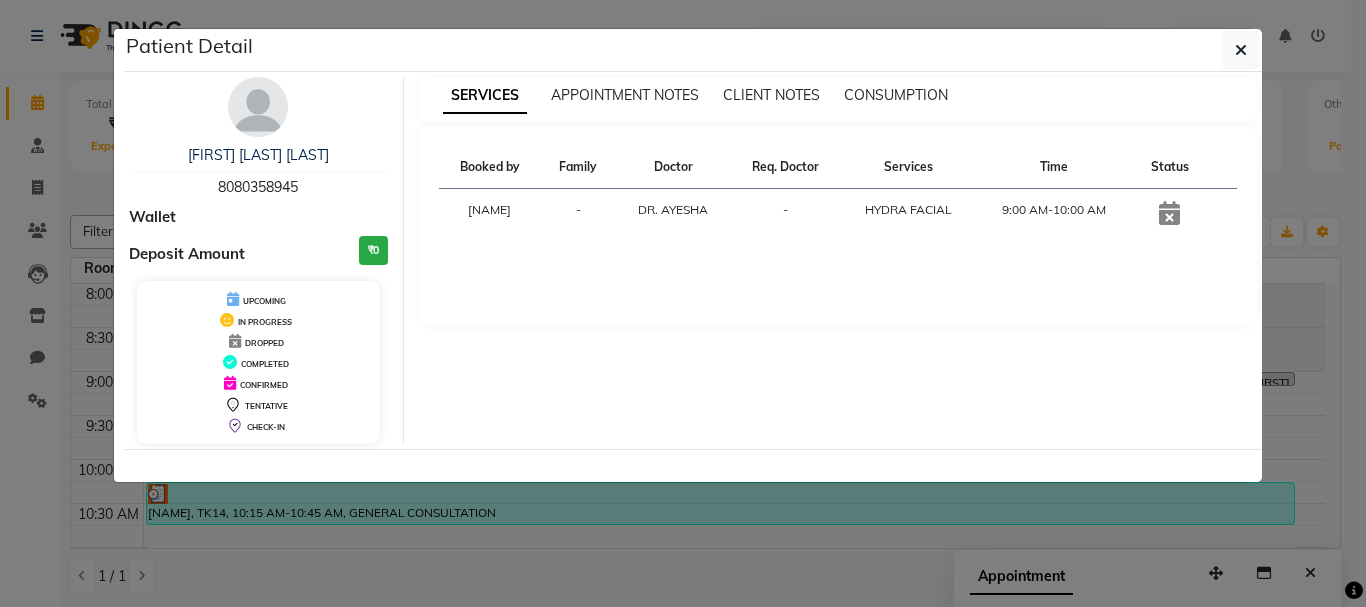 drag, startPoint x: 372, startPoint y: 155, endPoint x: 135, endPoint y: 160, distance: 237.05273 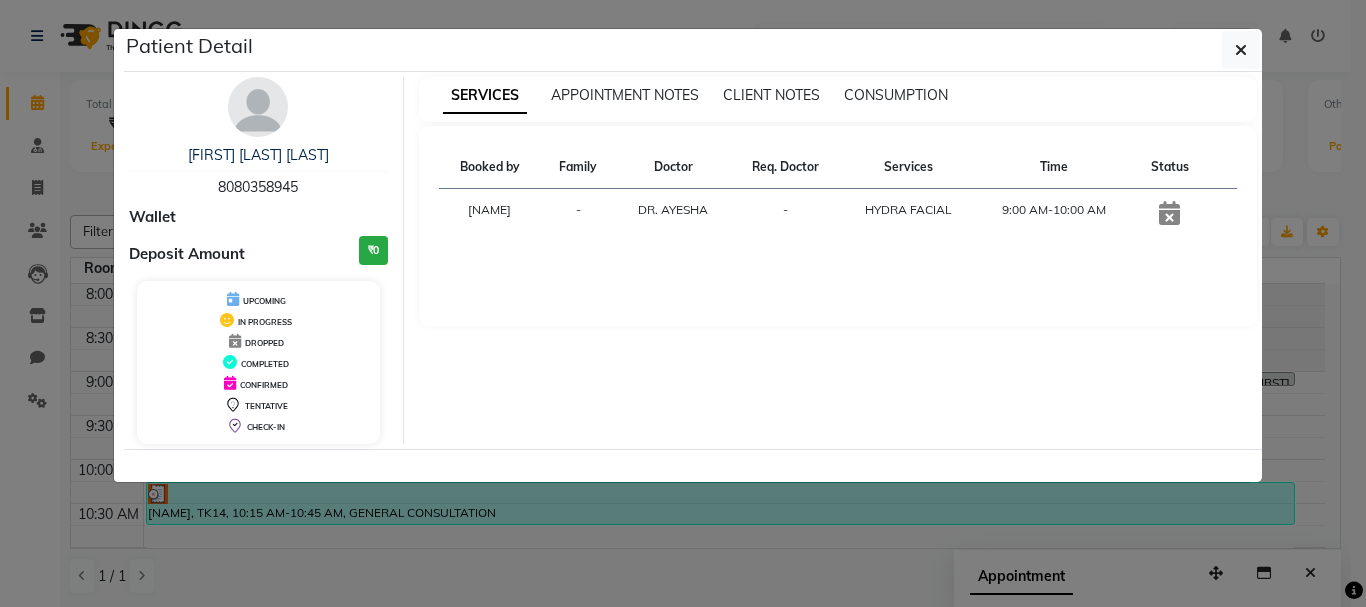 drag, startPoint x: 319, startPoint y: 181, endPoint x: 210, endPoint y: 193, distance: 109.65856 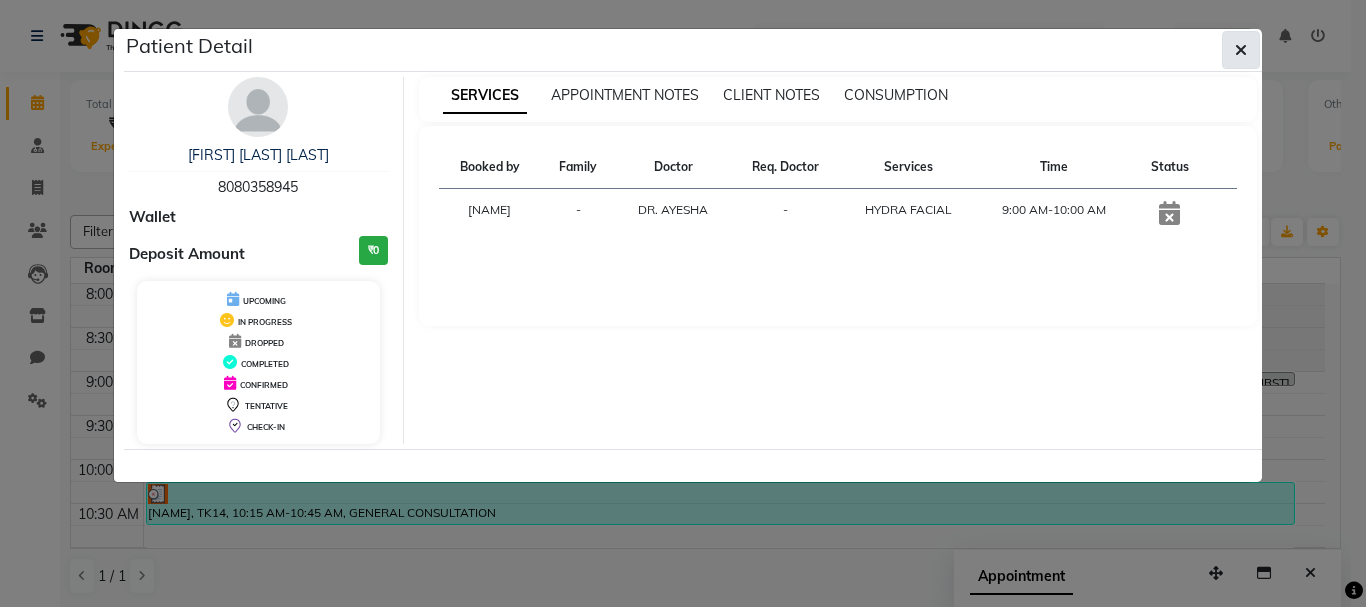 click 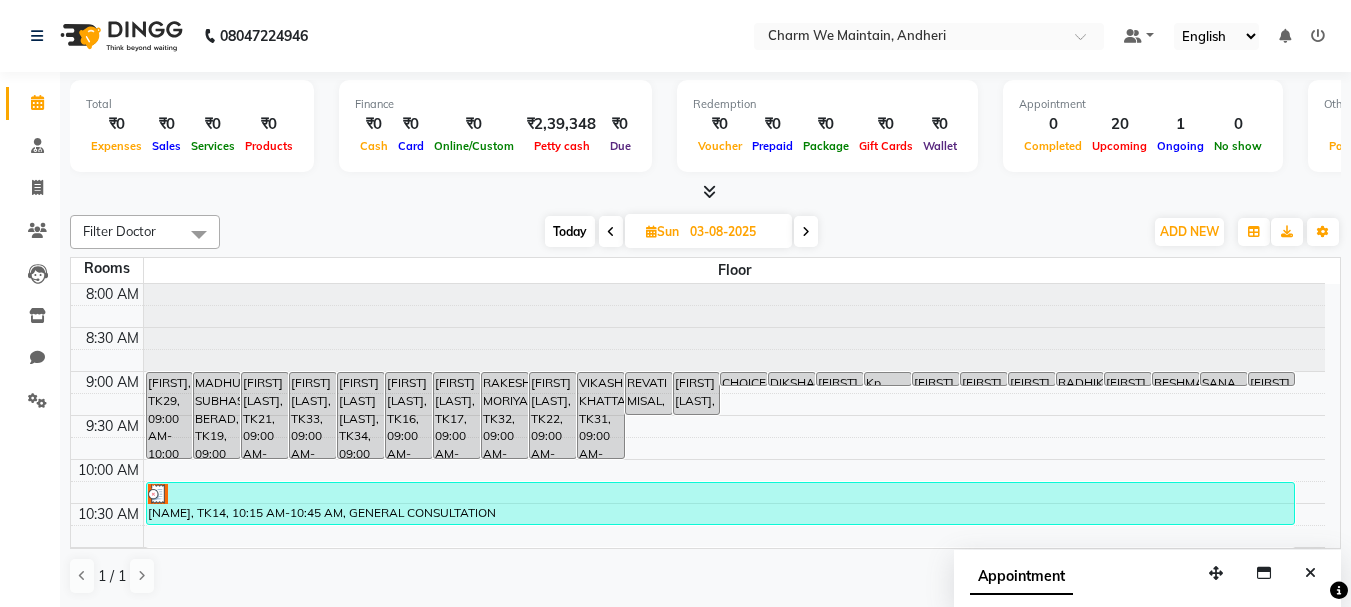 click on "Today" at bounding box center [570, 231] 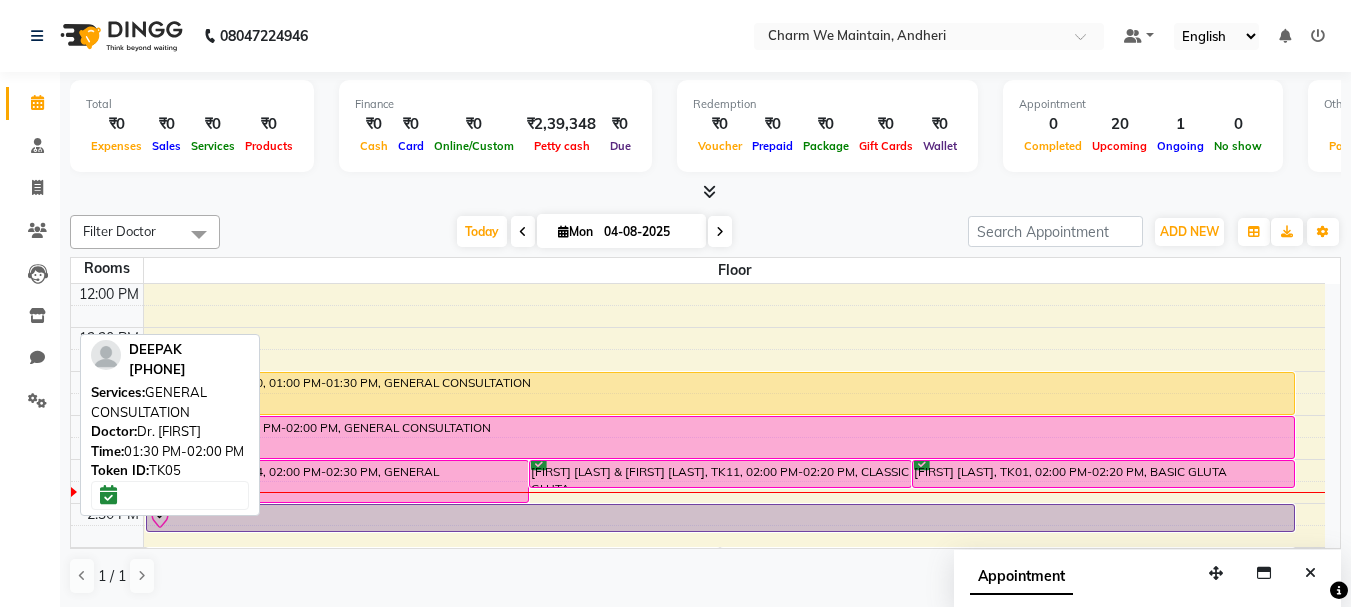 scroll, scrollTop: 400, scrollLeft: 0, axis: vertical 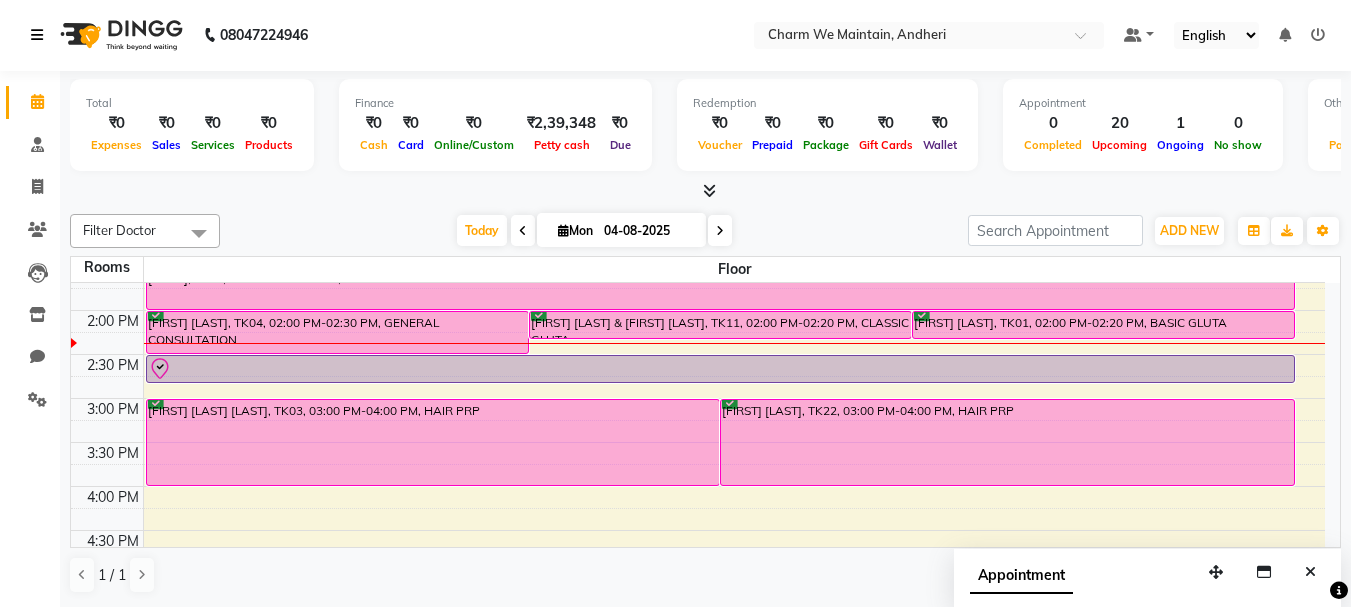 click at bounding box center (37, 35) 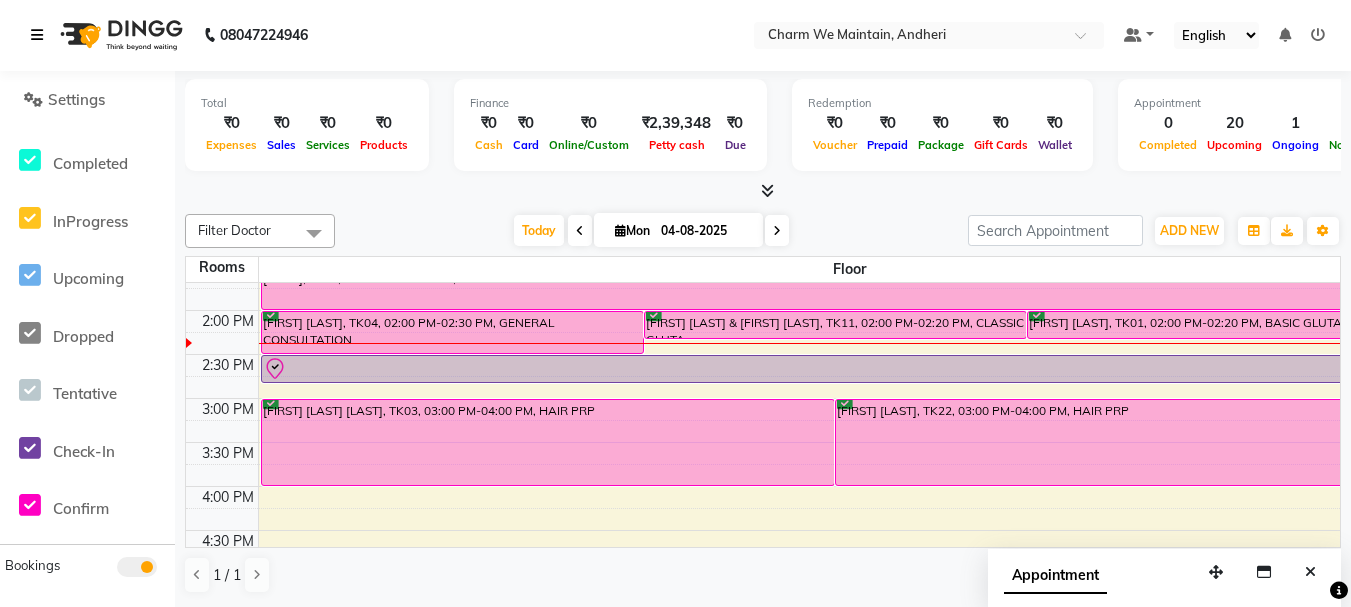 scroll, scrollTop: 400, scrollLeft: 0, axis: vertical 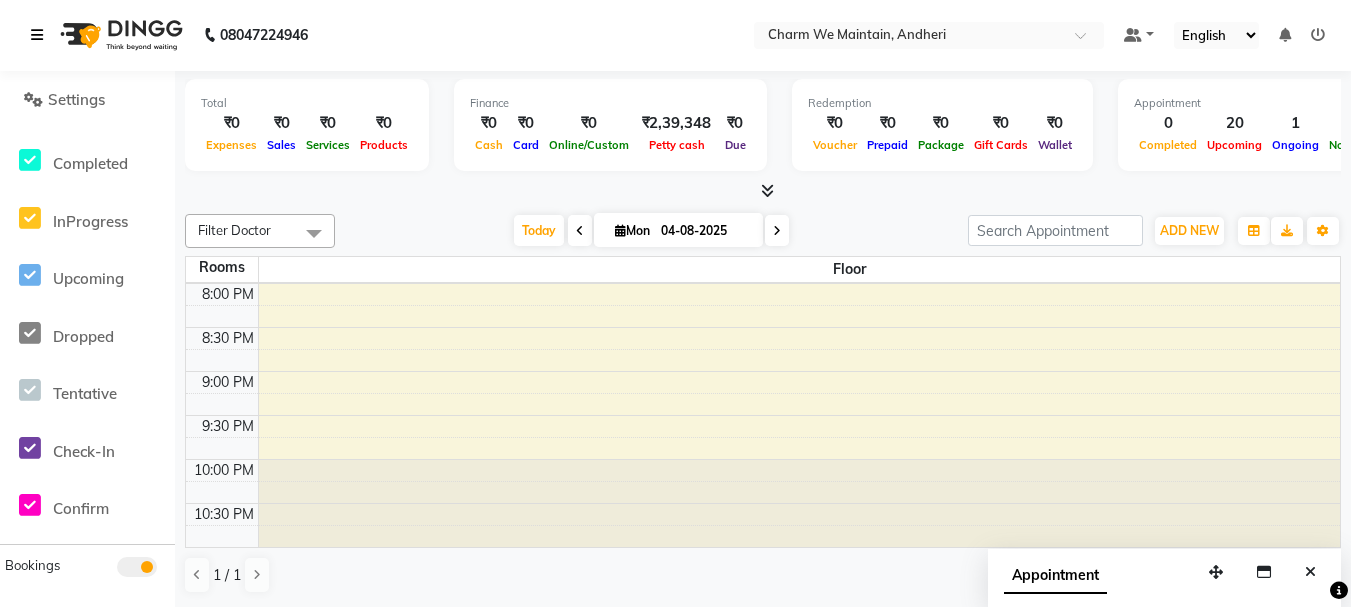 click at bounding box center (41, 35) 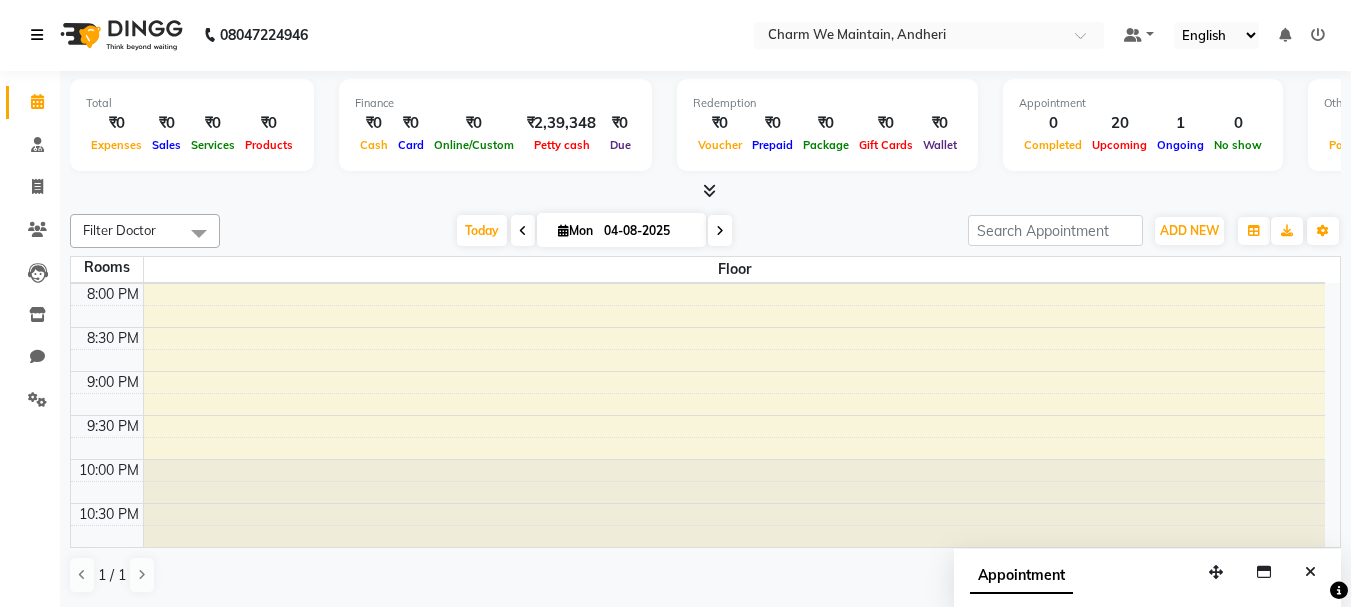 scroll, scrollTop: 0, scrollLeft: 0, axis: both 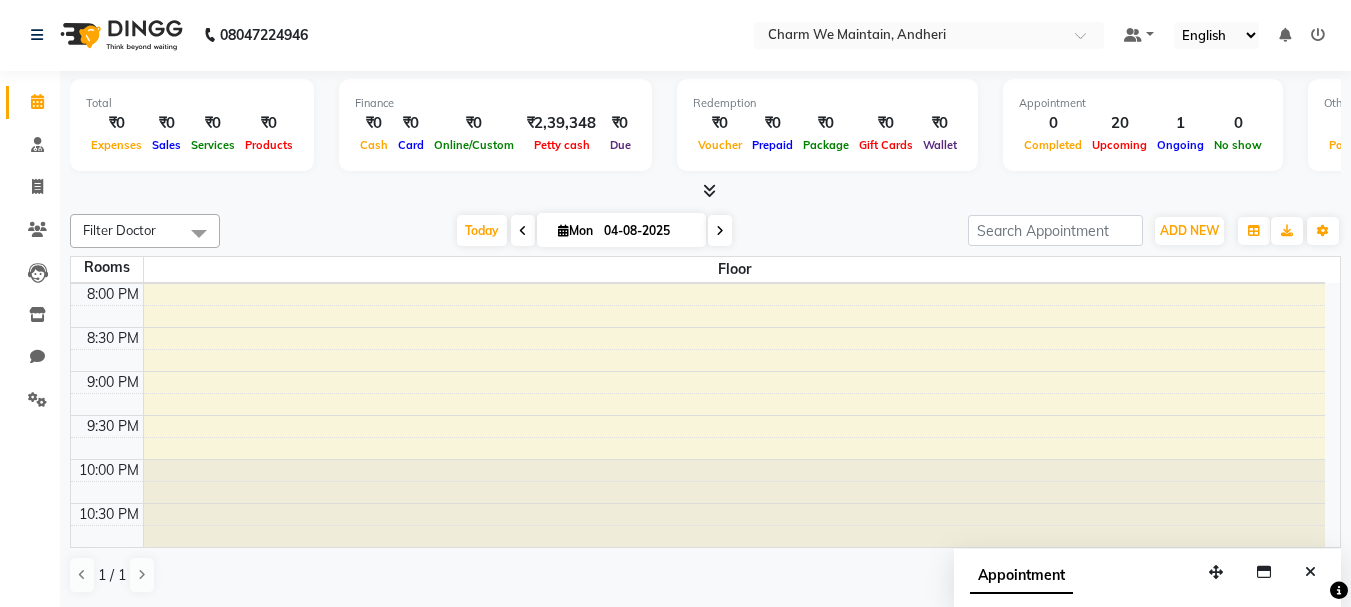 click at bounding box center (523, 230) 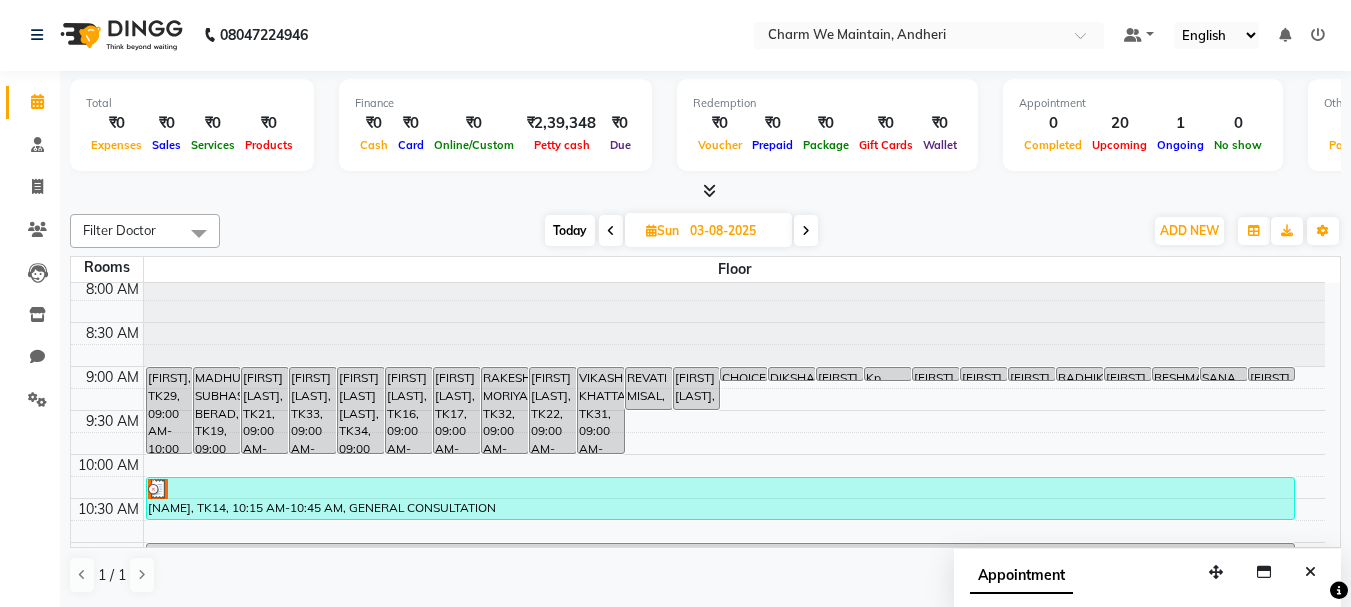 scroll, scrollTop: 0, scrollLeft: 0, axis: both 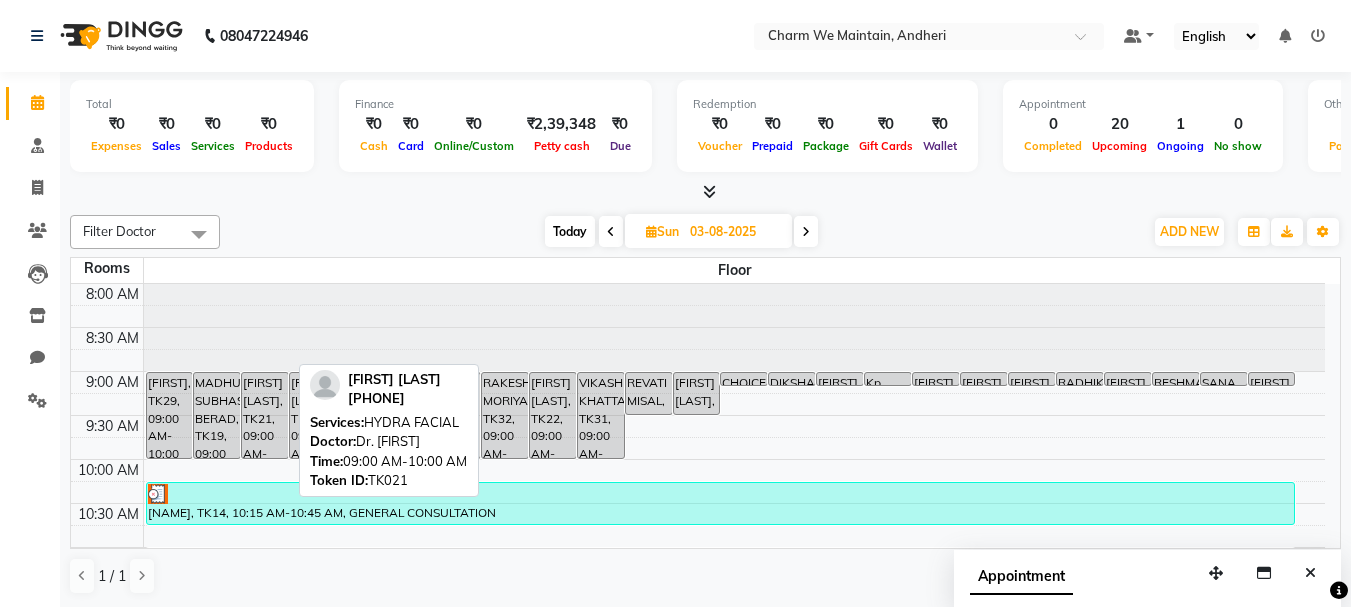 click on "[FIRST] [LAST], TK21, 09:00 AM-10:00 AM, HYDRA FACIAL" at bounding box center [265, 415] 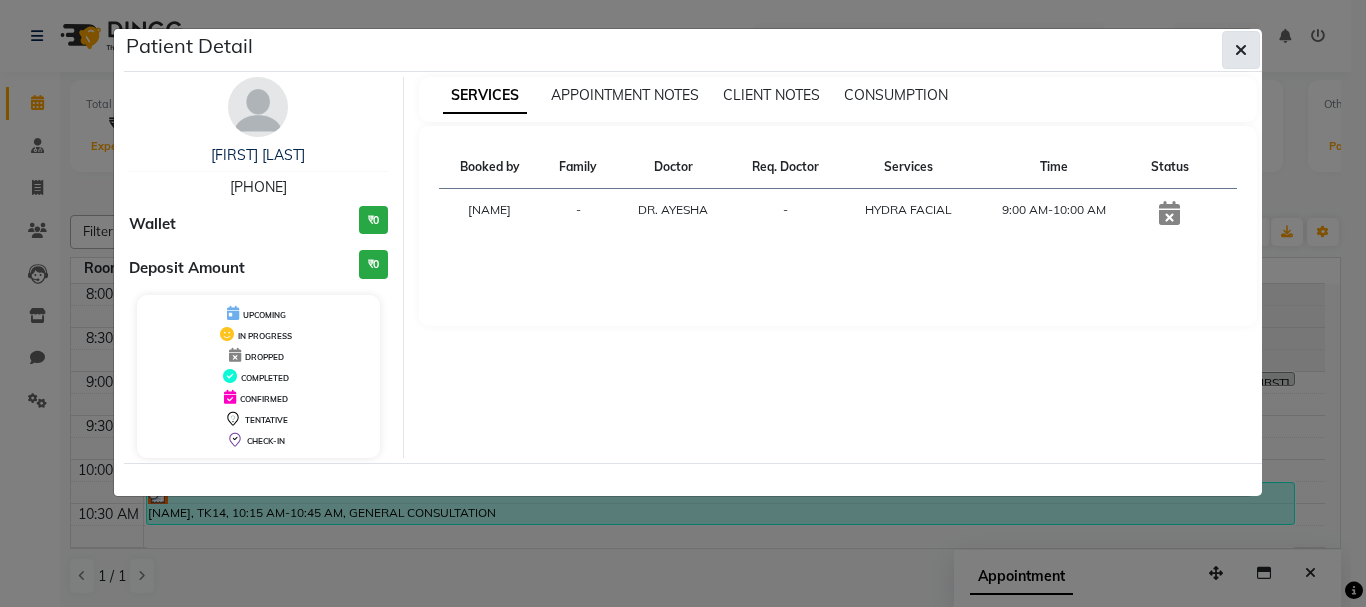 click 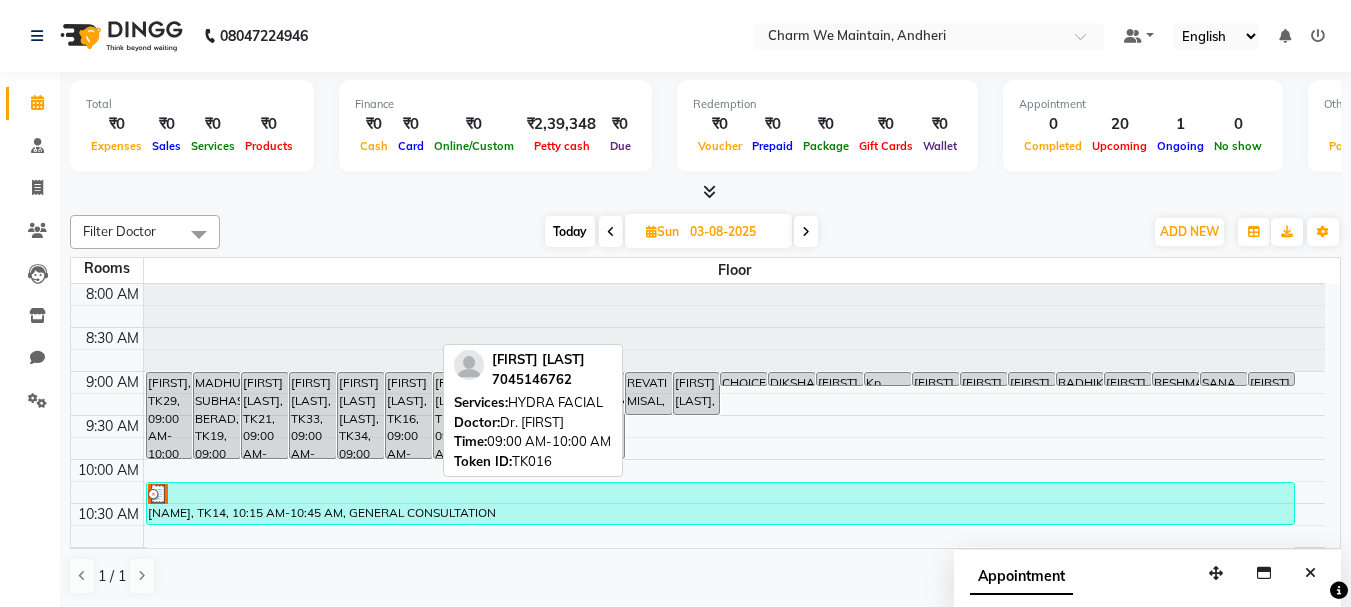 click on "[FIRST] [LAST], TK16, 09:00 AM-10:00 AM, HYDRA FACIAL" at bounding box center (409, 415) 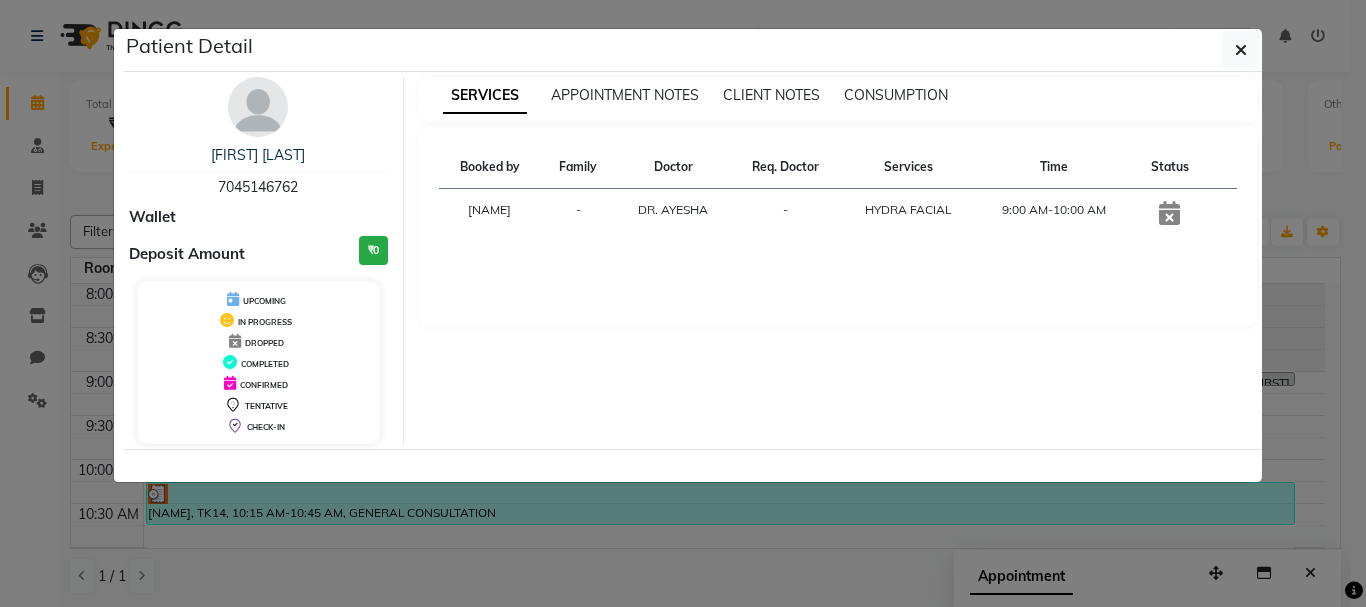 drag, startPoint x: 343, startPoint y: 155, endPoint x: 185, endPoint y: 161, distance: 158.11388 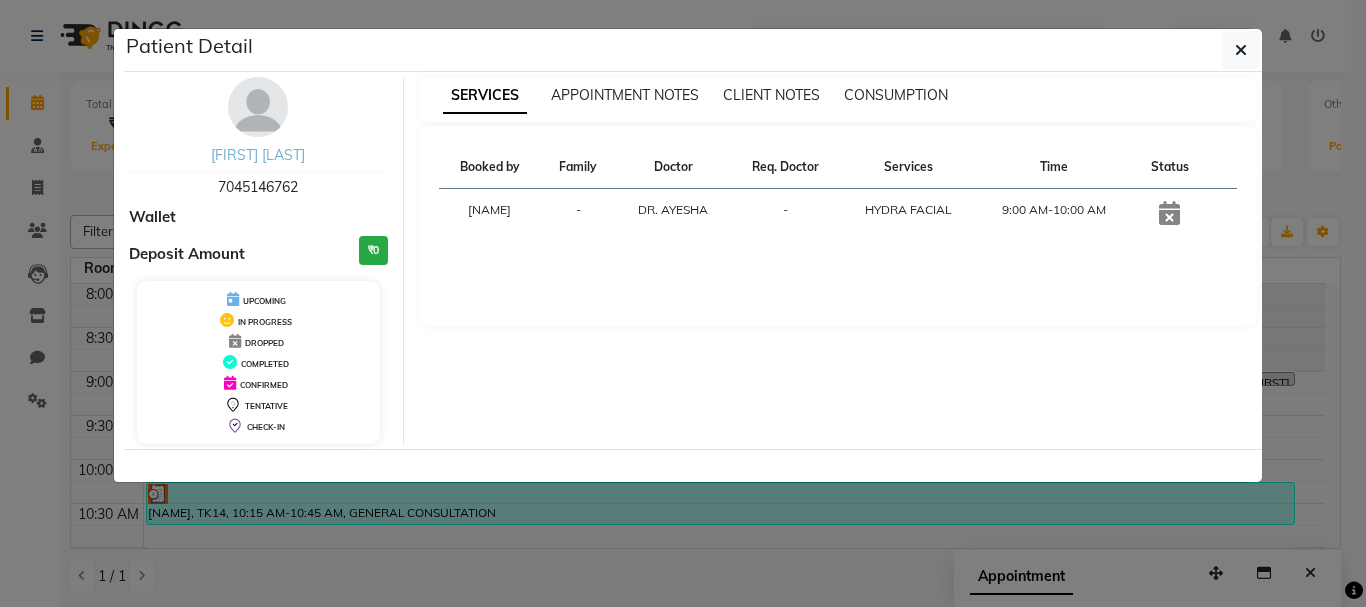 copy on "[FIRST] [LAST]" 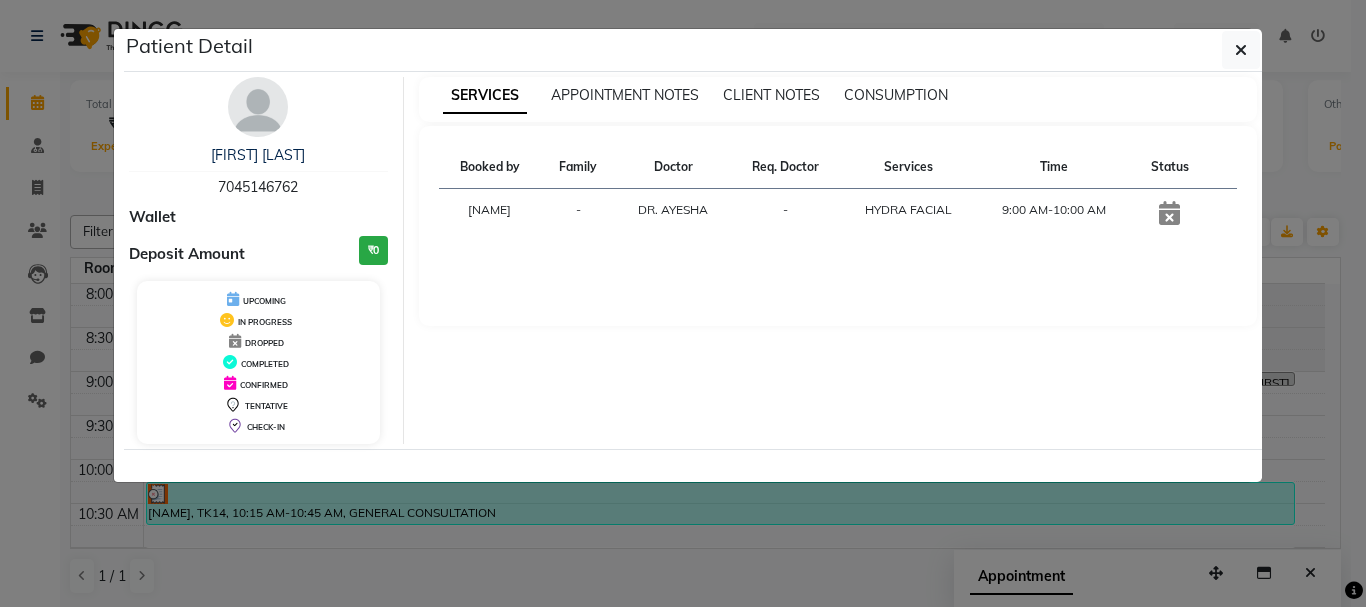 drag, startPoint x: 305, startPoint y: 185, endPoint x: 201, endPoint y: 189, distance: 104.0769 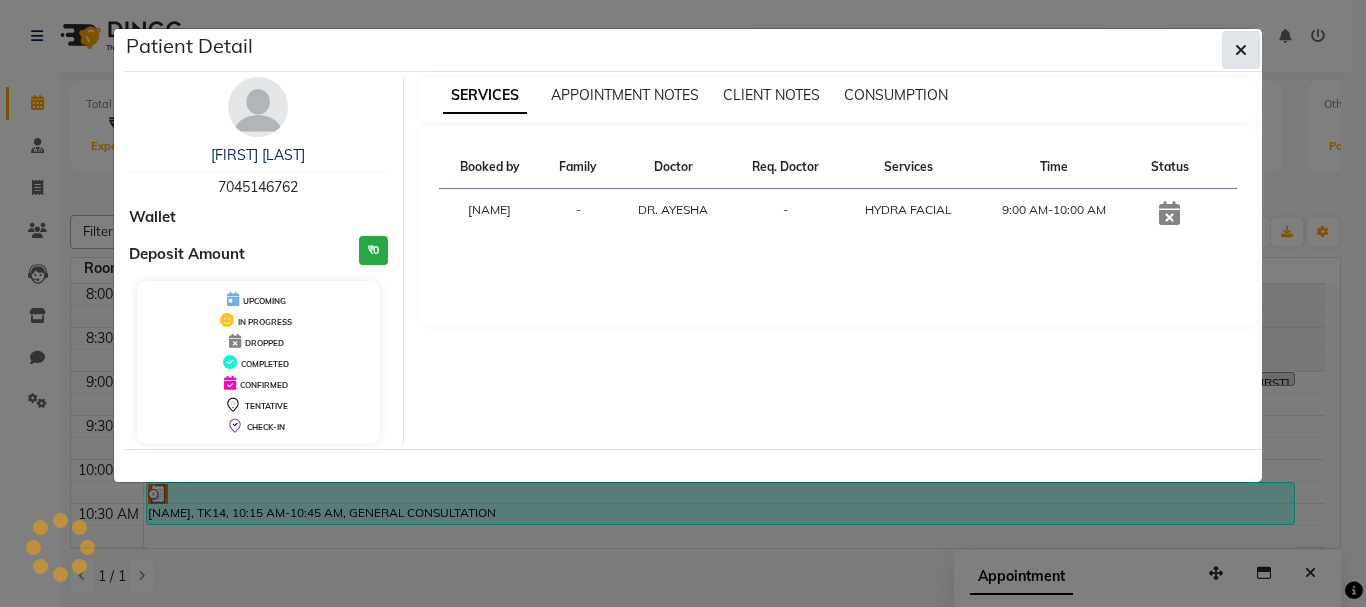 click 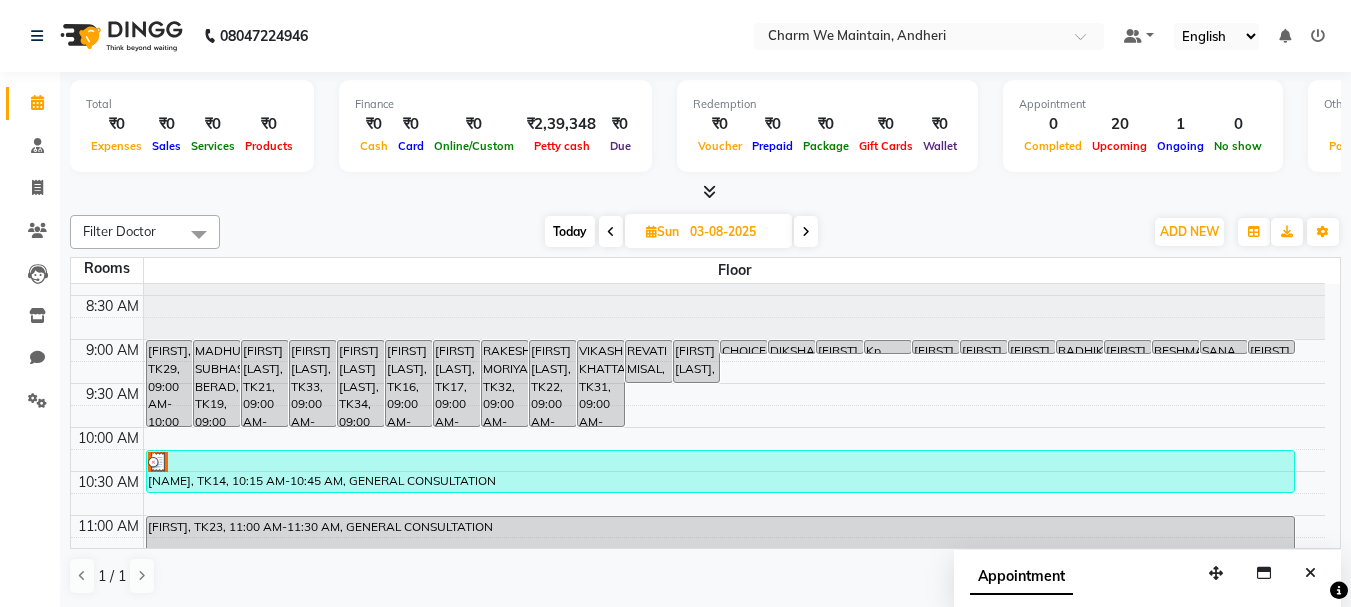 scroll, scrollTop: 0, scrollLeft: 0, axis: both 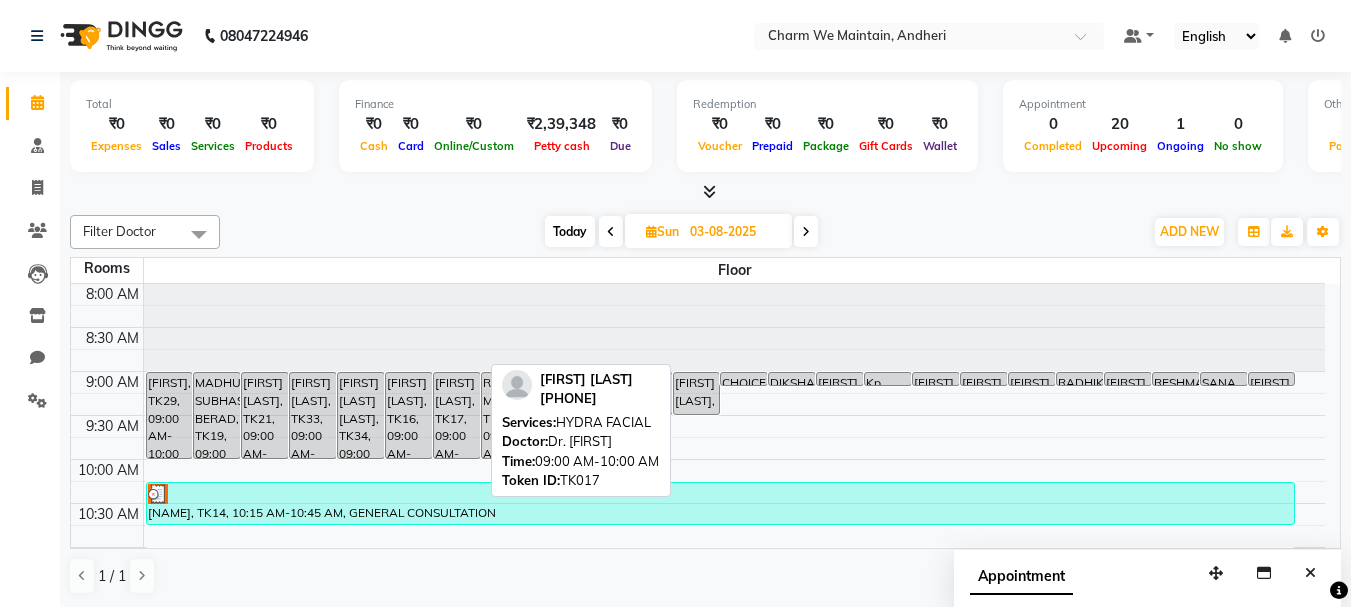 click on "[FIRST] [LAST], TK17, 09:00 AM-10:00 AM, HYDRA FACIAL" at bounding box center (457, 415) 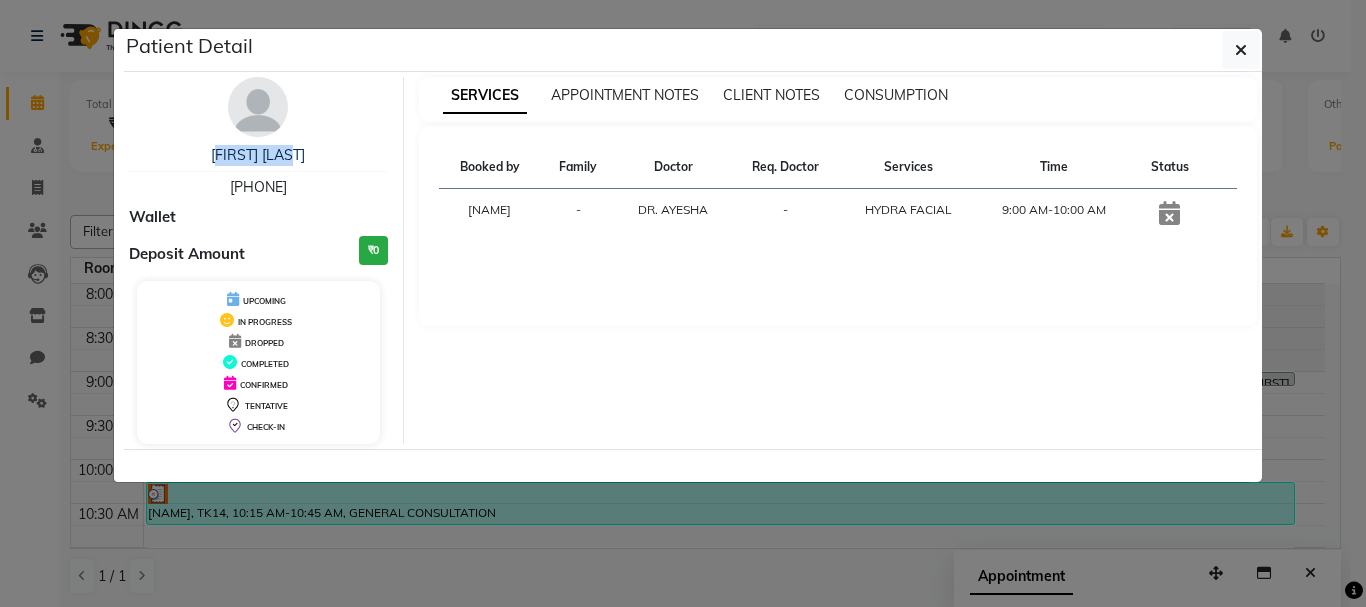 drag, startPoint x: 323, startPoint y: 158, endPoint x: 209, endPoint y: 156, distance: 114.01754 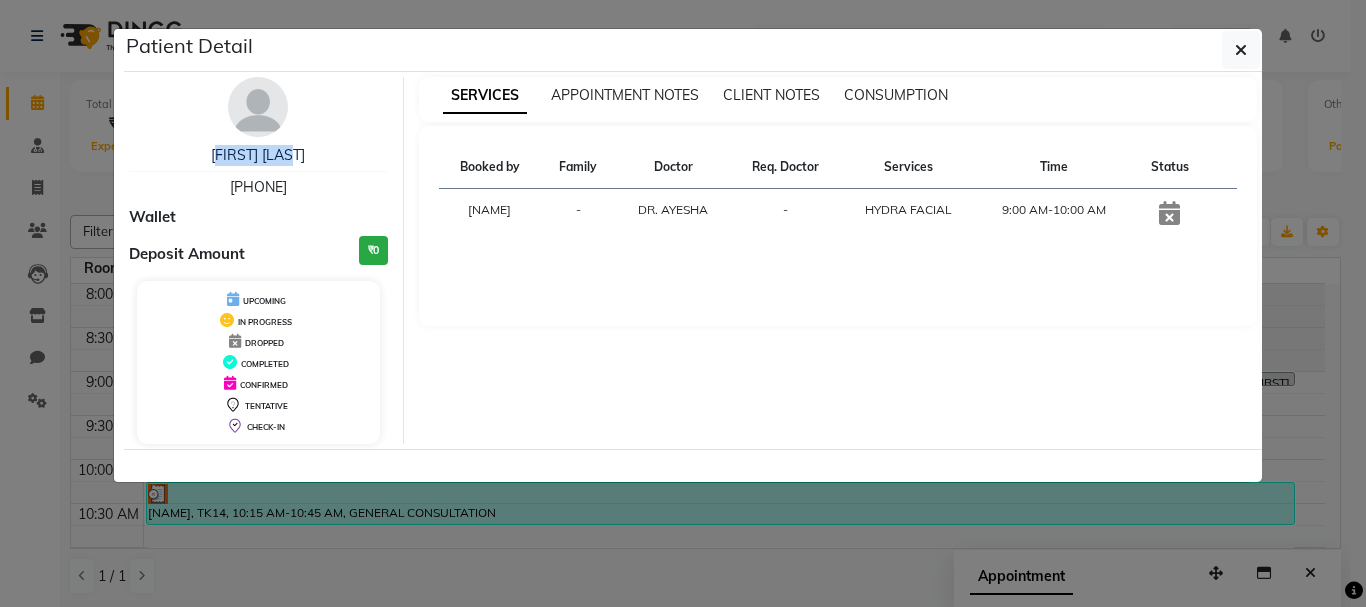 drag, startPoint x: 305, startPoint y: 185, endPoint x: 204, endPoint y: 189, distance: 101.07918 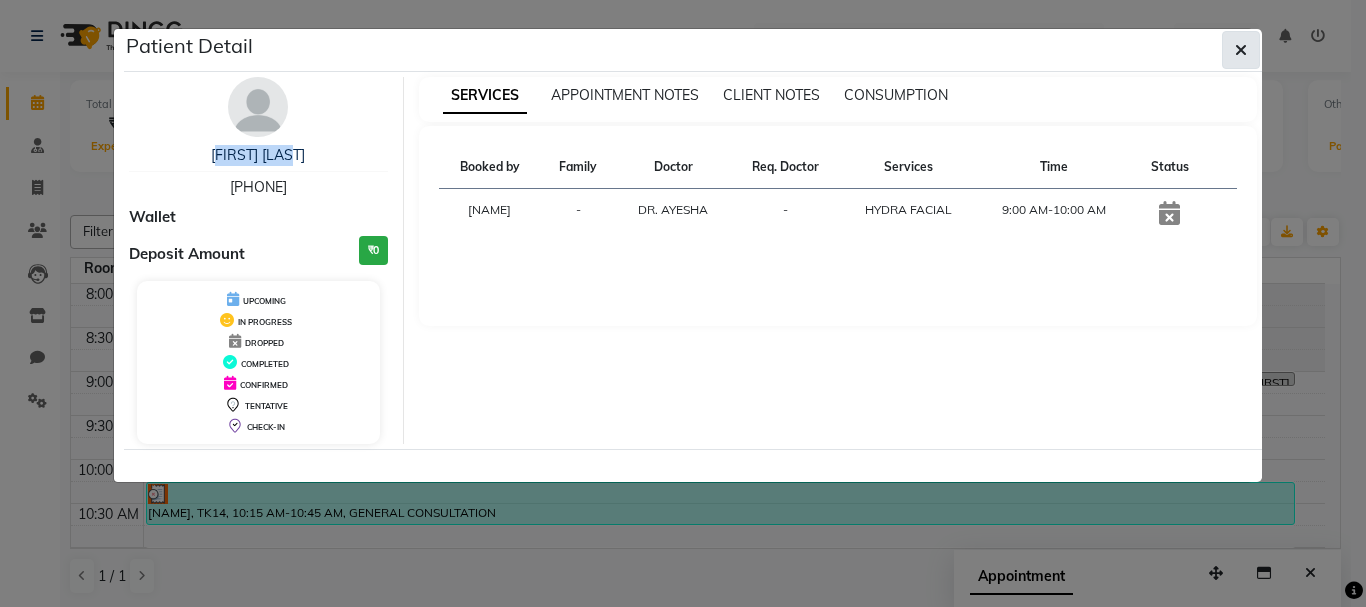 click 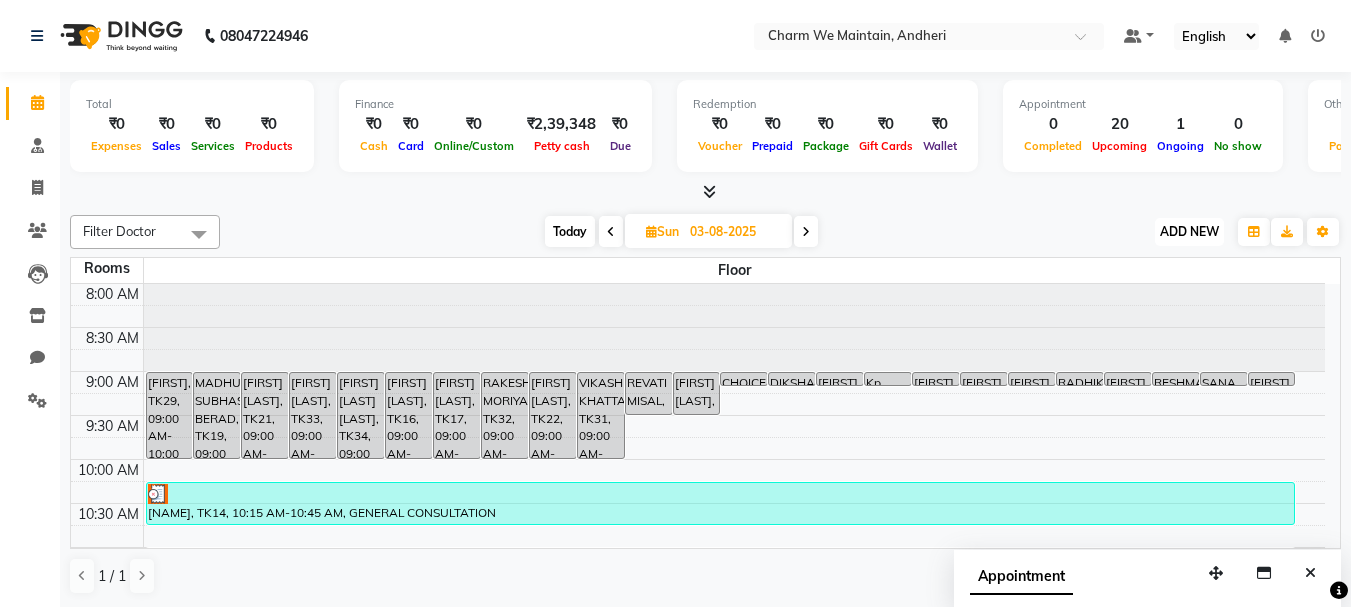 click on "ADD NEW" at bounding box center [1189, 231] 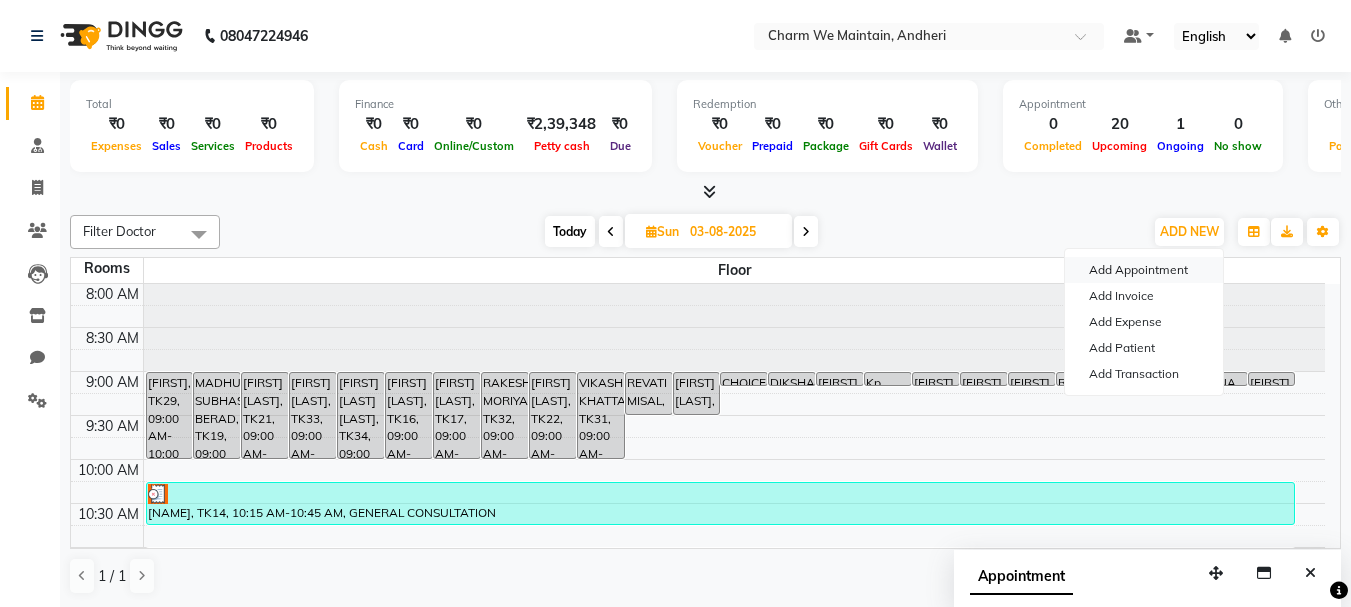 click on "Add Appointment" at bounding box center (1144, 270) 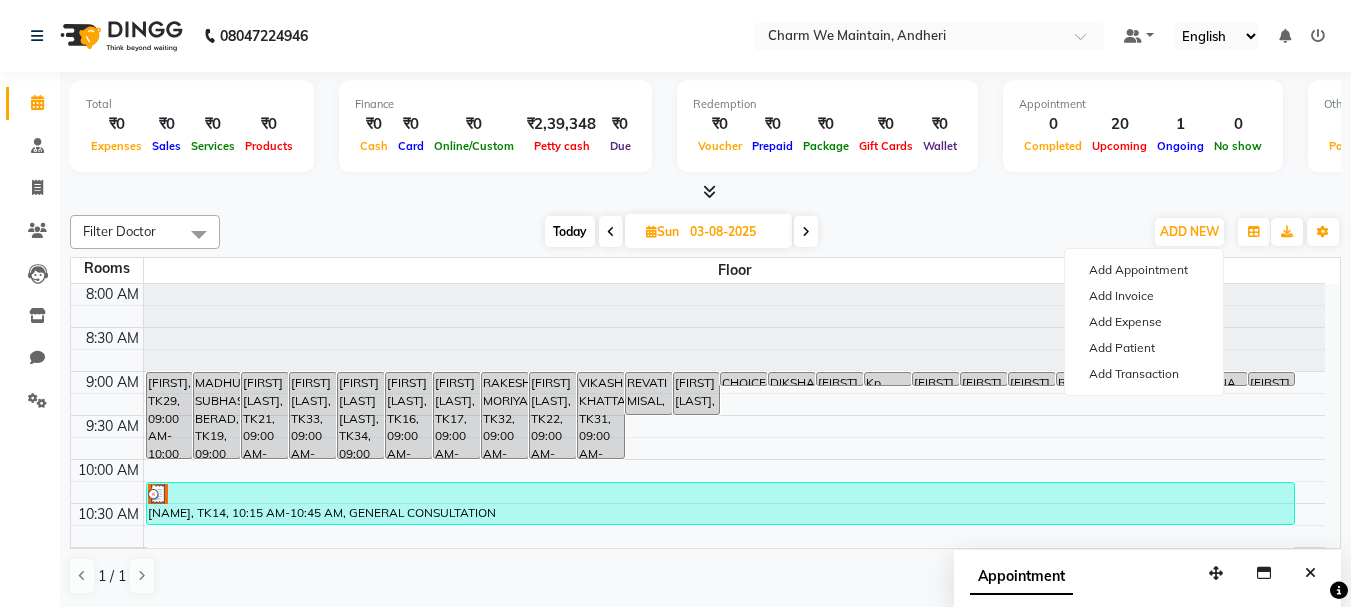 select on "tentative" 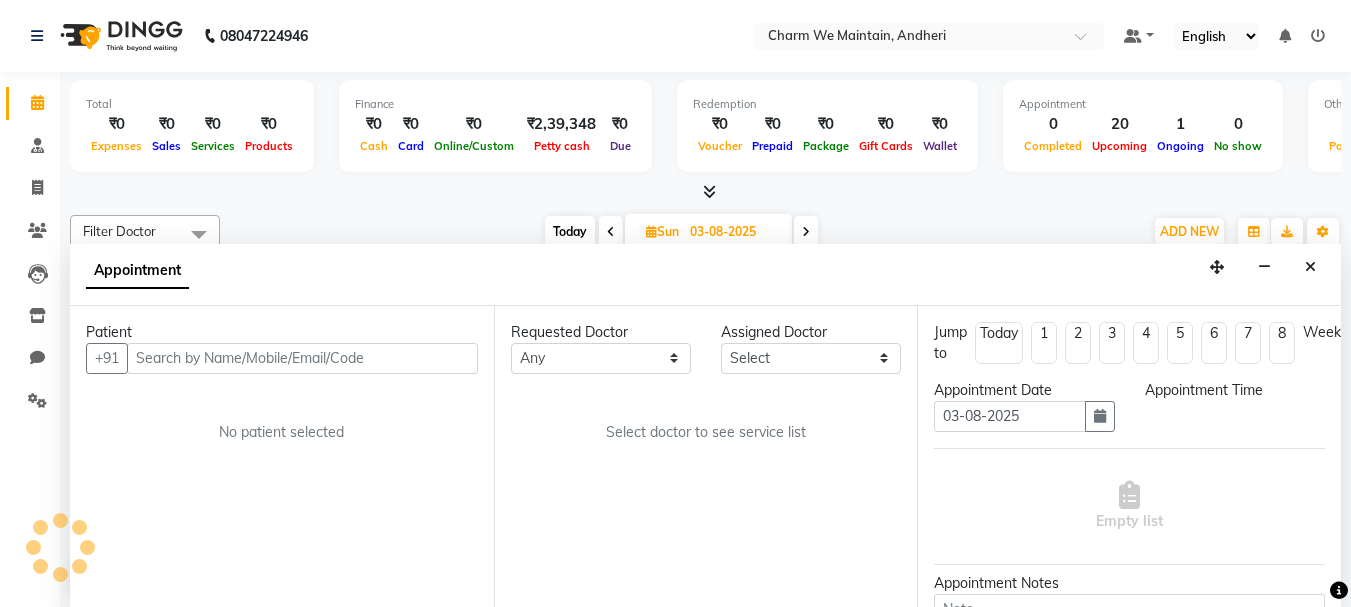 scroll, scrollTop: 1, scrollLeft: 0, axis: vertical 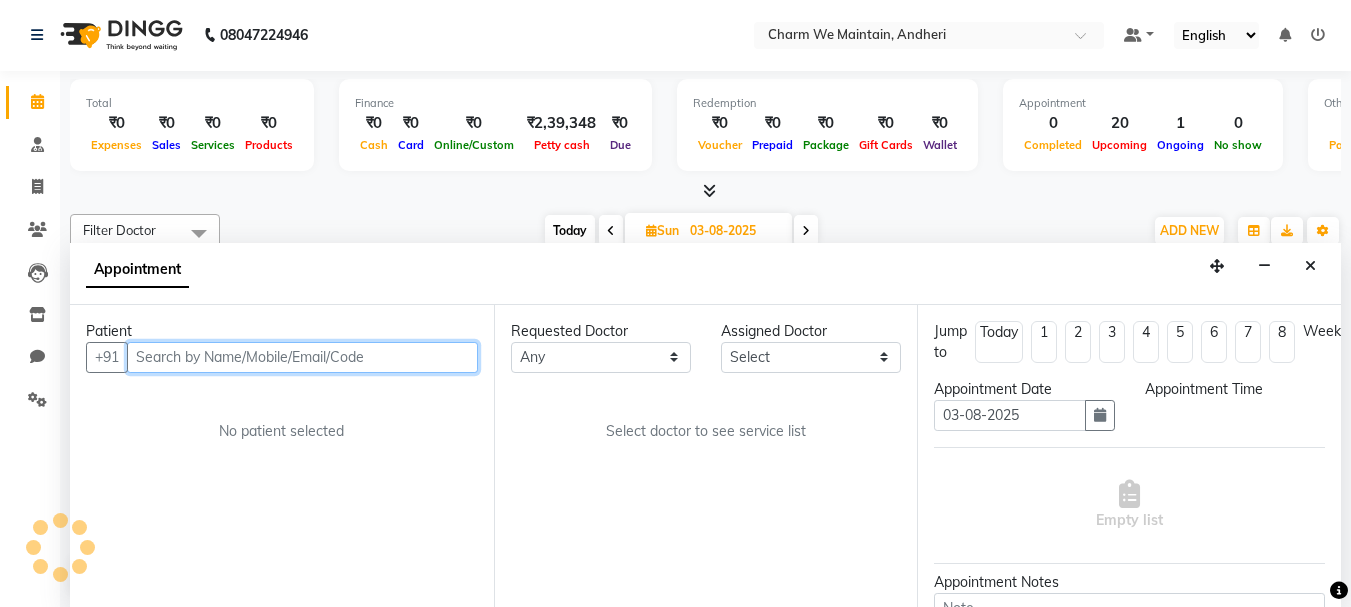 select on "540" 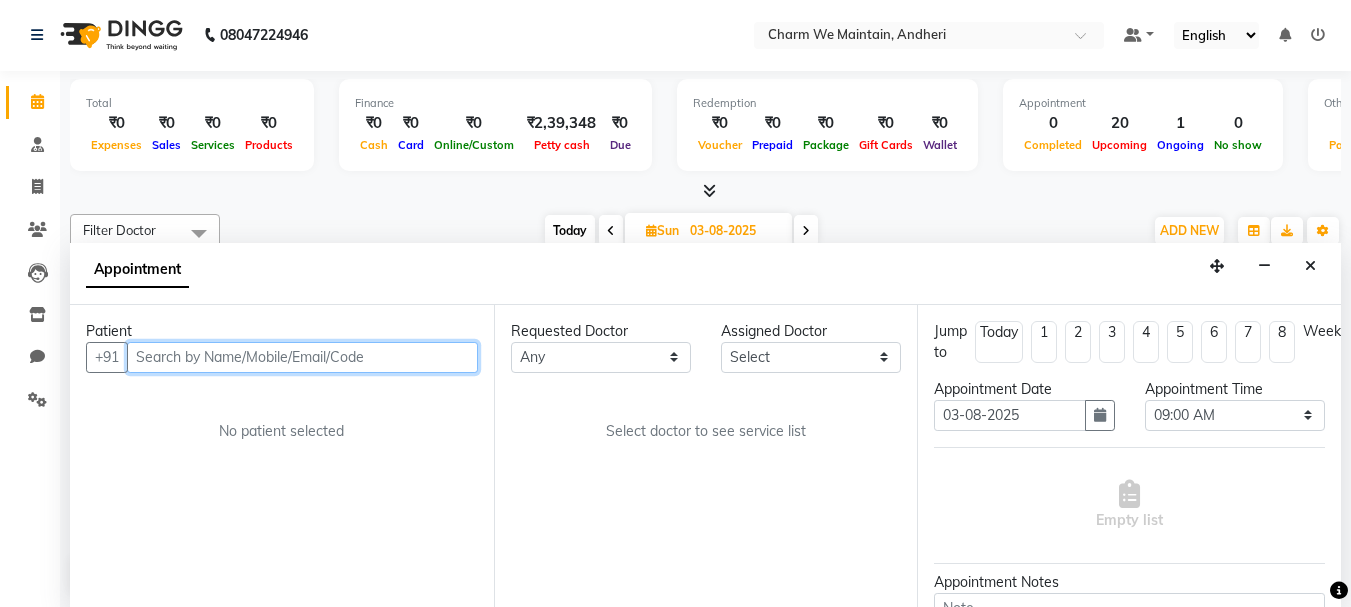 click at bounding box center [302, 357] 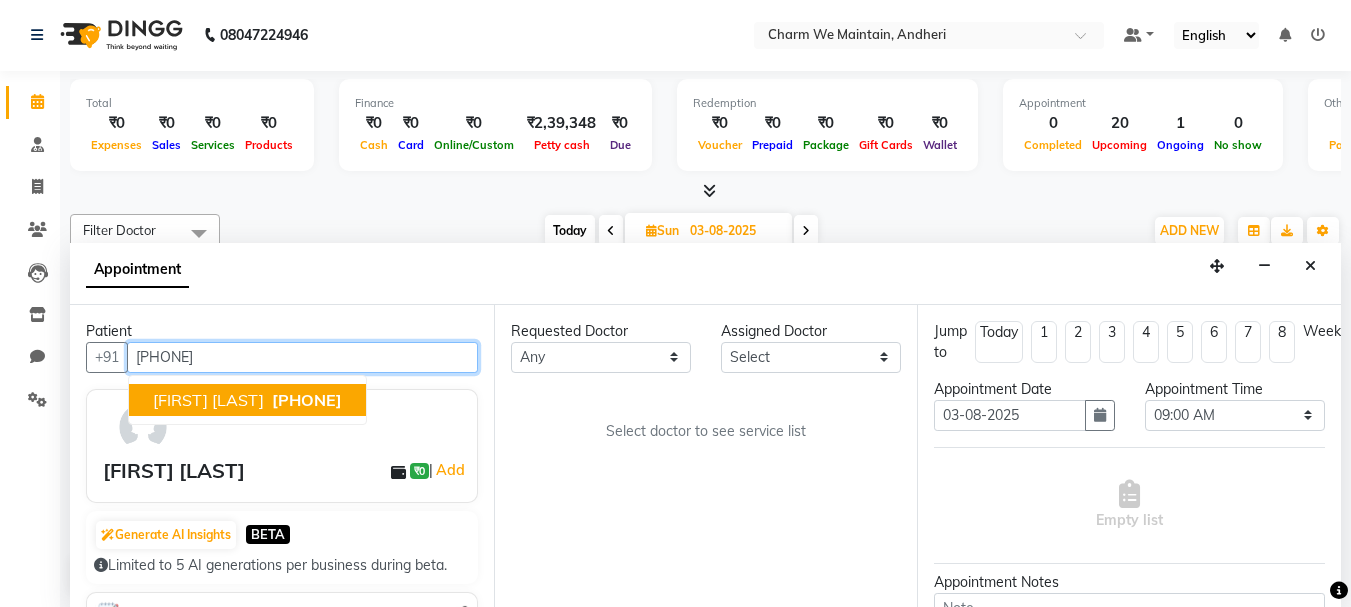 click on "[FIRST] [LAST]" at bounding box center (208, 400) 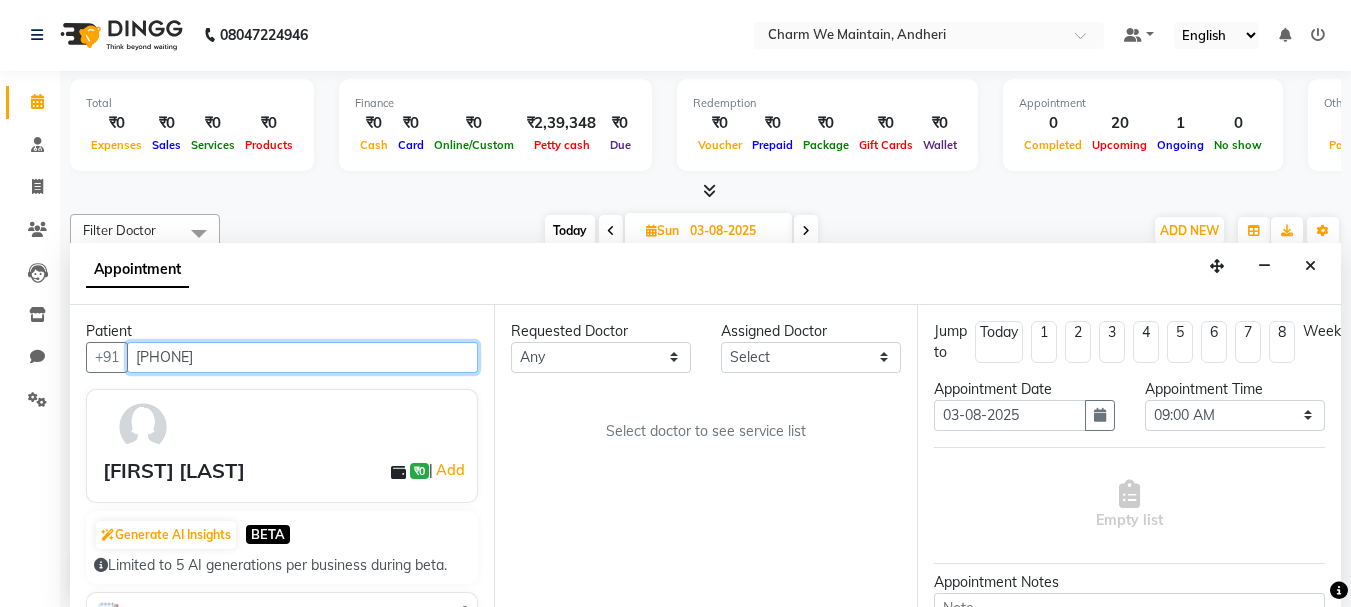 type on "[PHONE]" 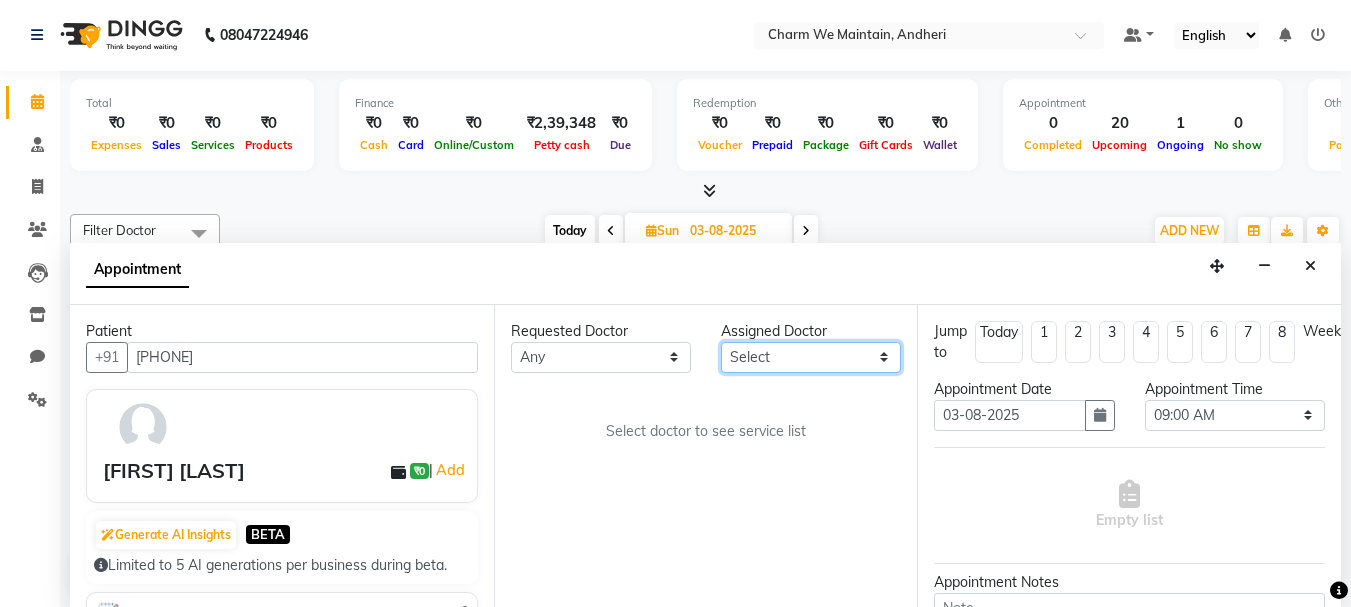 click on "Select DR. AASTHA	 DR. AYESHA	 DR. [NAME]" at bounding box center [811, 357] 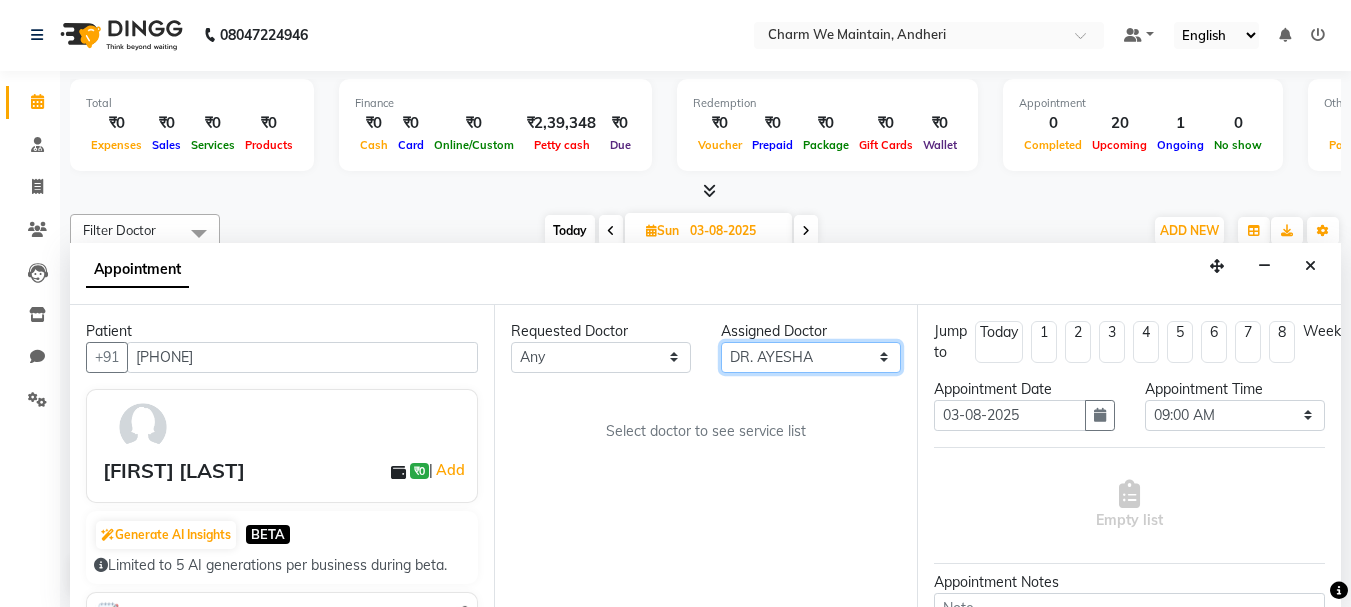 click on "Select DR. AASTHA	 DR. AYESHA	 DR. [NAME]" at bounding box center (811, 357) 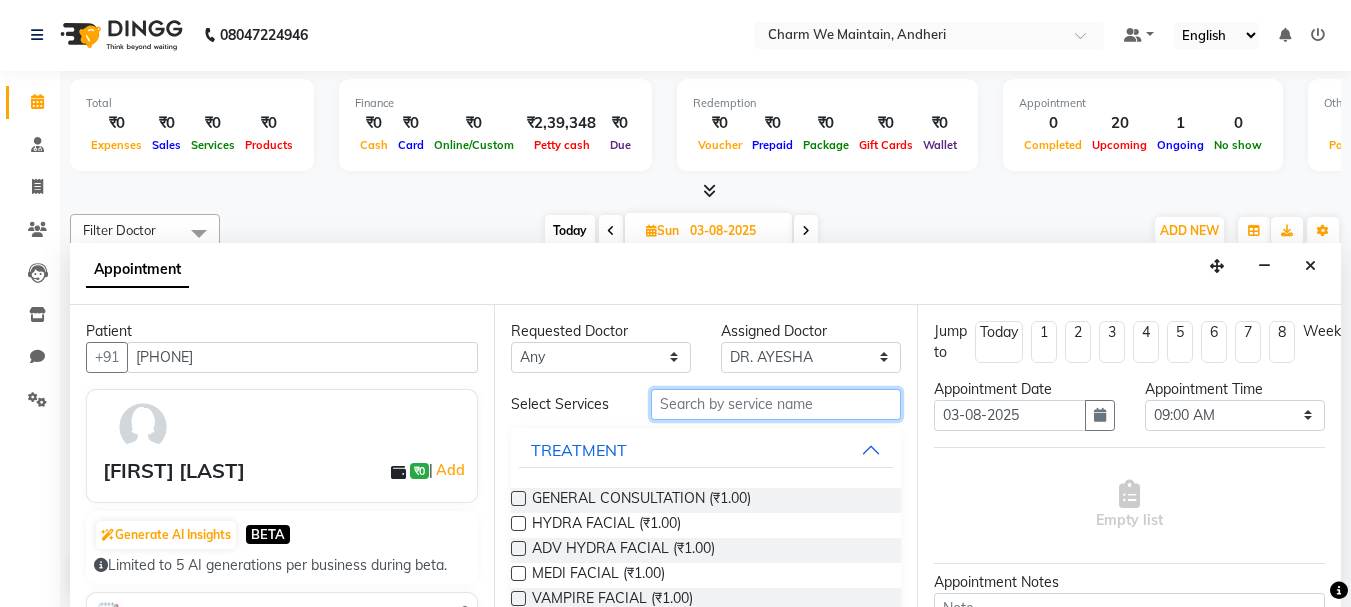click at bounding box center (776, 404) 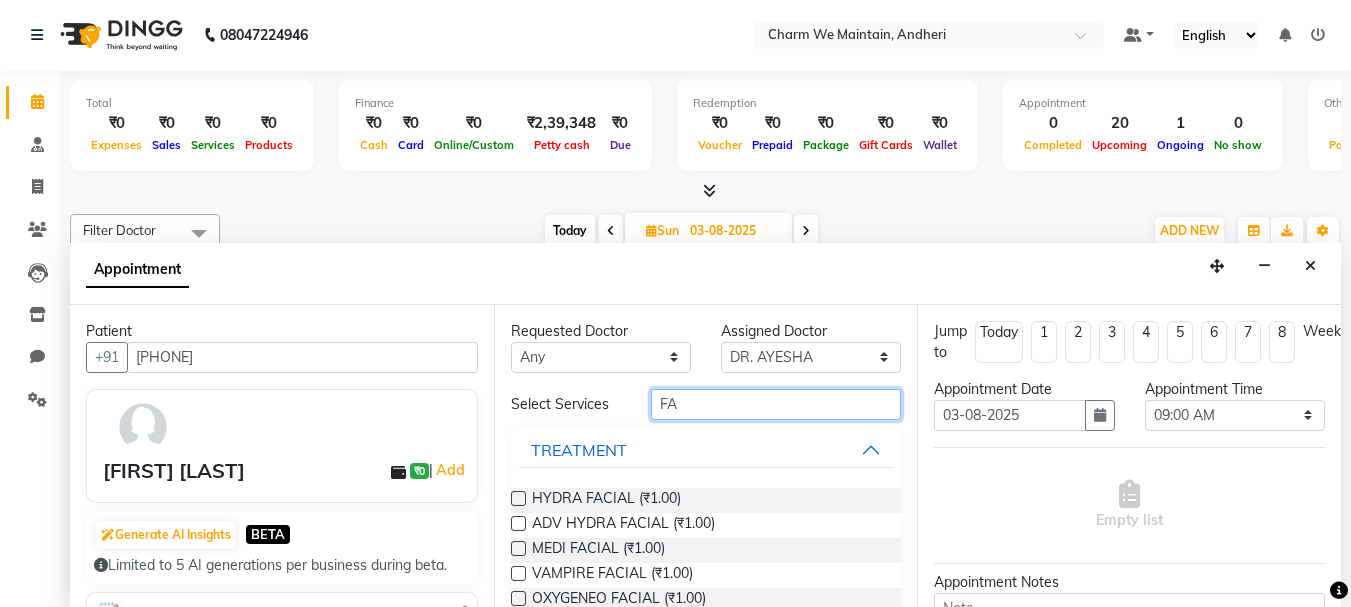 type on "F" 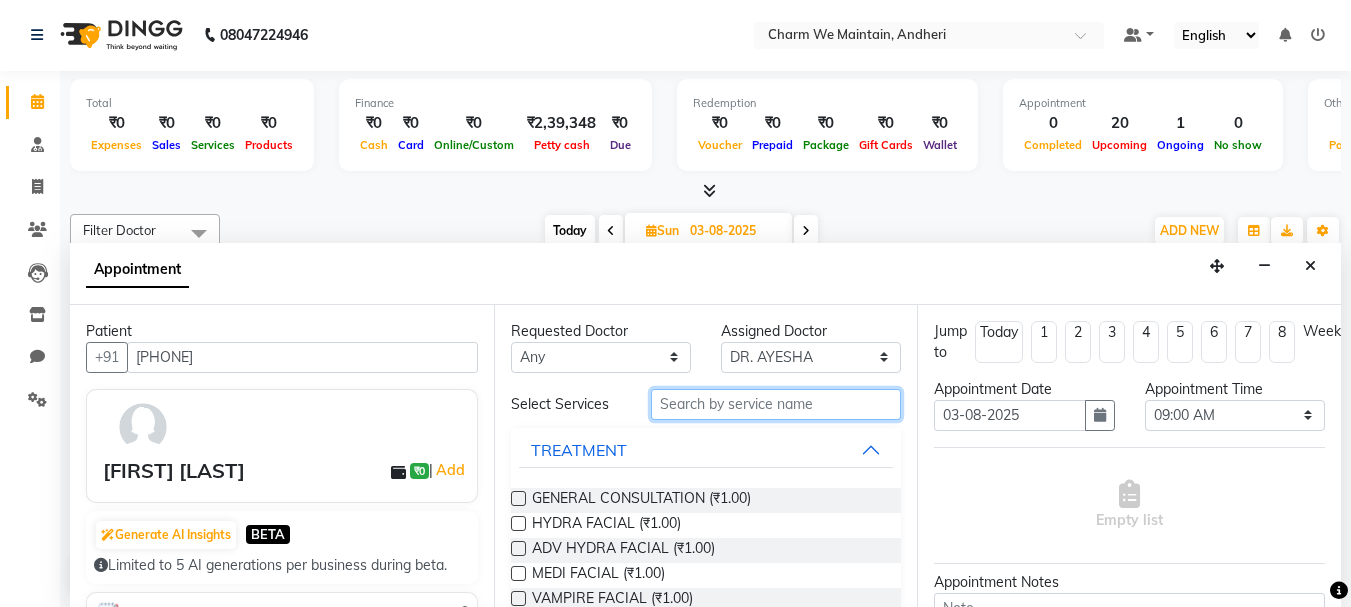 type on "H" 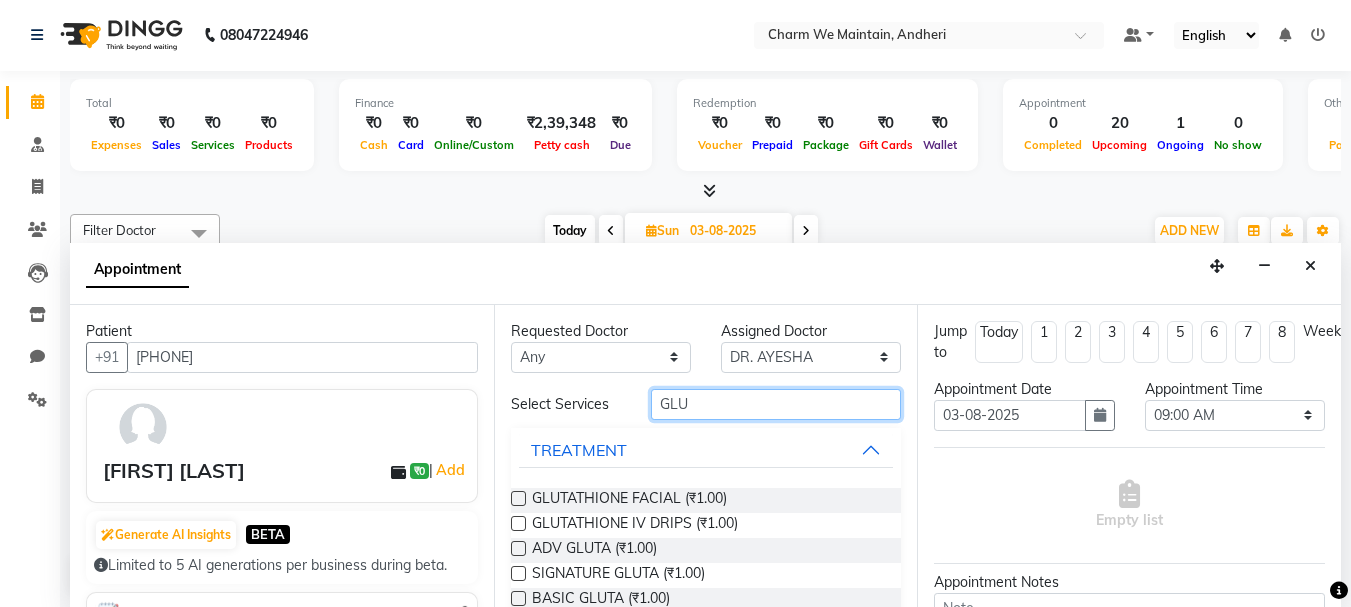 type on "GLU" 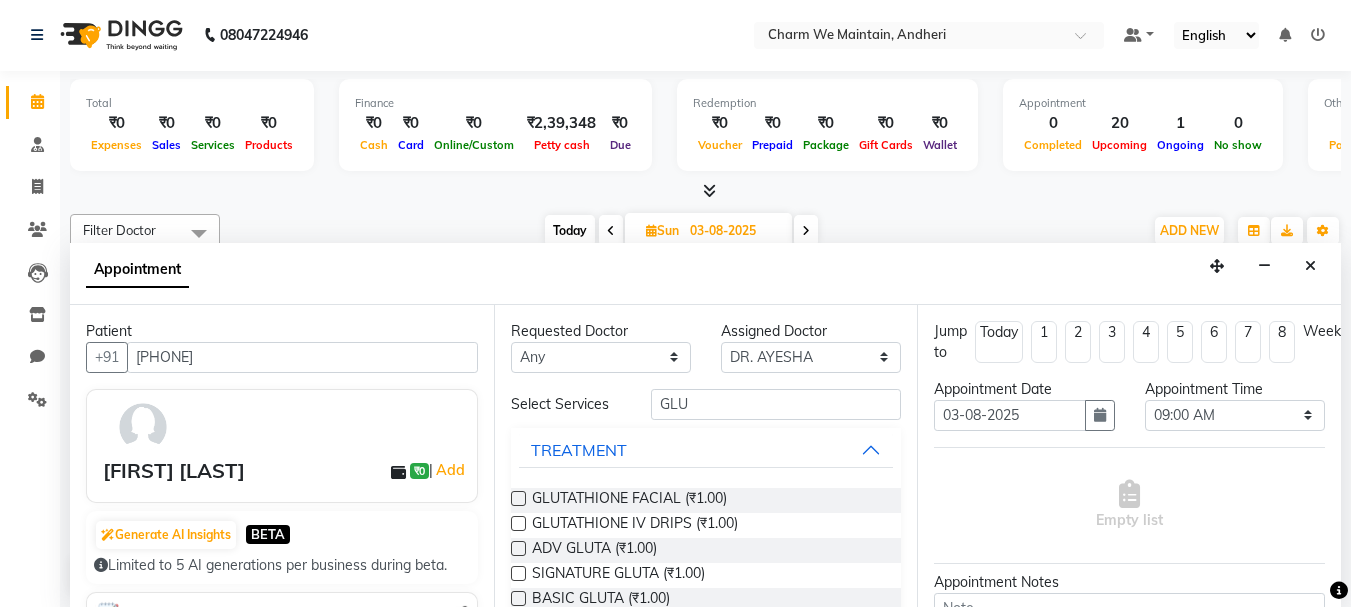click at bounding box center [518, 523] 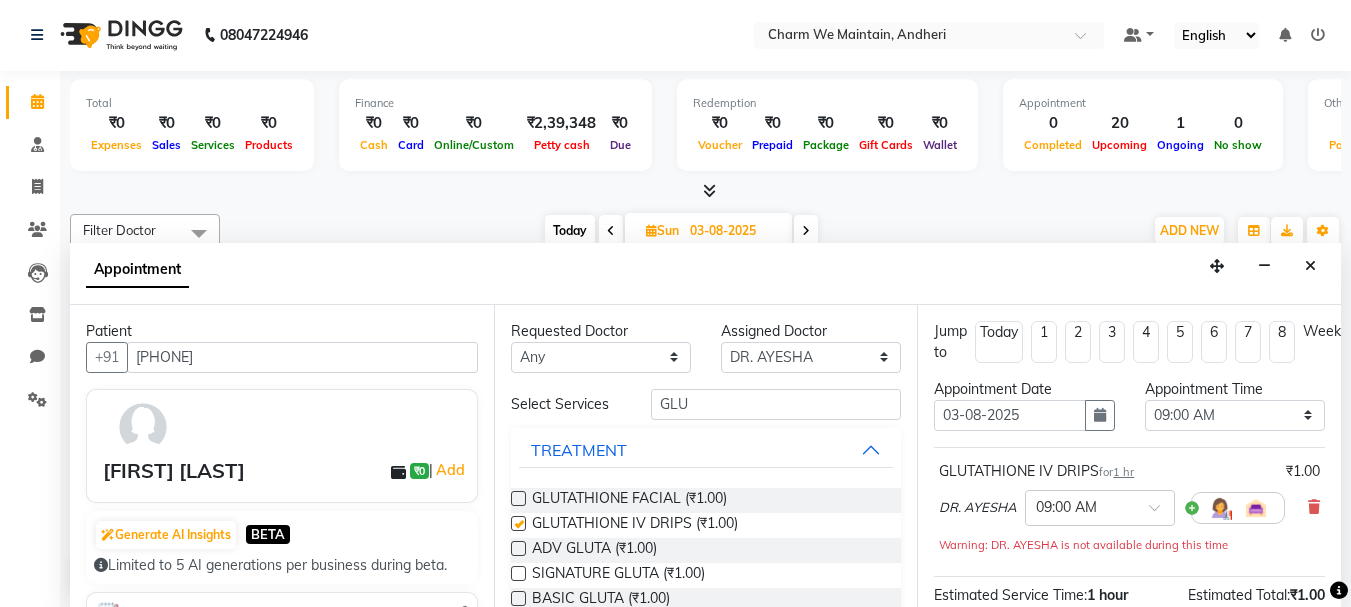 checkbox on "false" 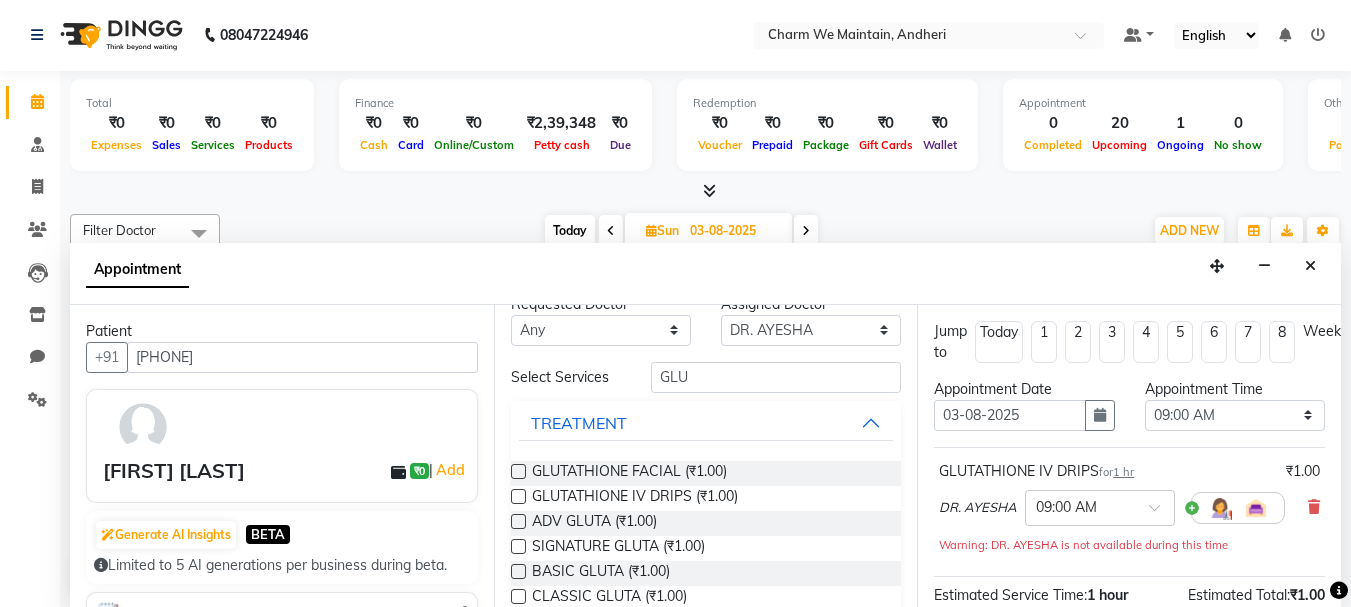 scroll, scrollTop: 0, scrollLeft: 0, axis: both 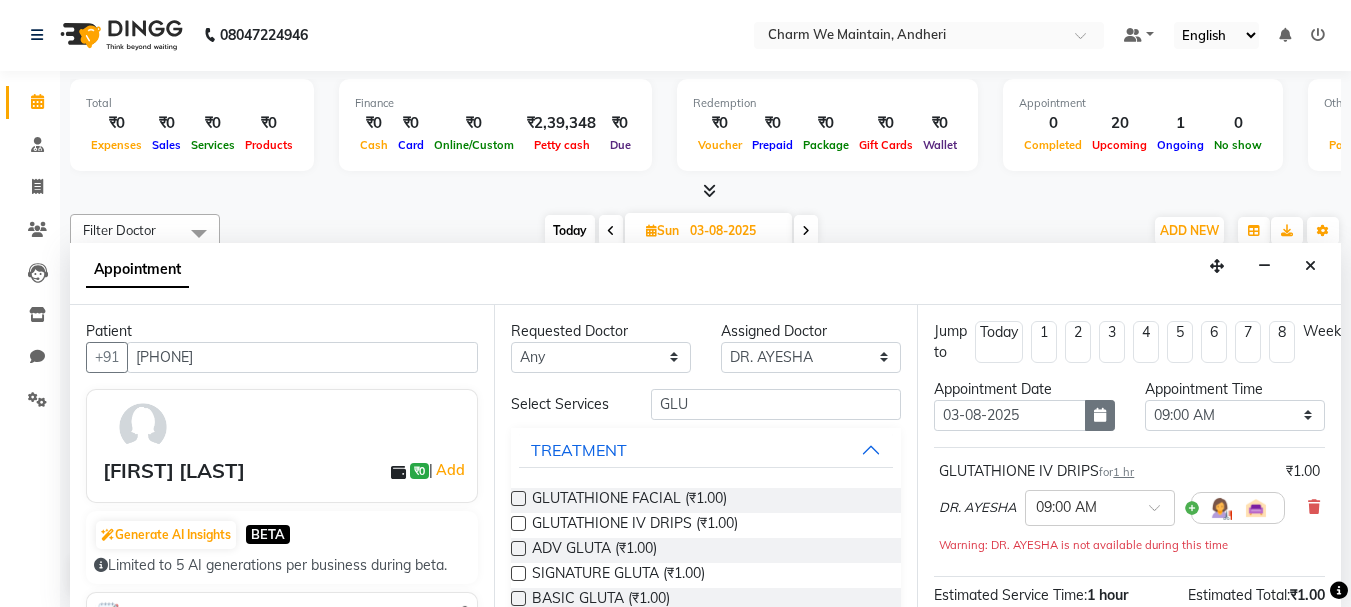click at bounding box center [1100, 415] 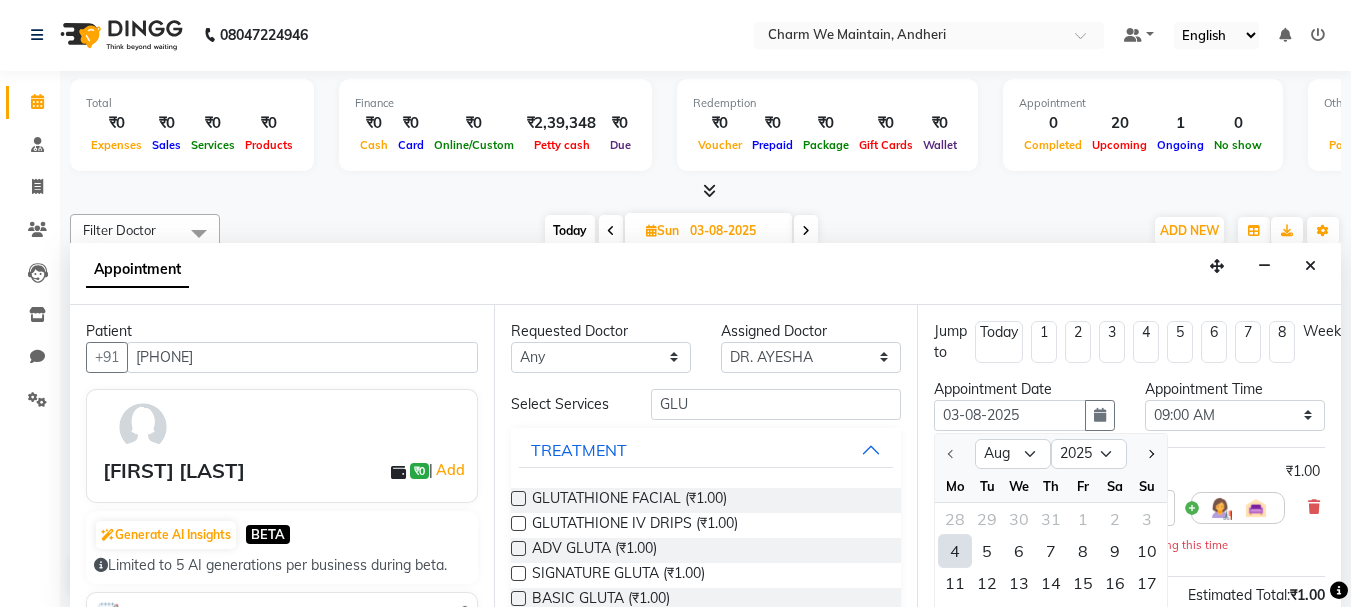 click on "4" at bounding box center (955, 551) 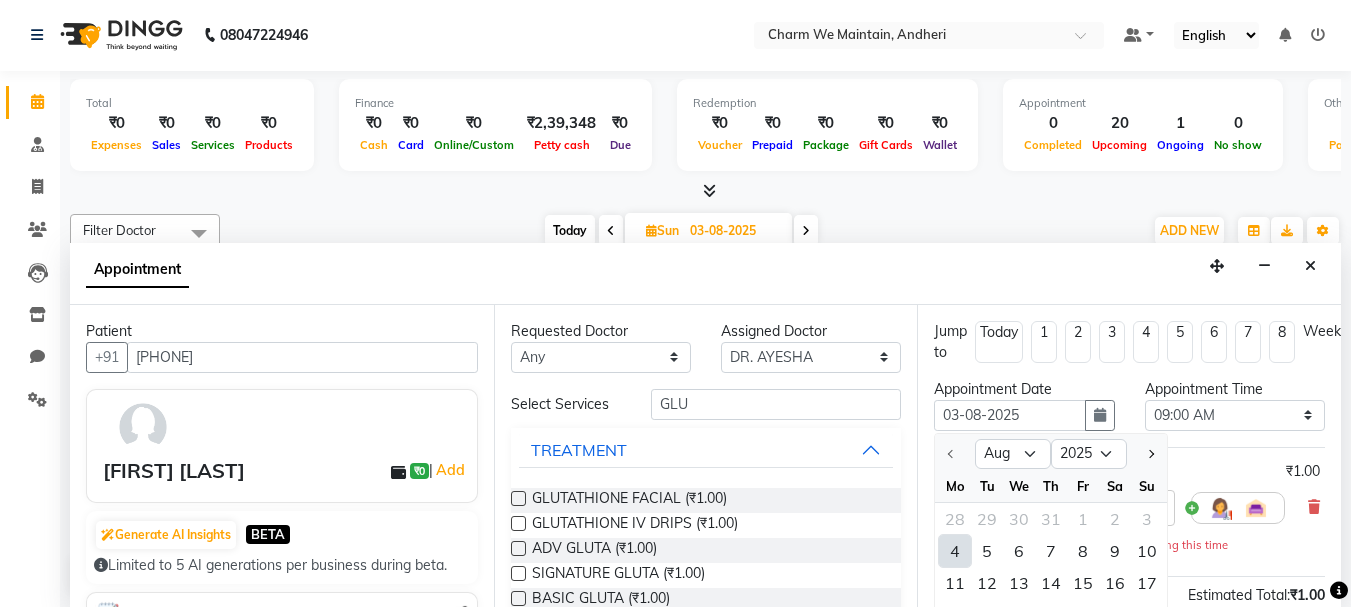 type on "04-08-2025" 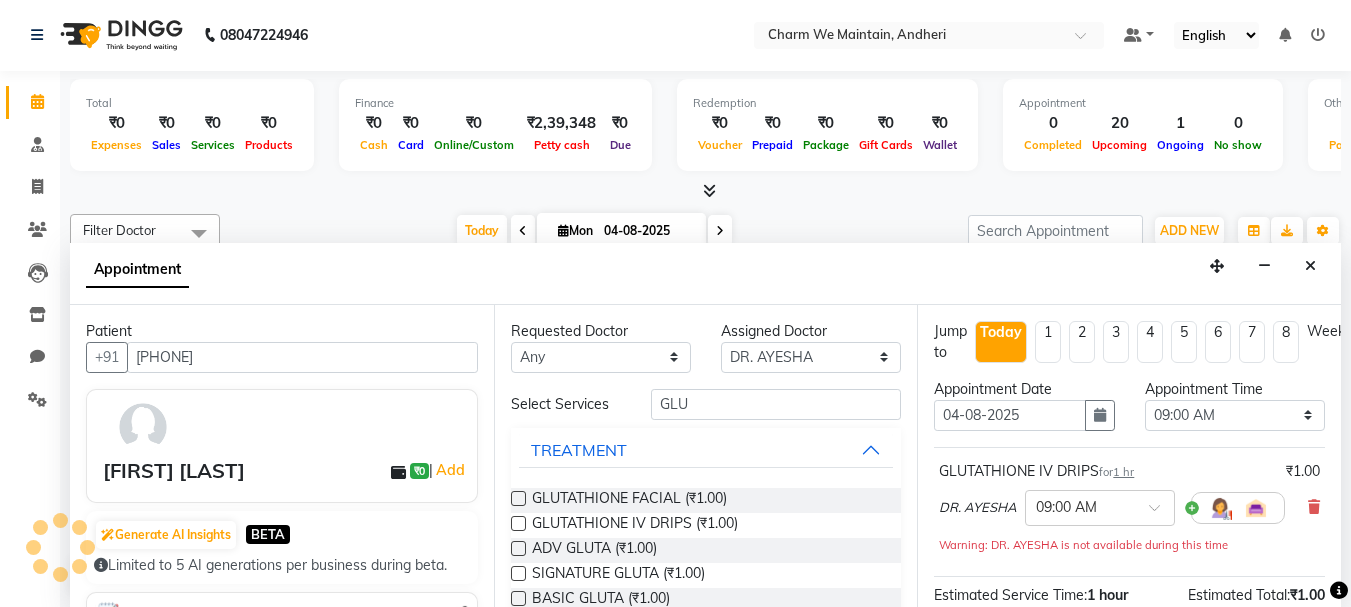 scroll, scrollTop: 617, scrollLeft: 0, axis: vertical 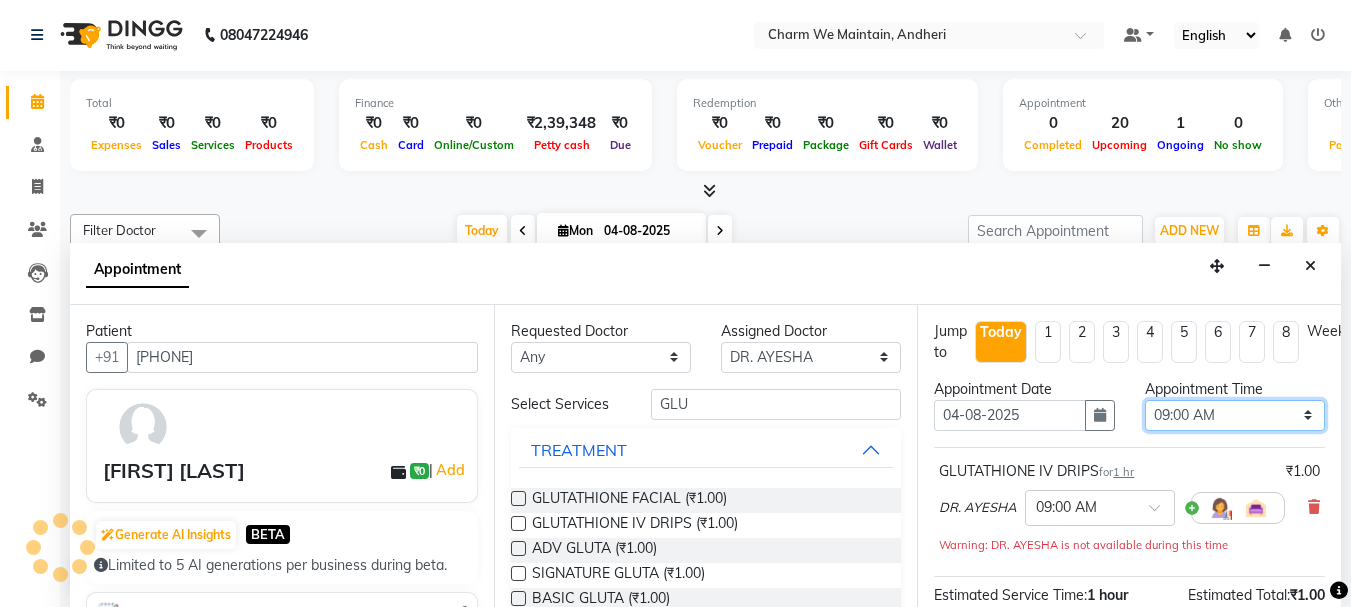 click on "Select 09:00 AM 09:15 AM 09:30 AM 09:45 AM 10:00 AM 10:15 AM 10:30 AM 10:45 AM 11:00 AM 11:15 AM 11:30 AM 11:45 AM 12:00 PM 12:15 PM 12:30 PM 12:45 PM 01:00 PM 01:15 PM 01:30 PM 01:45 PM 02:00 PM 02:15 PM 02:30 PM 02:45 PM 03:00 PM 03:15 PM 03:30 PM 03:45 PM 04:00 PM 04:15 PM 04:30 PM 04:45 PM 05:00 PM 05:15 PM 05:30 PM 05:45 PM 06:00 PM 06:15 PM 06:30 PM 06:45 PM 07:00 PM 07:15 PM 07:30 PM 07:45 PM 08:00 PM 08:15 PM 08:30 PM 08:45 PM 09:00 PM 09:15 PM 09:30 PM 09:45 PM 10:00 PM" at bounding box center (1235, 415) 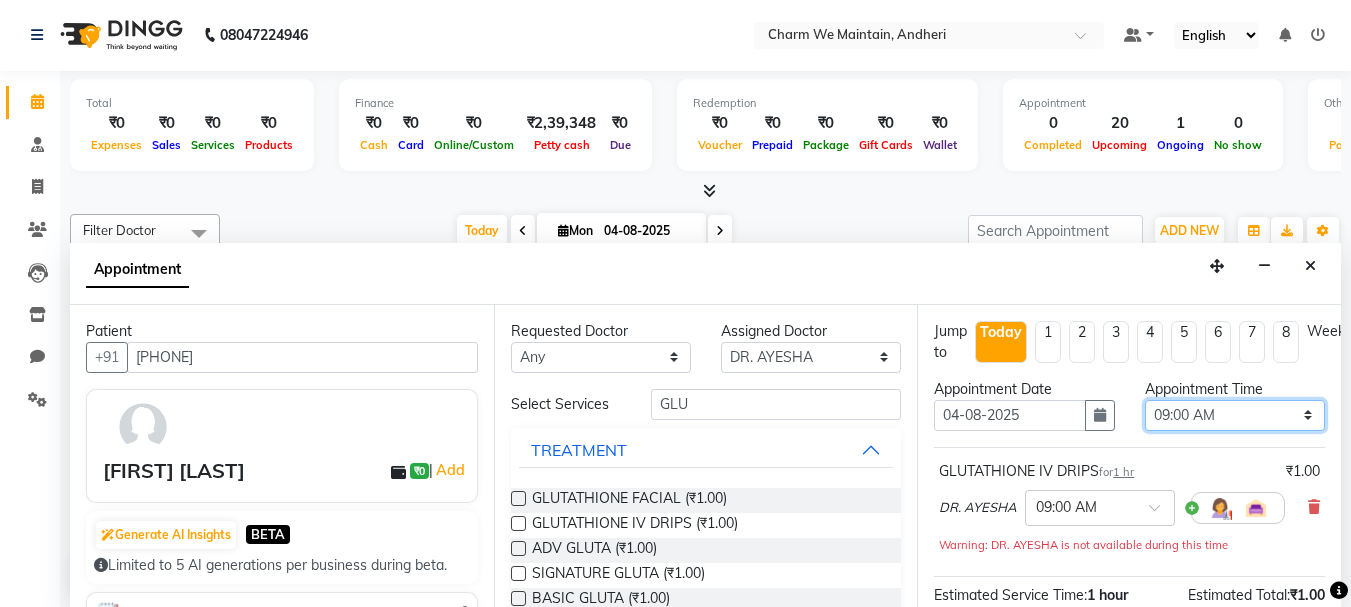 select on "660" 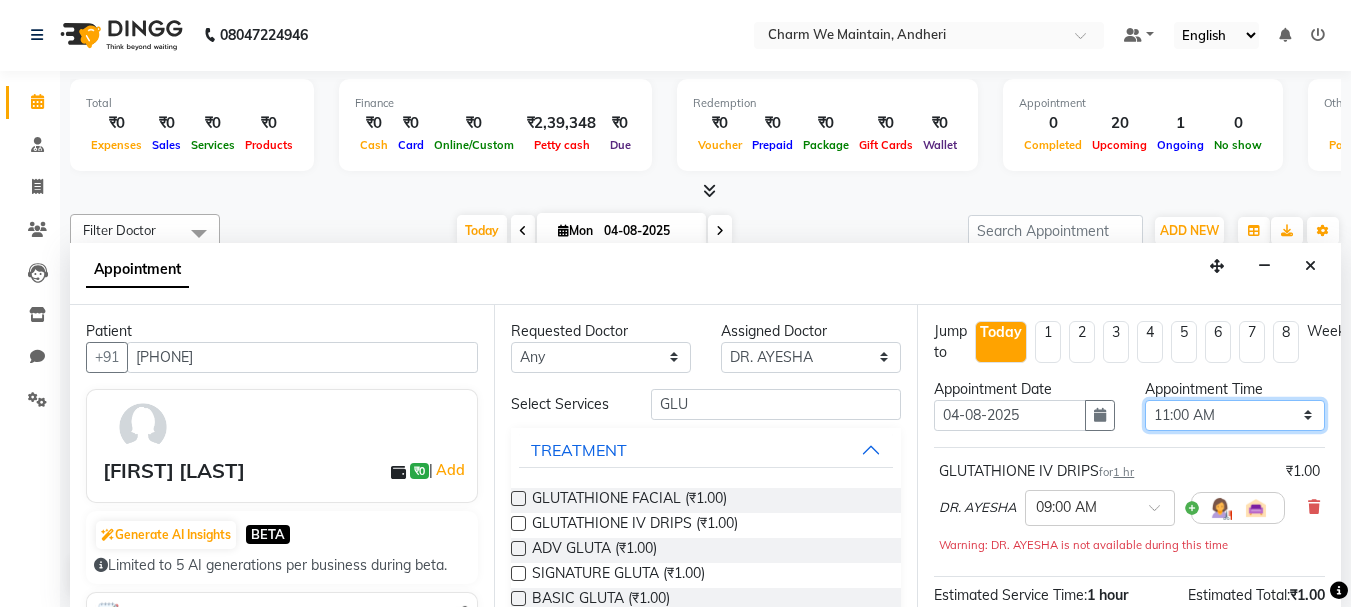click on "Select 09:00 AM 09:15 AM 09:30 AM 09:45 AM 10:00 AM 10:15 AM 10:30 AM 10:45 AM 11:00 AM 11:15 AM 11:30 AM 11:45 AM 12:00 PM 12:15 PM 12:30 PM 12:45 PM 01:00 PM 01:15 PM 01:30 PM 01:45 PM 02:00 PM 02:15 PM 02:30 PM 02:45 PM 03:00 PM 03:15 PM 03:30 PM 03:45 PM 04:00 PM 04:15 PM 04:30 PM 04:45 PM 05:00 PM 05:15 PM 05:30 PM 05:45 PM 06:00 PM 06:15 PM 06:30 PM 06:45 PM 07:00 PM 07:15 PM 07:30 PM 07:45 PM 08:00 PM 08:15 PM 08:30 PM 08:45 PM 09:00 PM 09:15 PM 09:30 PM 09:45 PM 10:00 PM" at bounding box center (1235, 415) 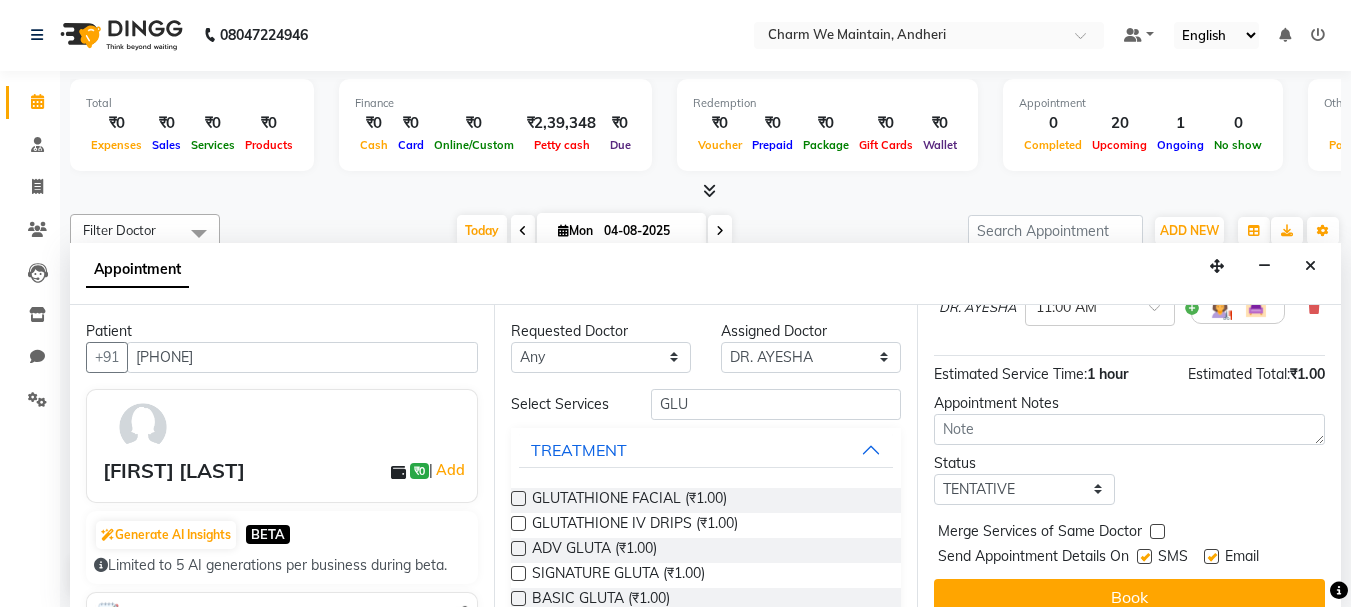 scroll, scrollTop: 100, scrollLeft: 0, axis: vertical 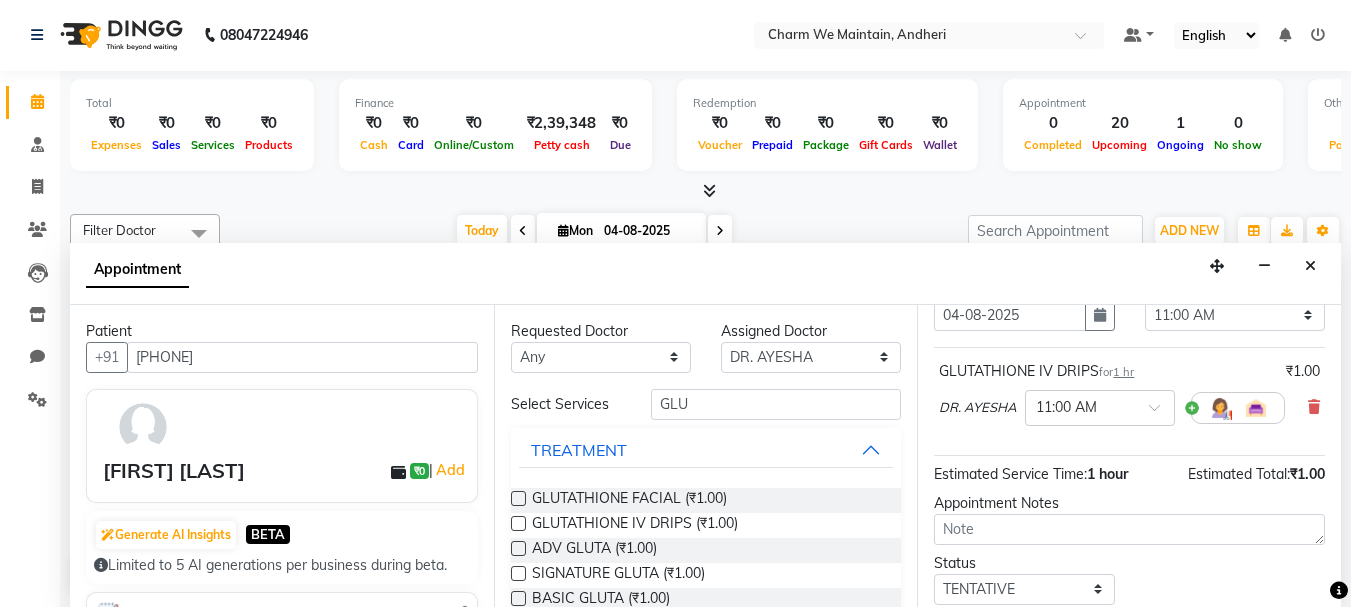click on "1 hr" at bounding box center [1123, 372] 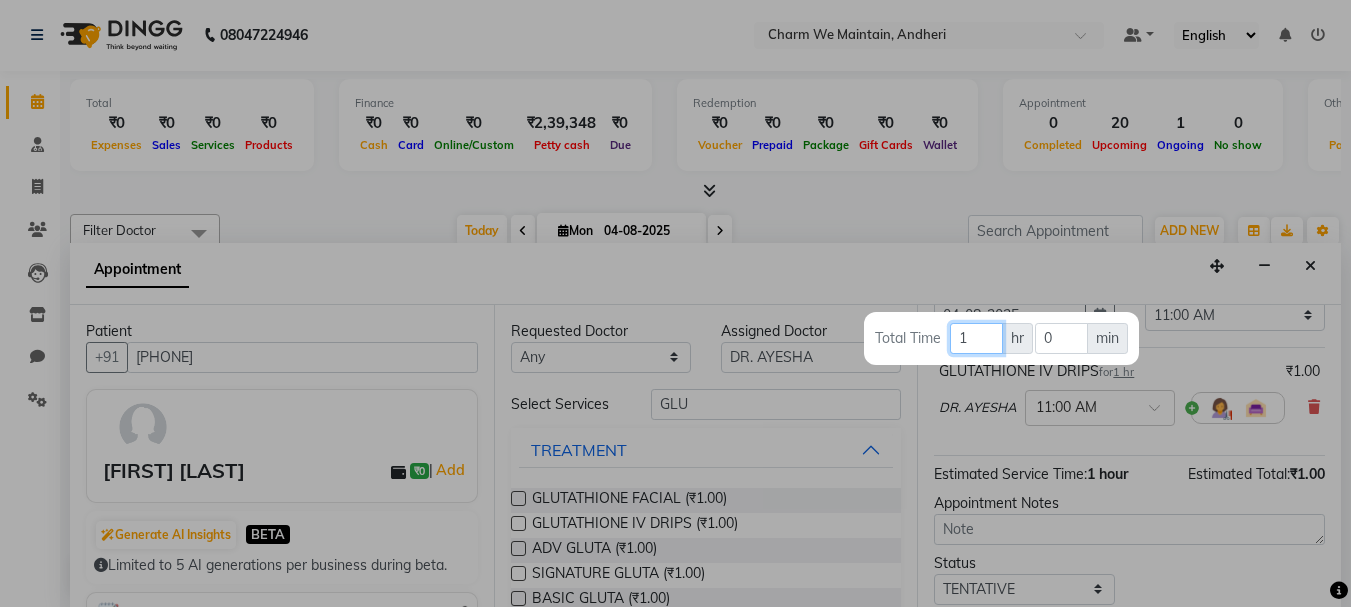 click on "1" at bounding box center (976, 338) 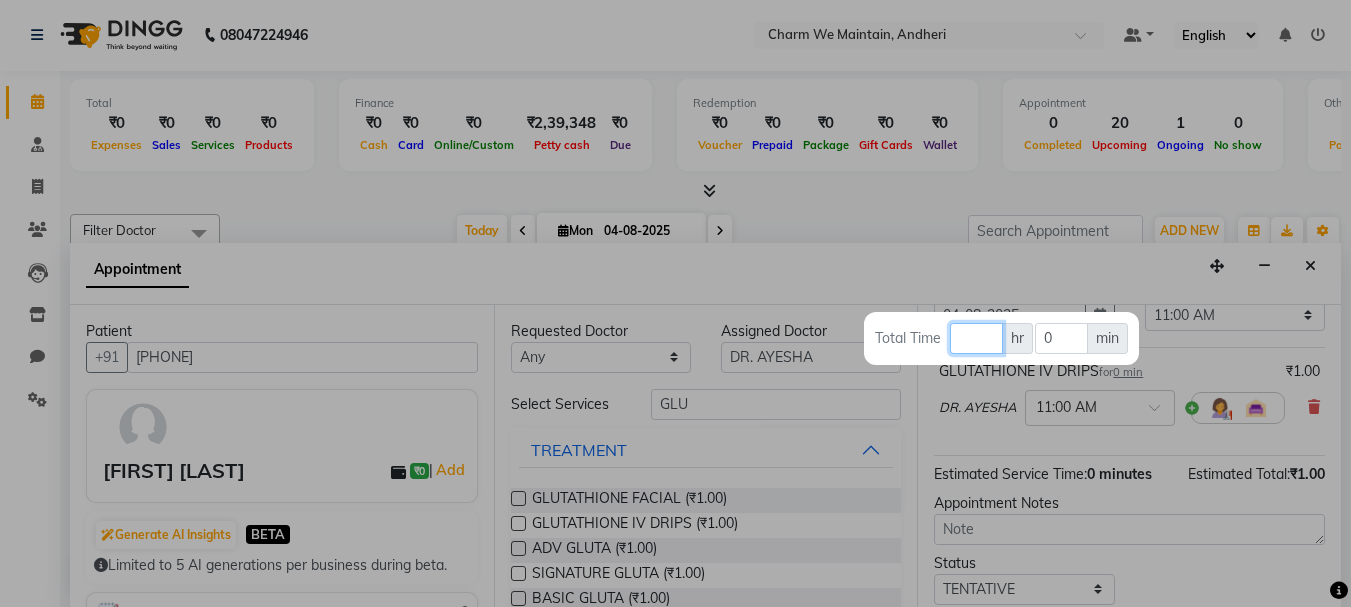 type 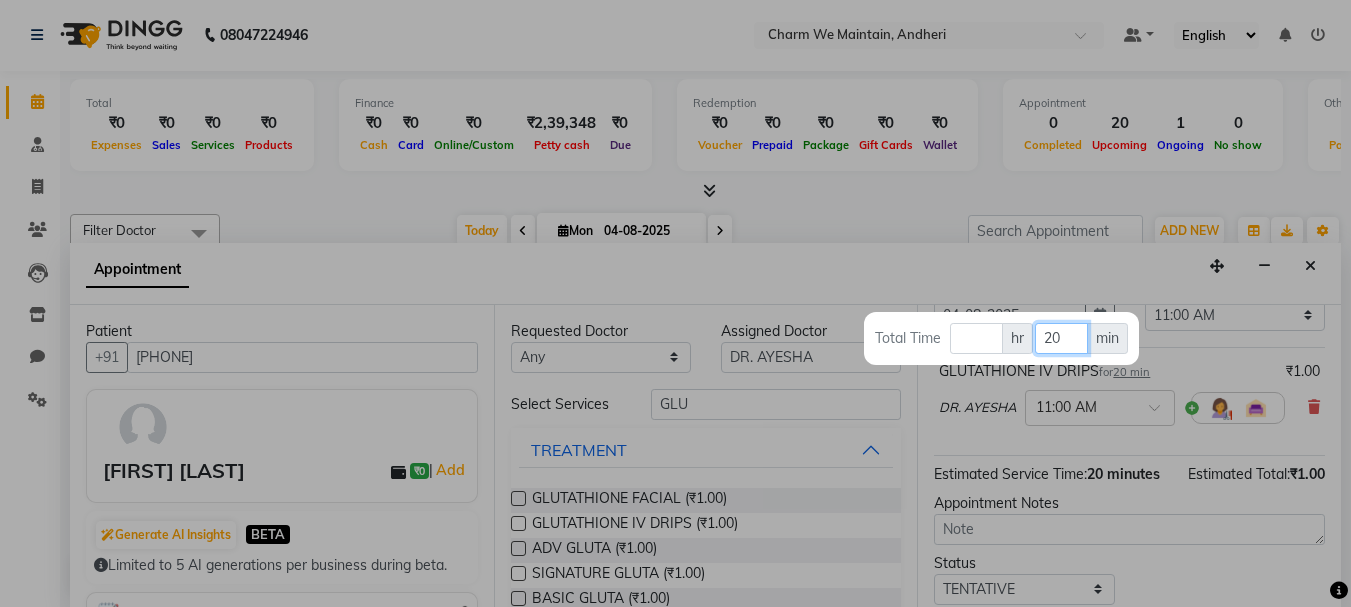 type on "20" 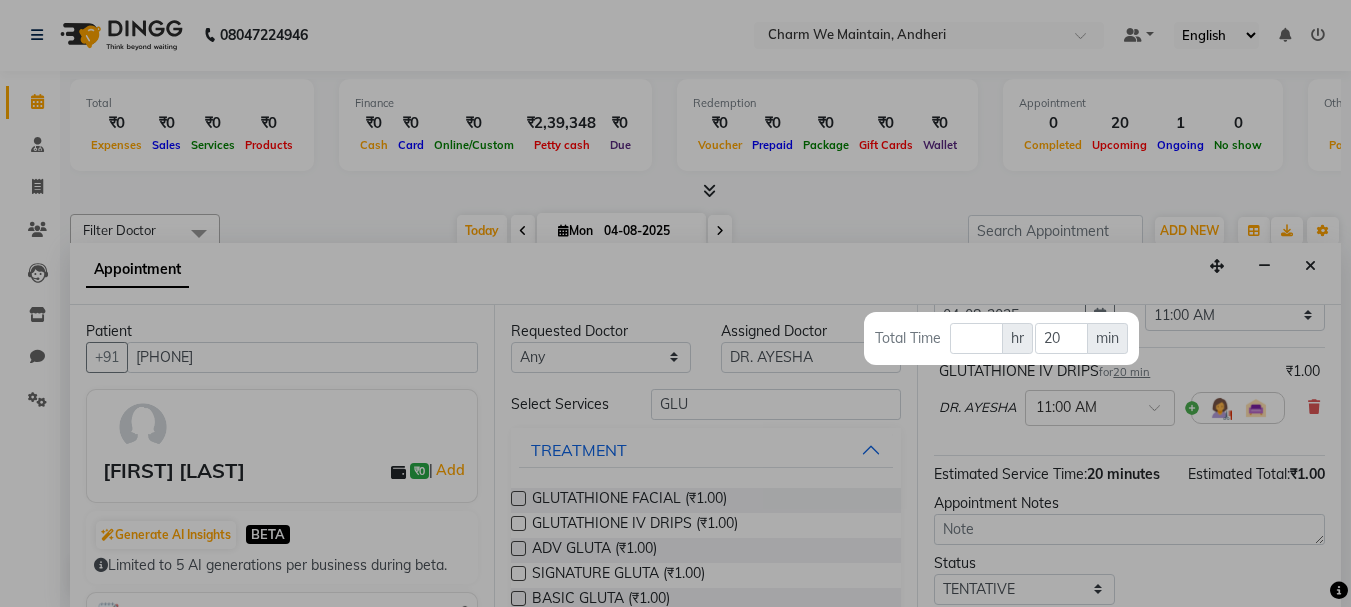 click at bounding box center [675, 303] 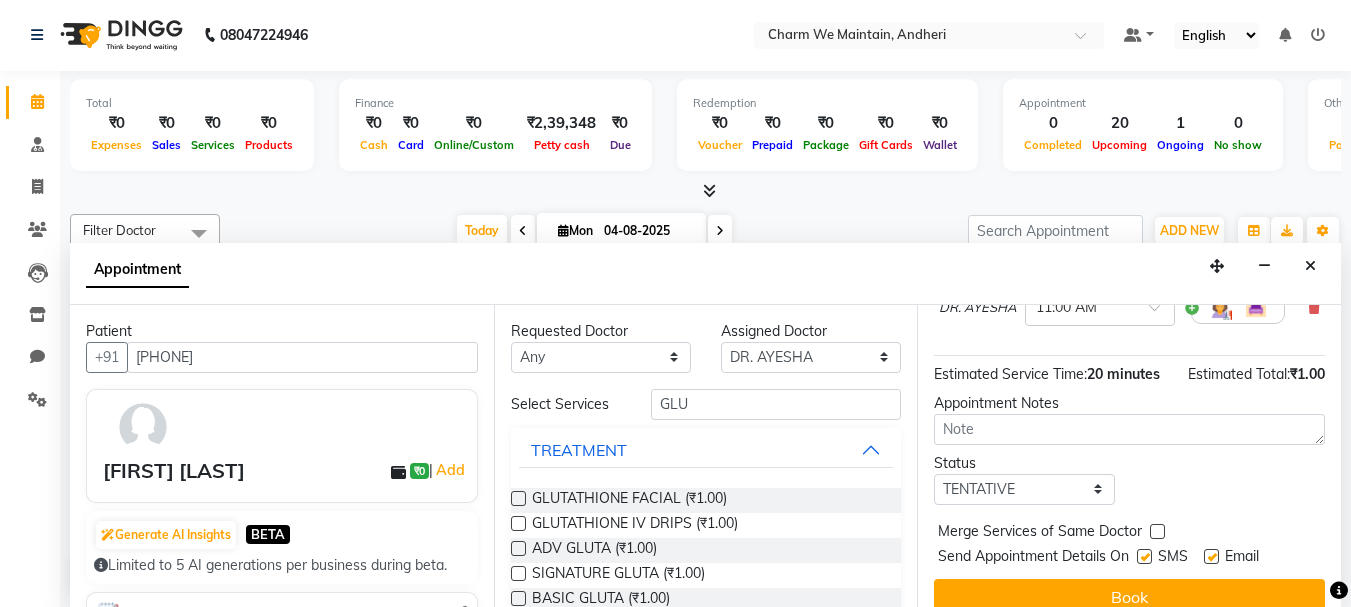scroll, scrollTop: 260, scrollLeft: 0, axis: vertical 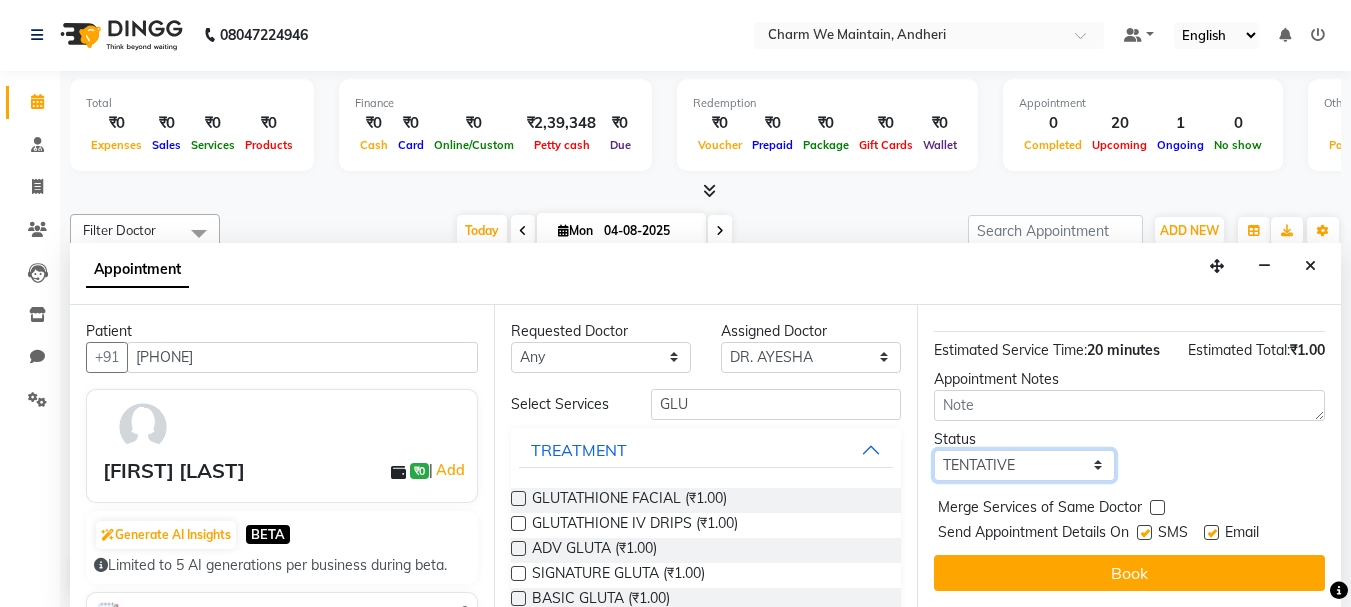 click on "Select TENTATIVE CONFIRM CHECK-IN UPCOMING" at bounding box center [1024, 465] 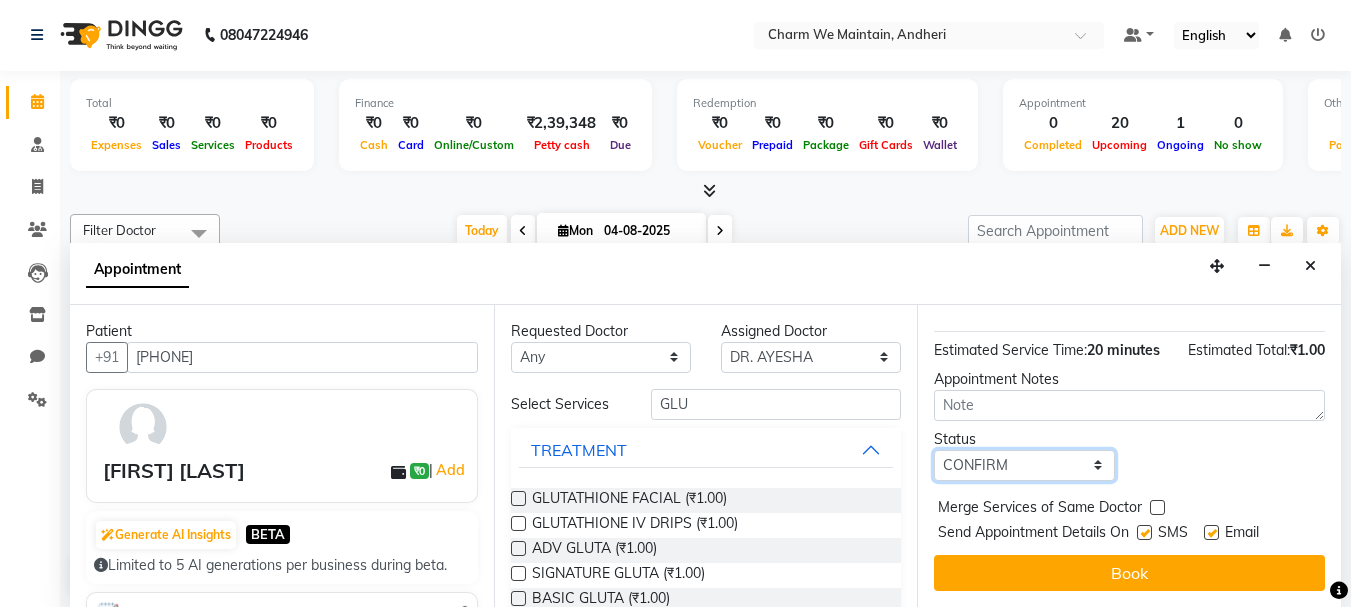 click on "Select TENTATIVE CONFIRM CHECK-IN UPCOMING" at bounding box center [1024, 465] 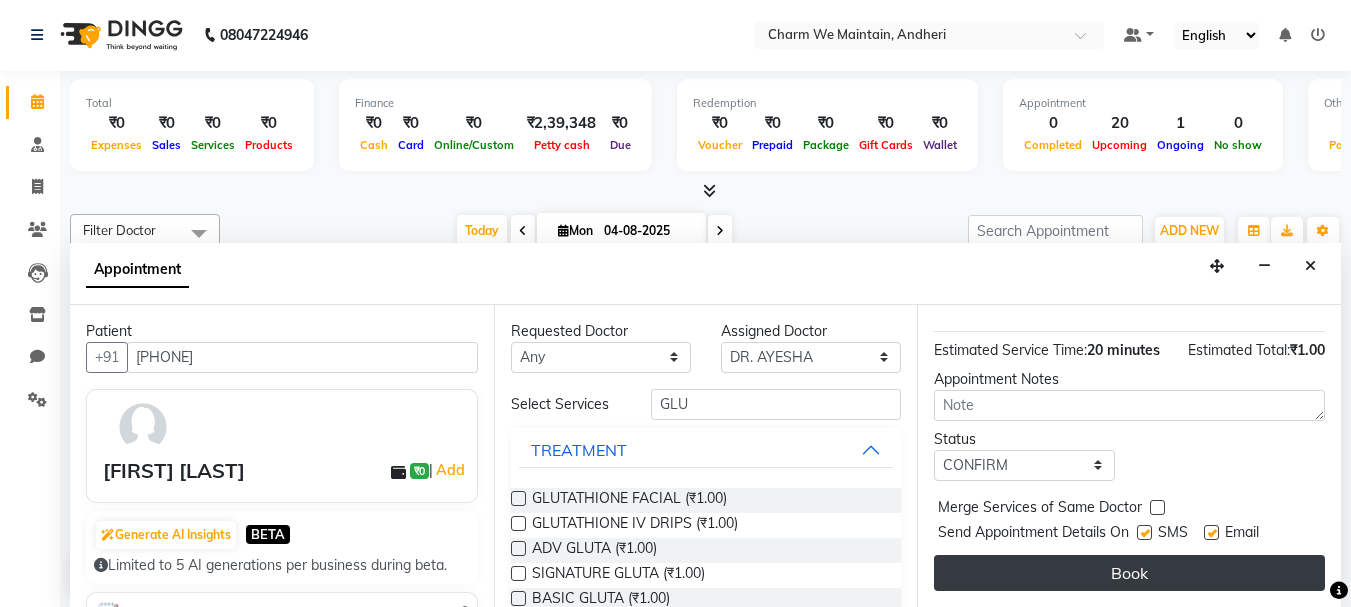 click on "Book" at bounding box center [1129, 573] 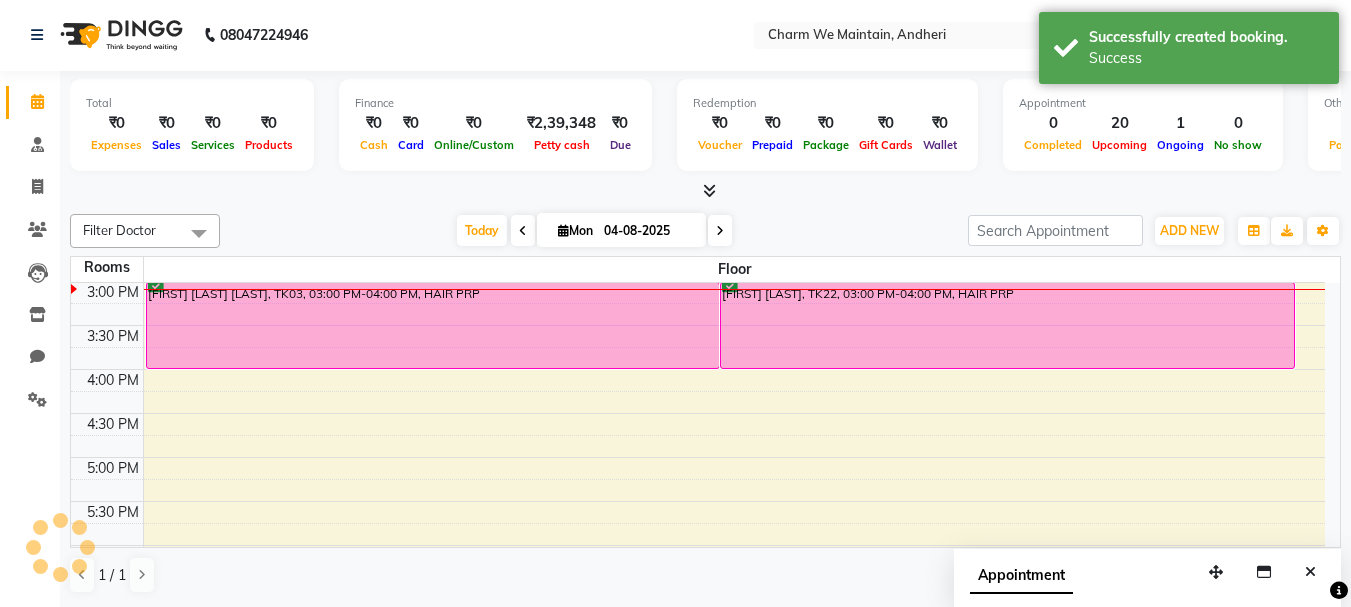 scroll, scrollTop: 0, scrollLeft: 0, axis: both 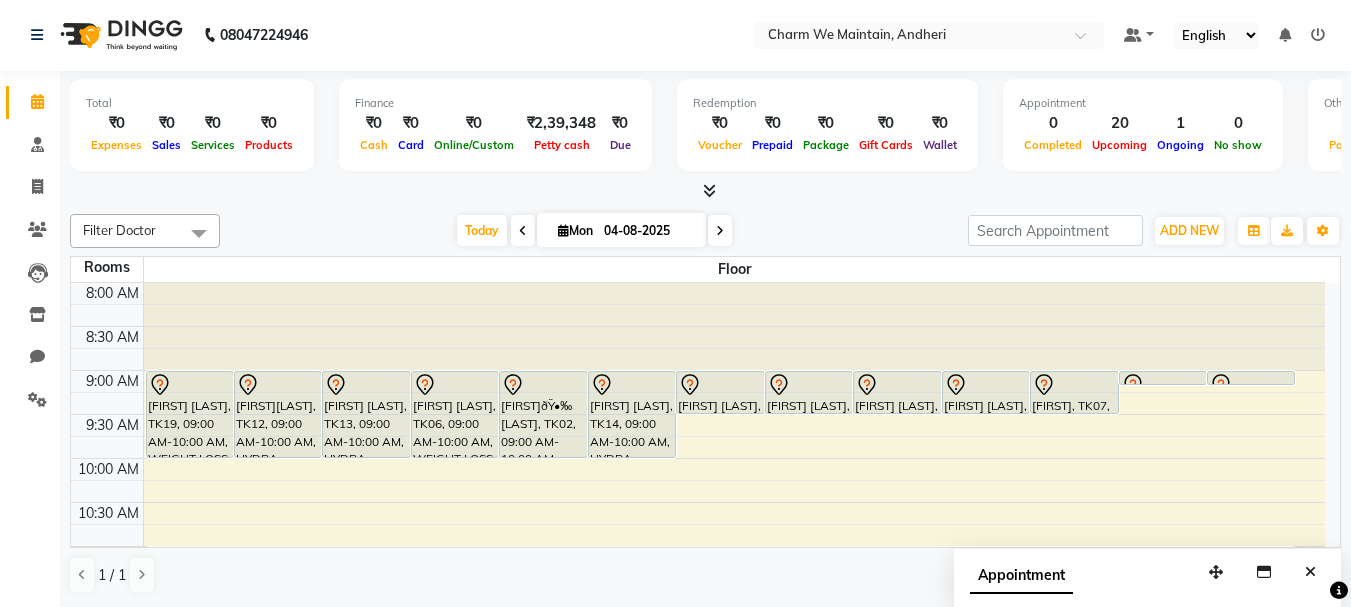 click on "Mon" at bounding box center [575, 230] 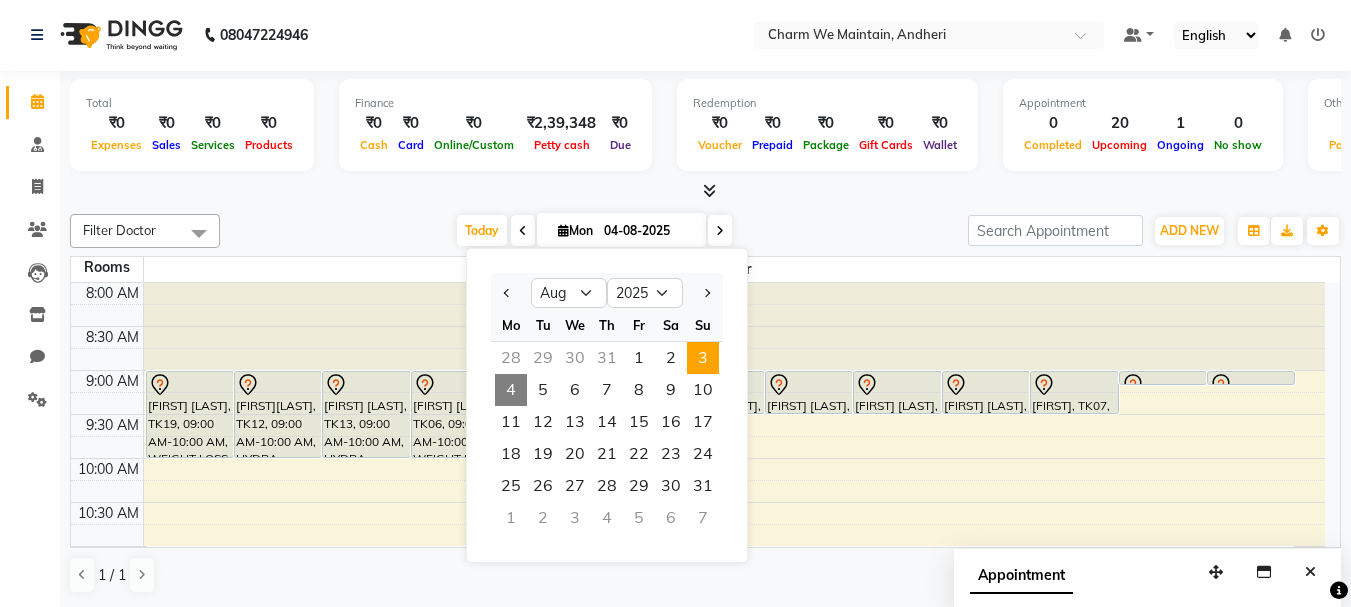 click on "3" at bounding box center [703, 358] 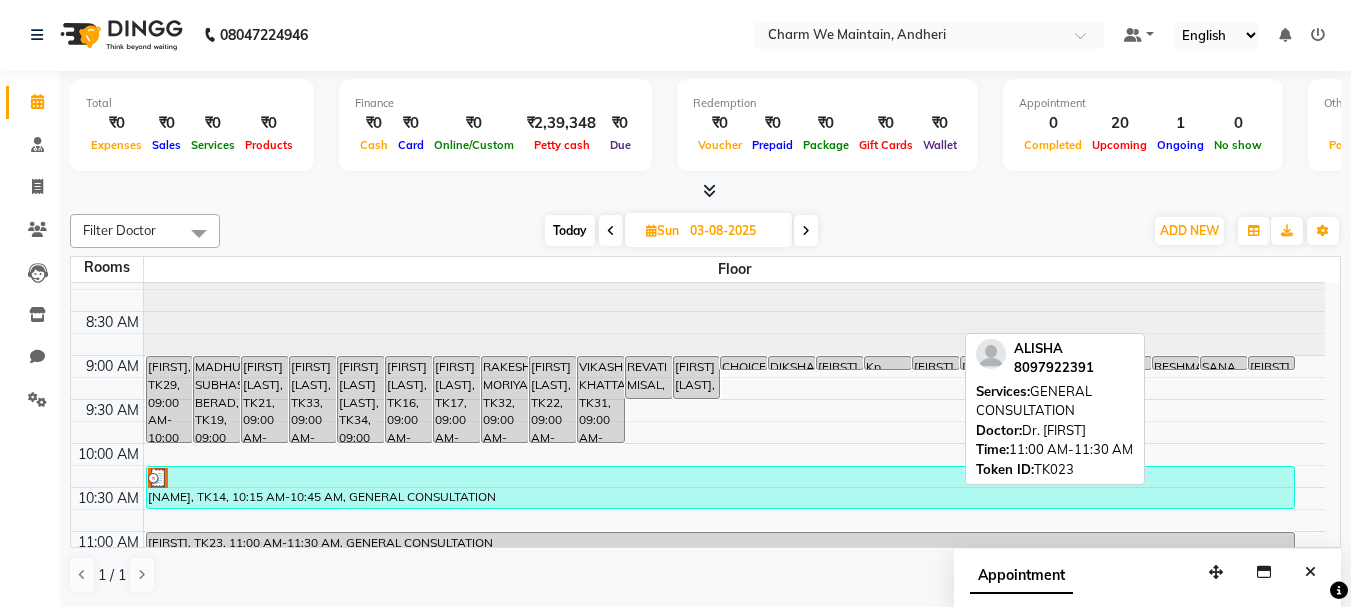 scroll, scrollTop: 0, scrollLeft: 0, axis: both 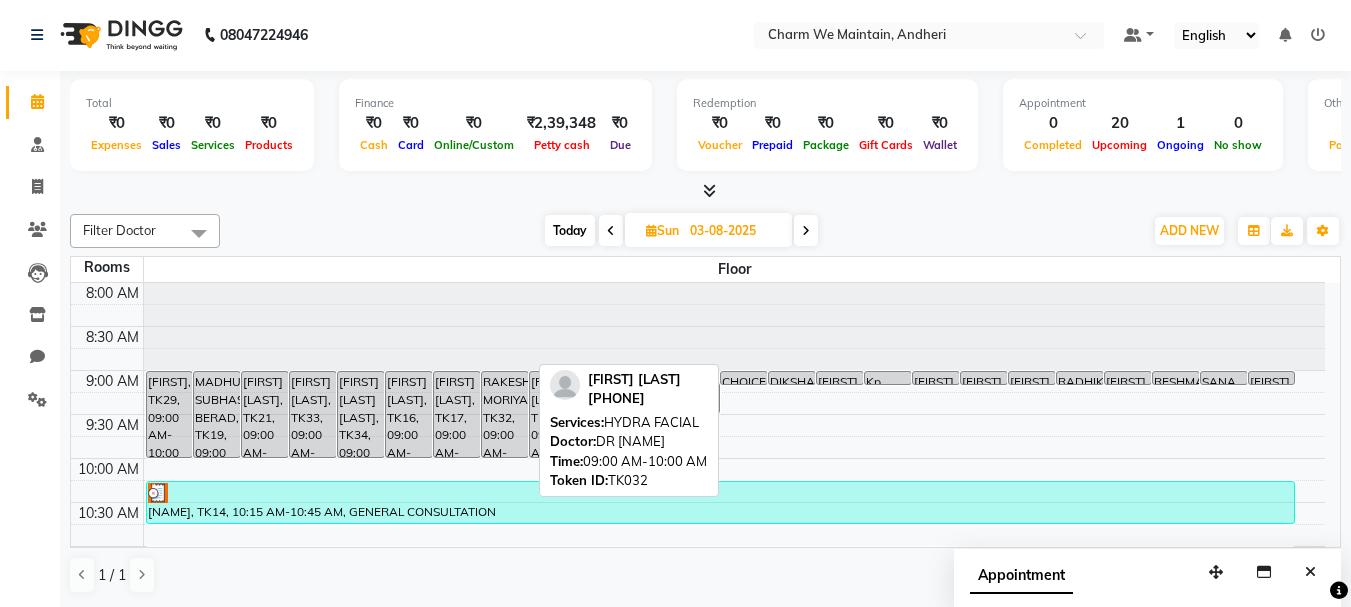 click on "RAKESH MORIYA, TK32, 09:00 AM-10:00 AM, HYDRA FACIAL" at bounding box center (505, 414) 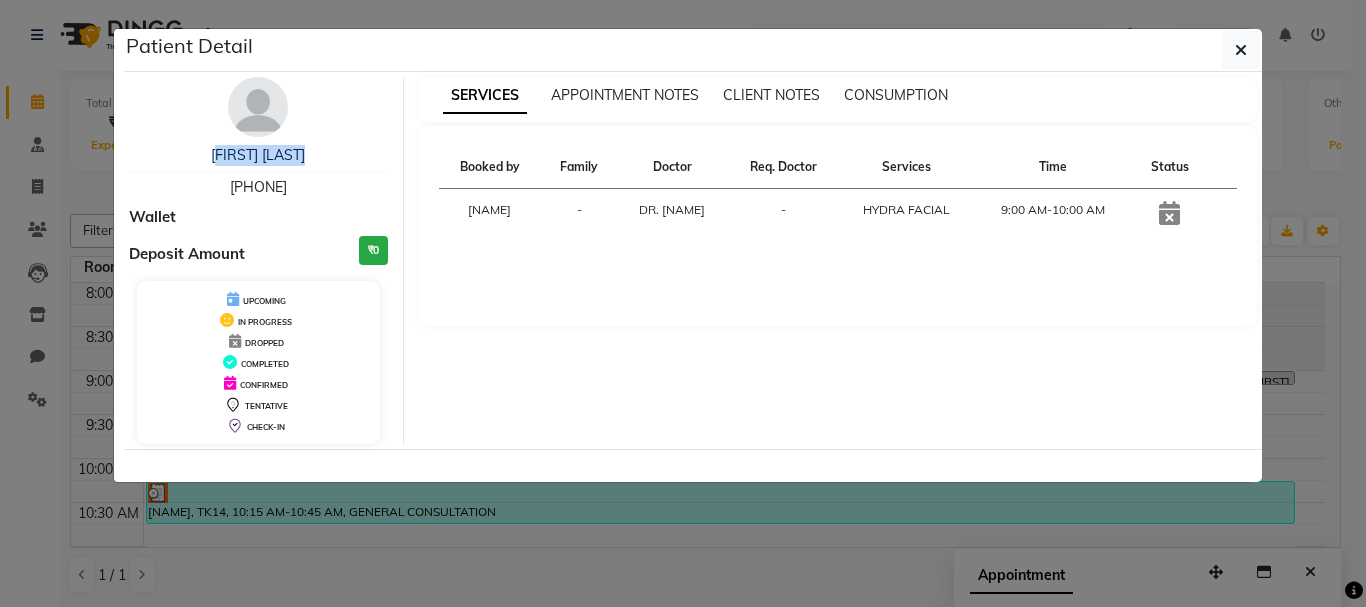 drag, startPoint x: 342, startPoint y: 157, endPoint x: 187, endPoint y: 156, distance: 155.00322 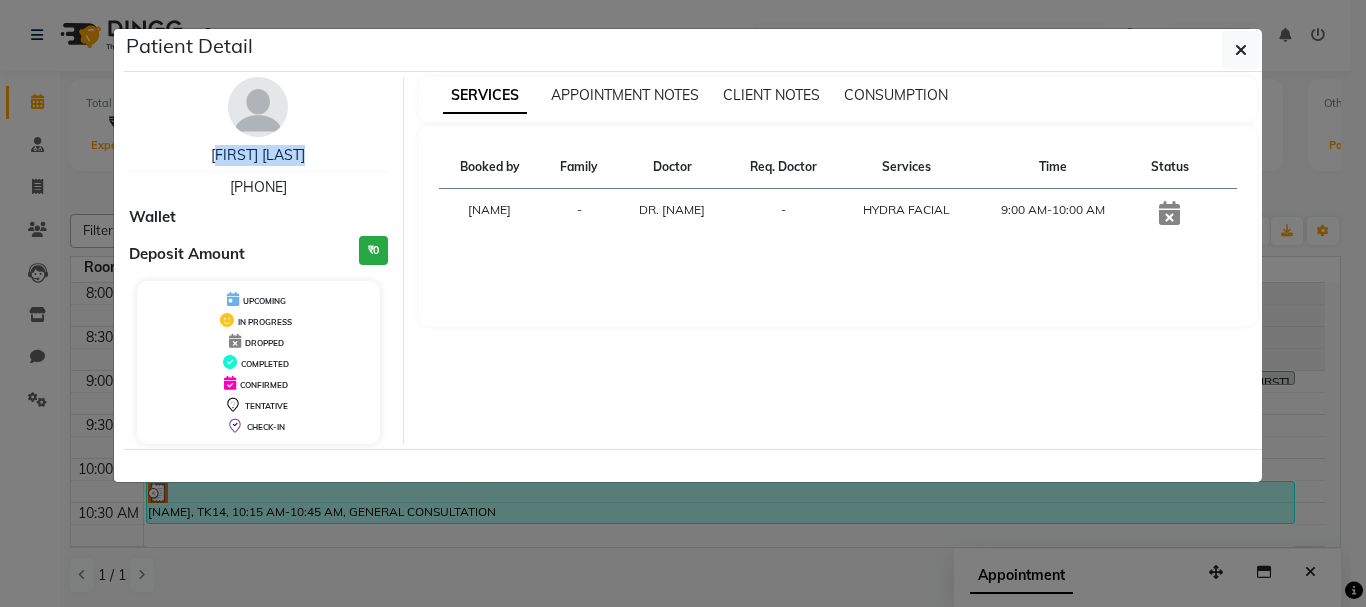 drag, startPoint x: 319, startPoint y: 191, endPoint x: 213, endPoint y: 193, distance: 106.01887 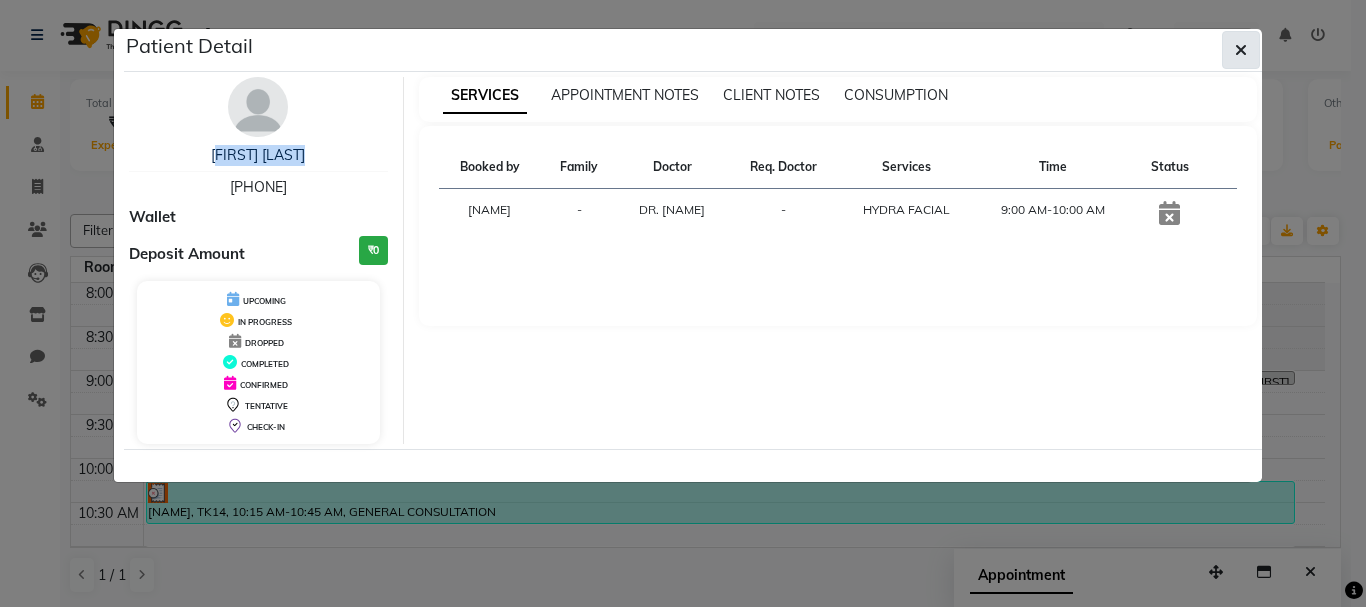 click 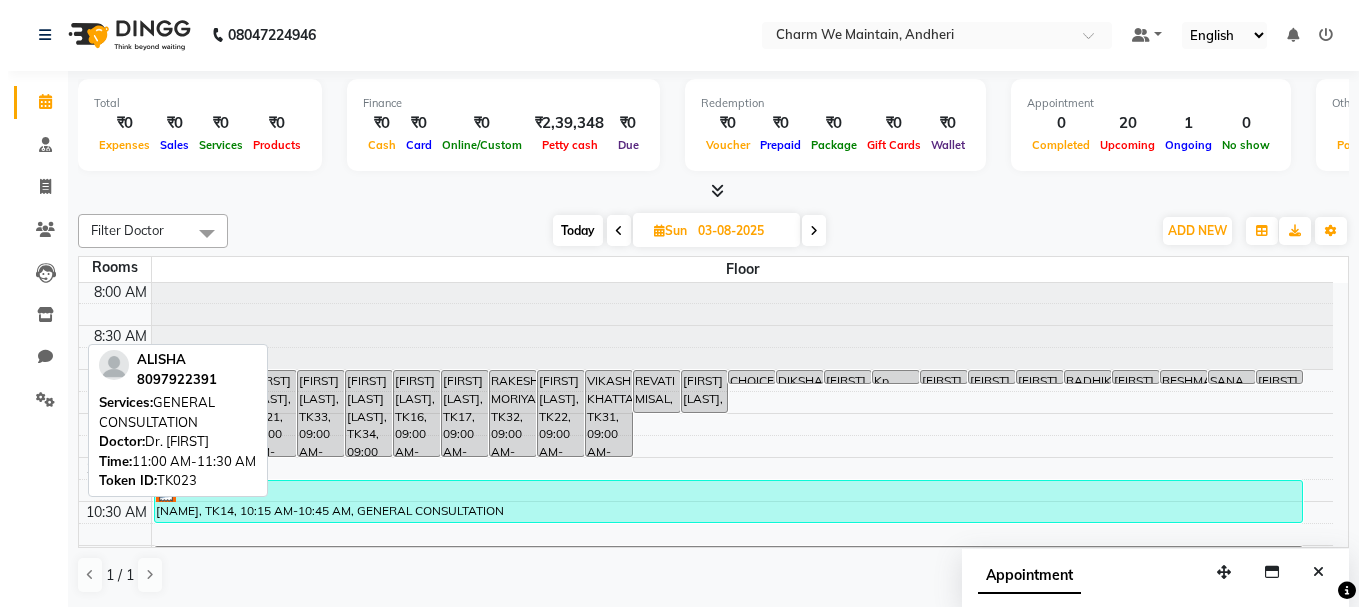 scroll, scrollTop: 0, scrollLeft: 0, axis: both 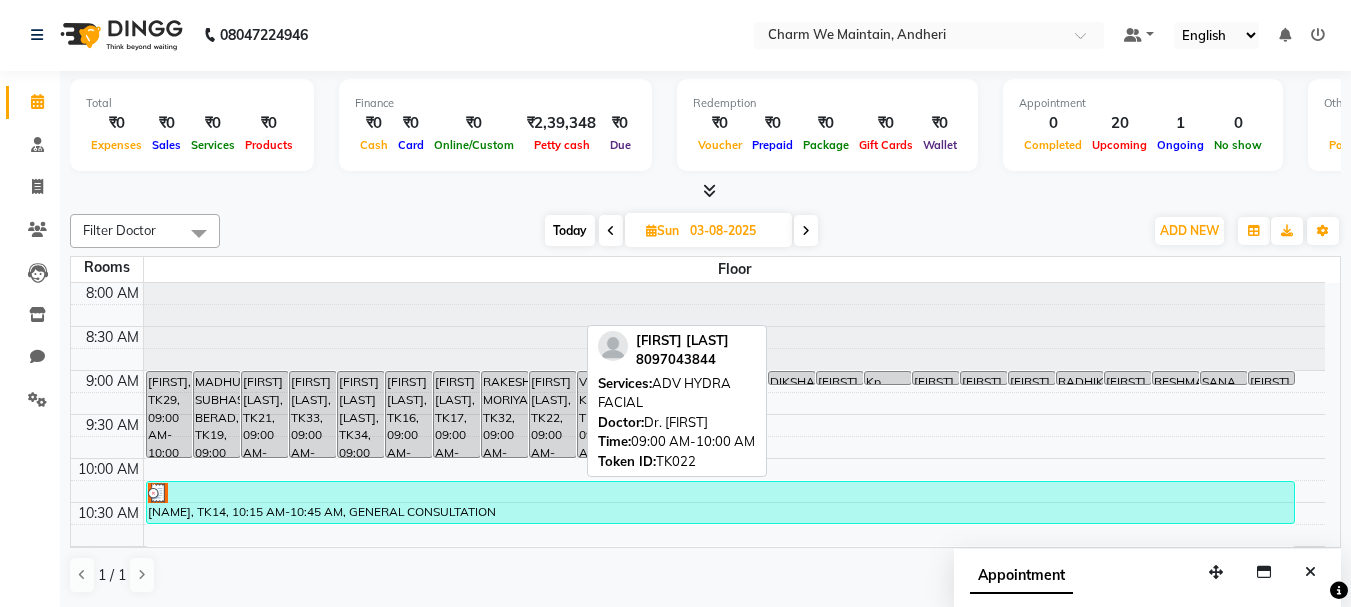click on "[FIRST] [LAST], TK22, 09:00 AM-10:00 AM, ADV HYDRA FACIAL" at bounding box center (553, 414) 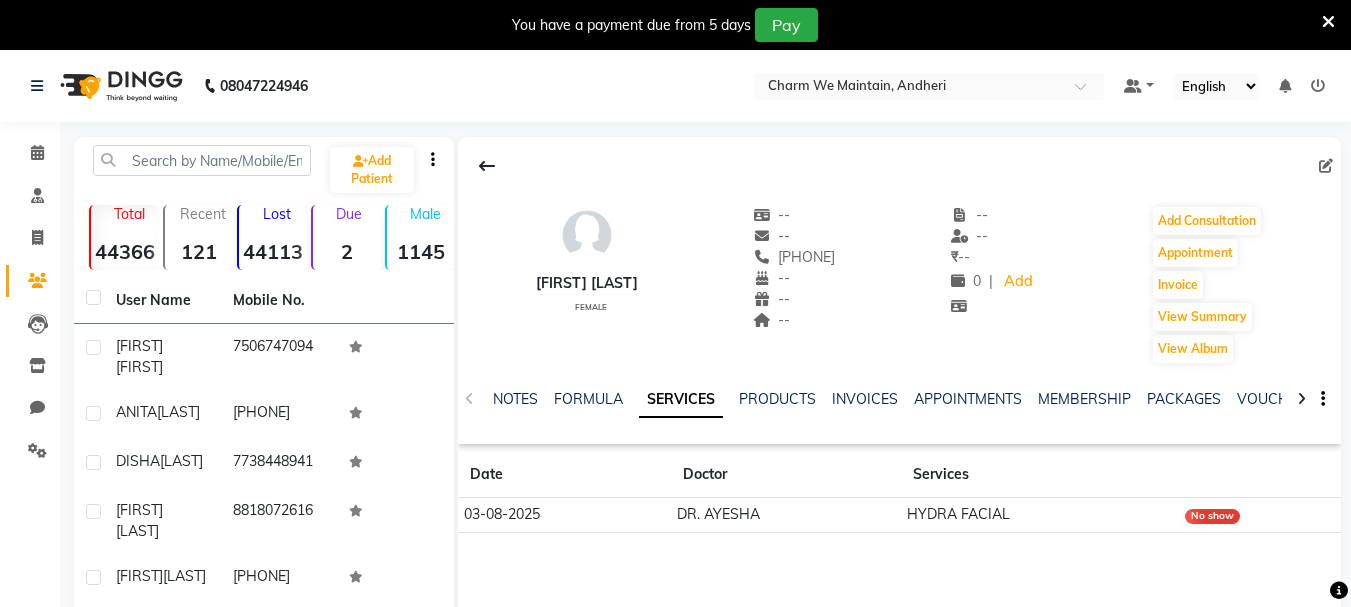 scroll, scrollTop: 0, scrollLeft: 0, axis: both 